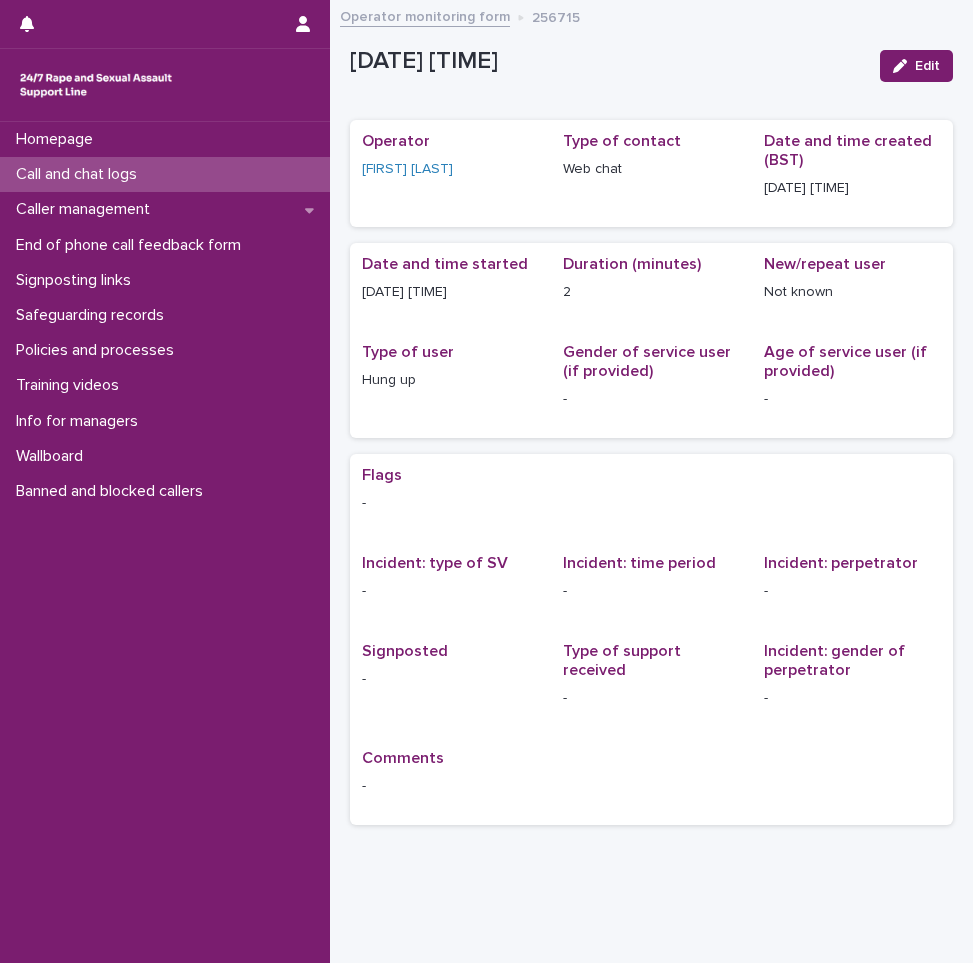 scroll, scrollTop: 0, scrollLeft: 0, axis: both 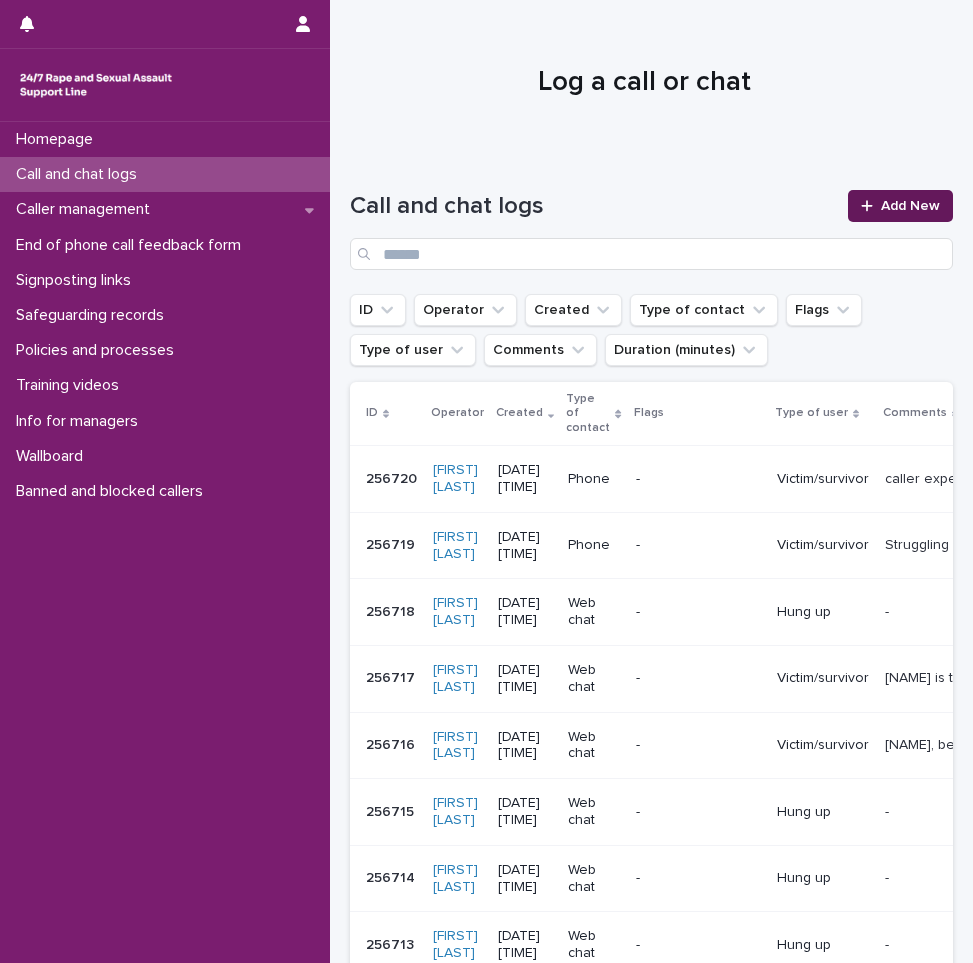 click on "Add New" at bounding box center [910, 206] 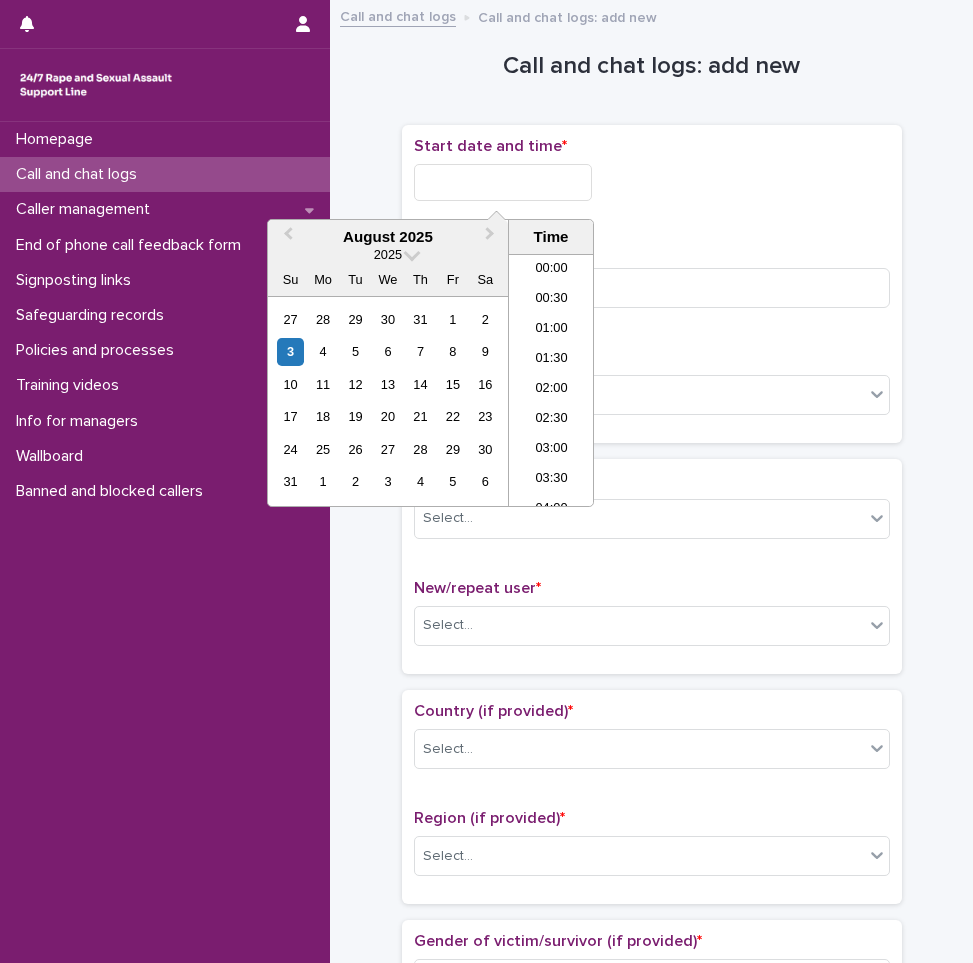 click at bounding box center [503, 182] 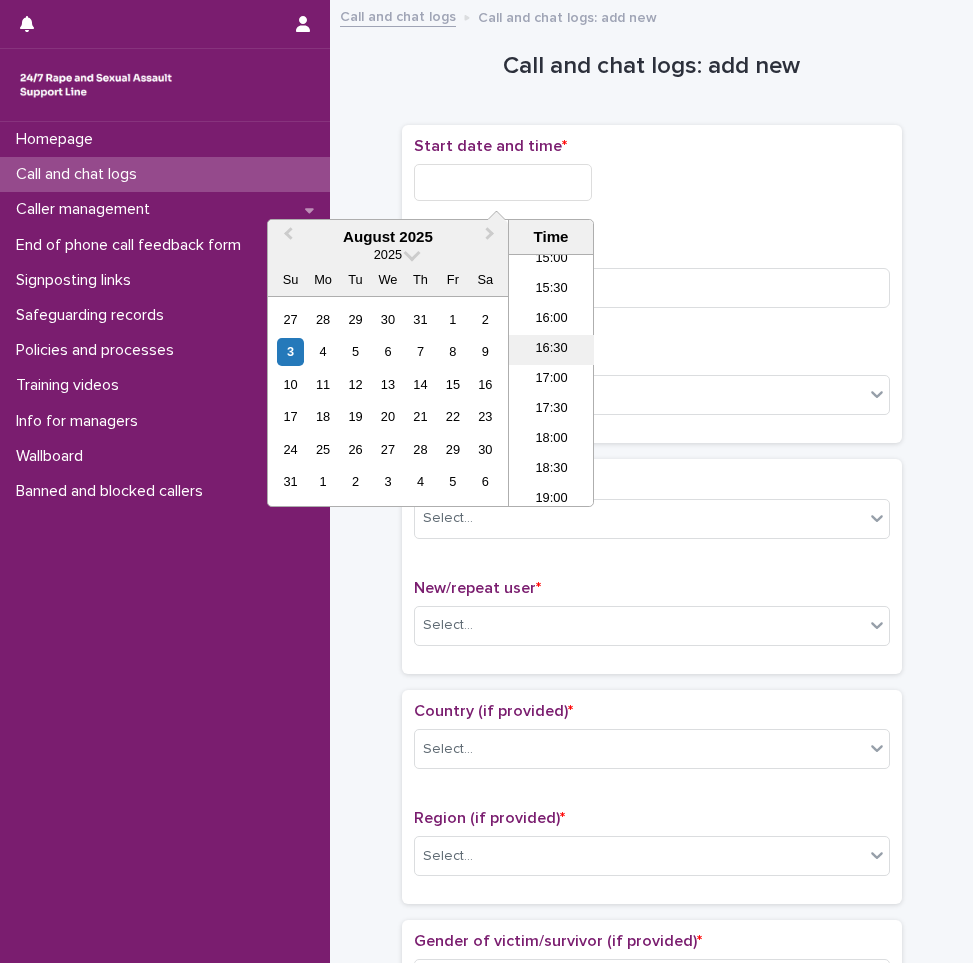 click on "16:30" at bounding box center (551, 350) 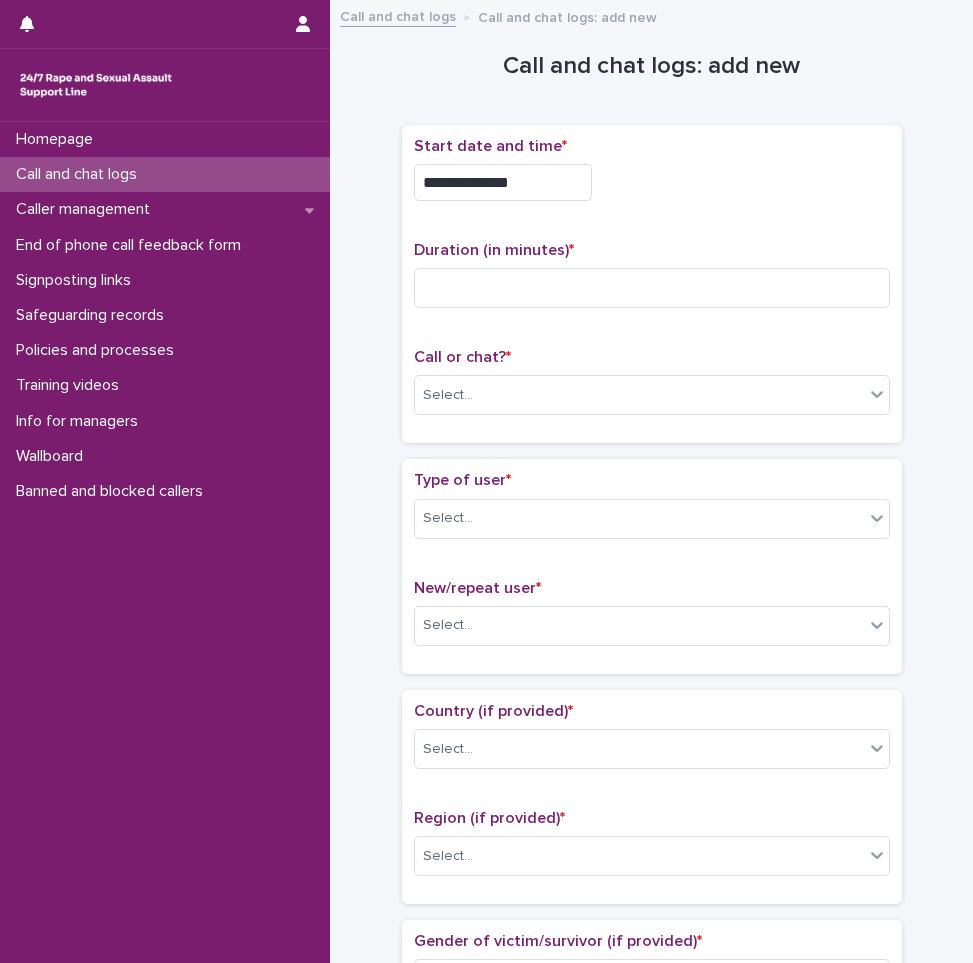 click on "**********" at bounding box center [503, 182] 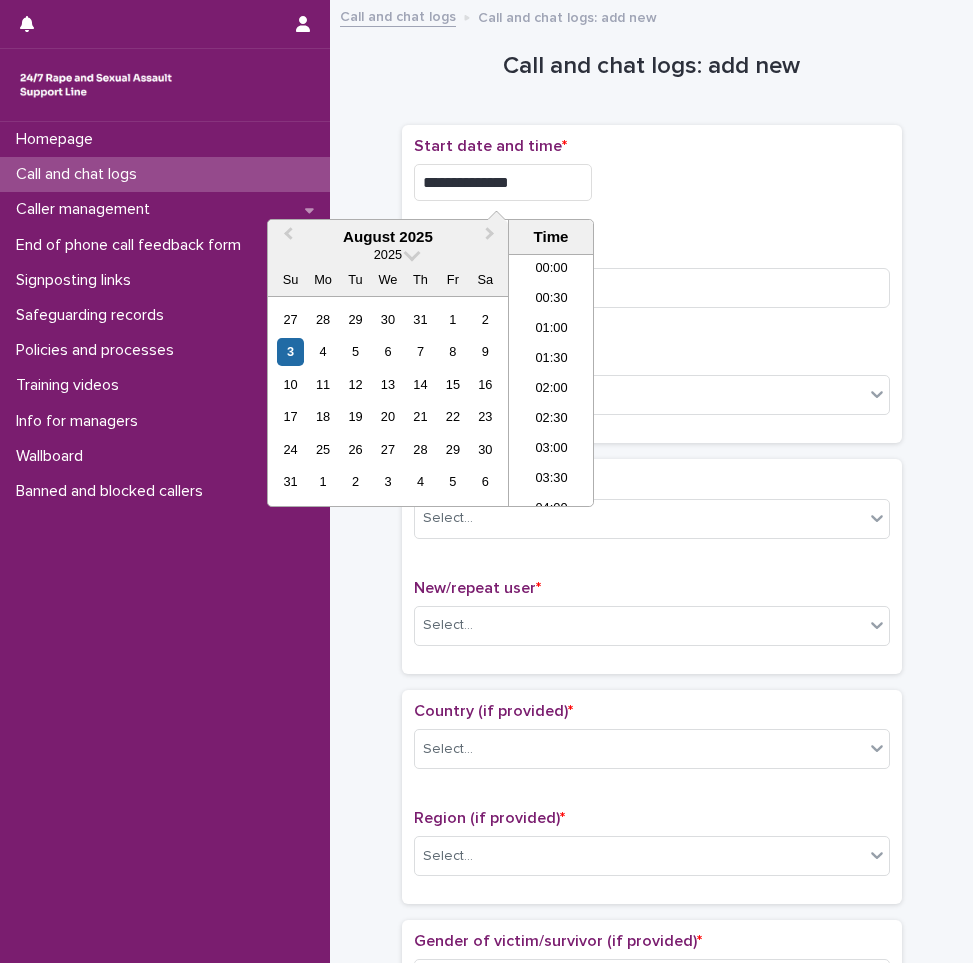 scroll, scrollTop: 880, scrollLeft: 0, axis: vertical 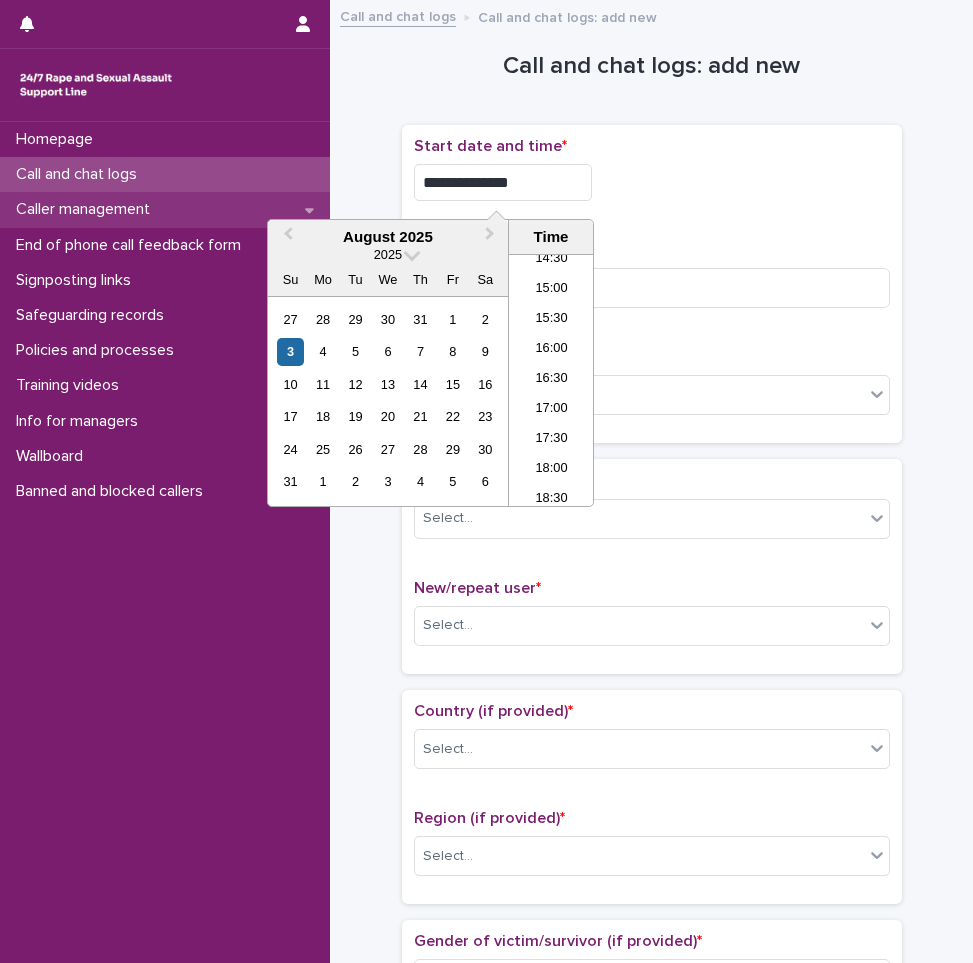 type on "**********" 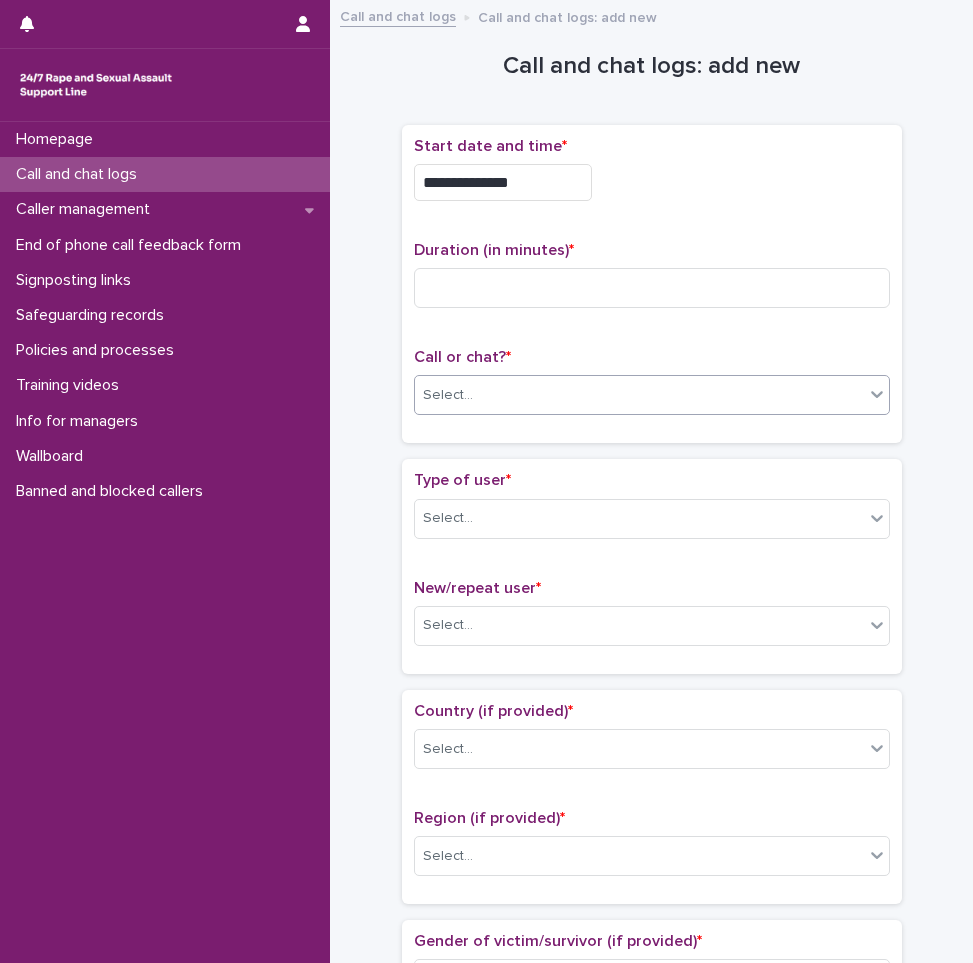 click on "Select..." at bounding box center (448, 395) 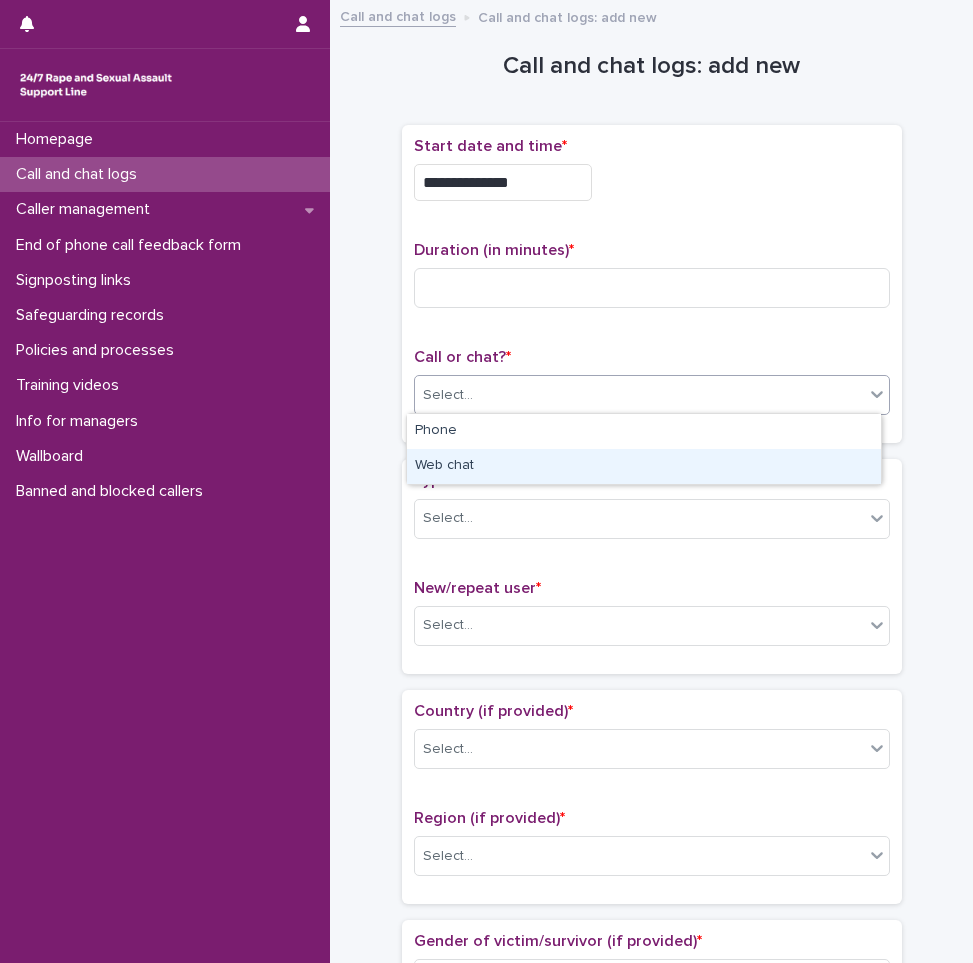 click on "Web chat" at bounding box center (644, 466) 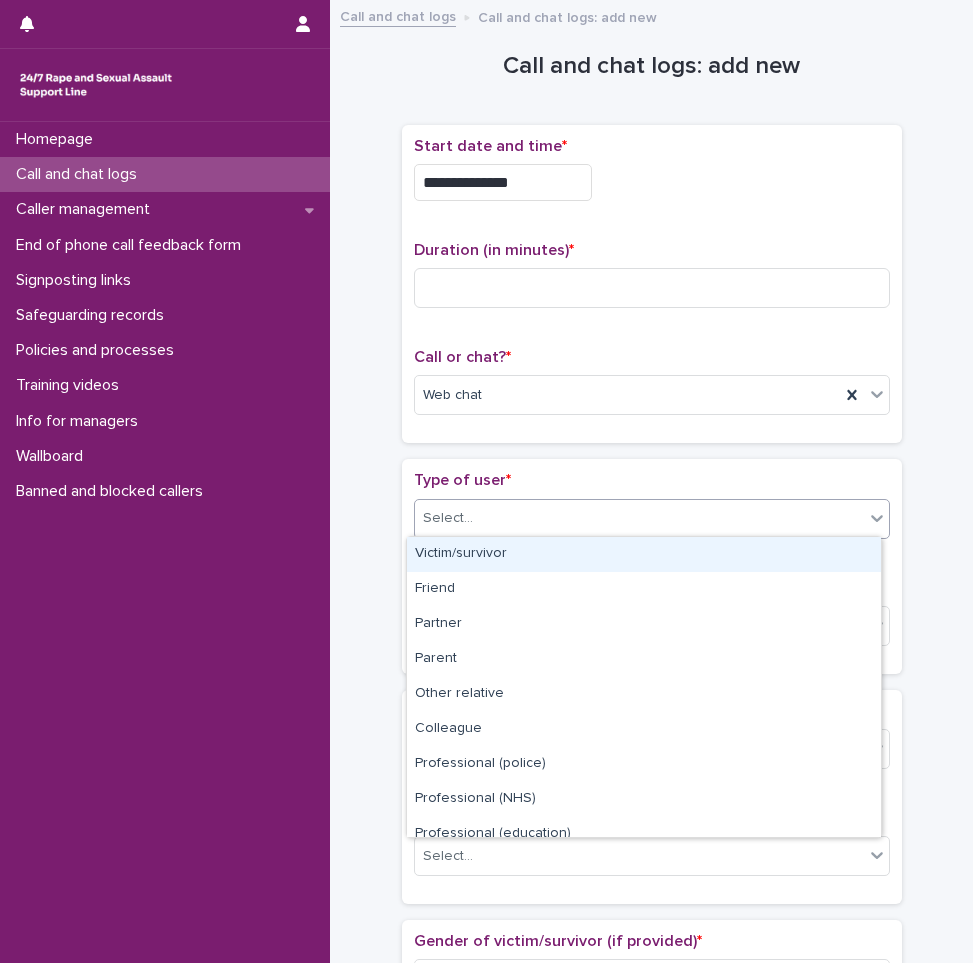 click on "Select..." at bounding box center [448, 518] 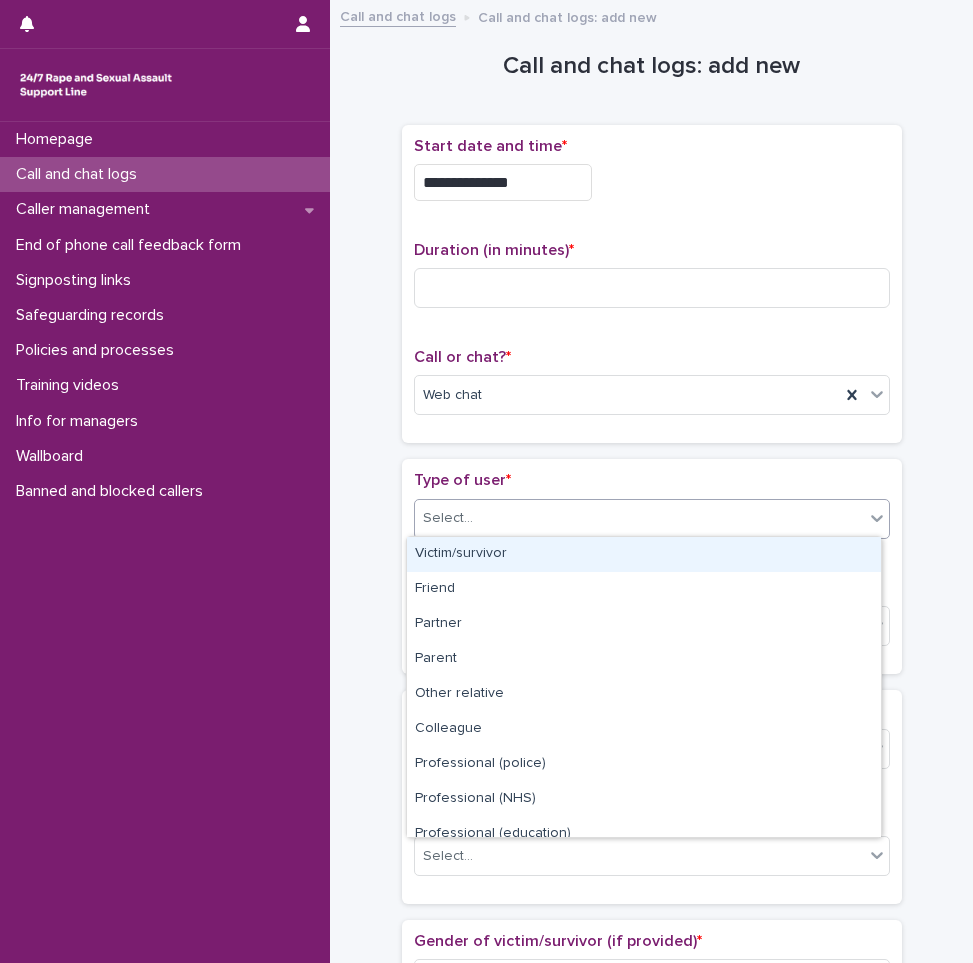 click on "Victim/survivor" at bounding box center (644, 554) 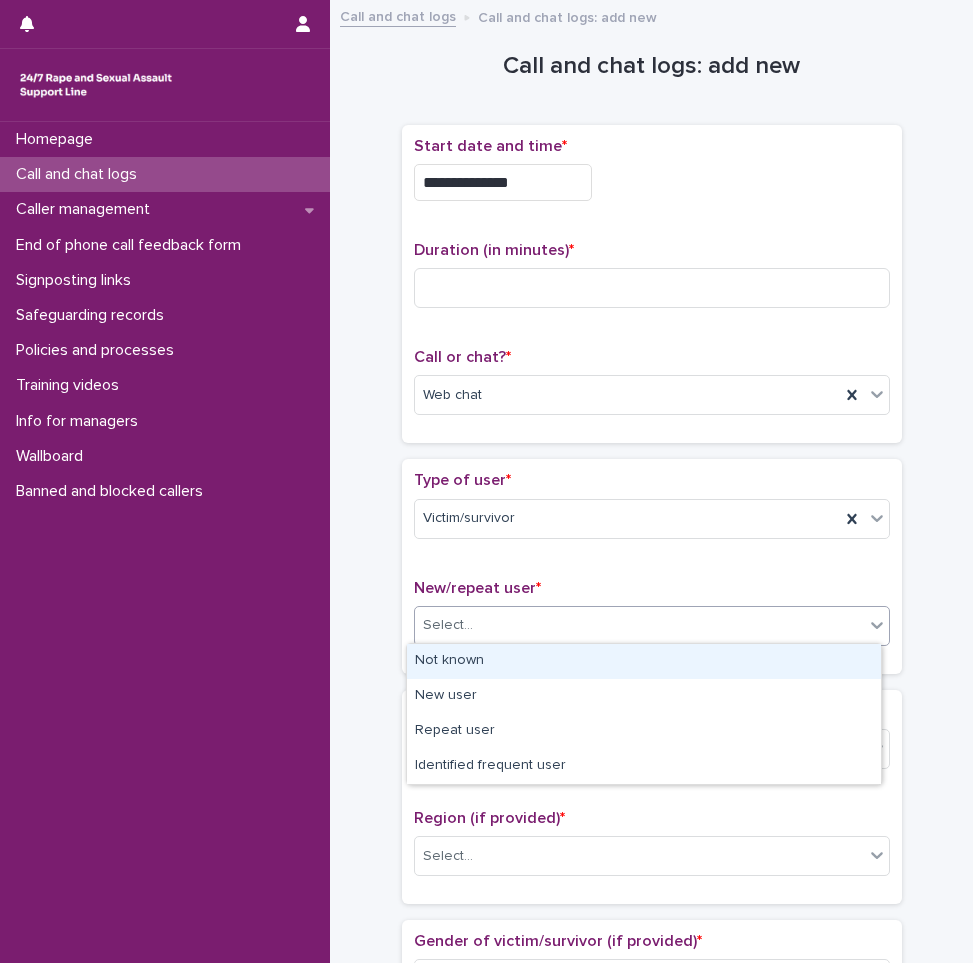 click on "Select..." at bounding box center [639, 625] 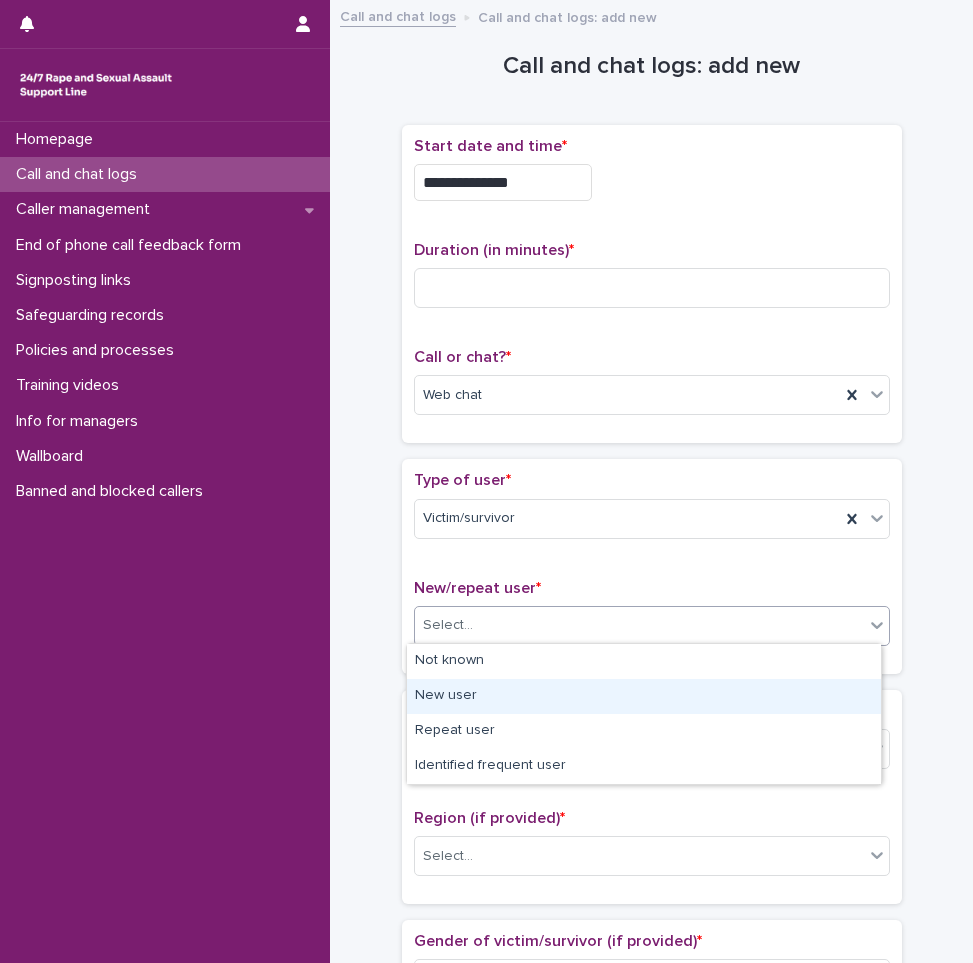 click on "New user" at bounding box center [644, 696] 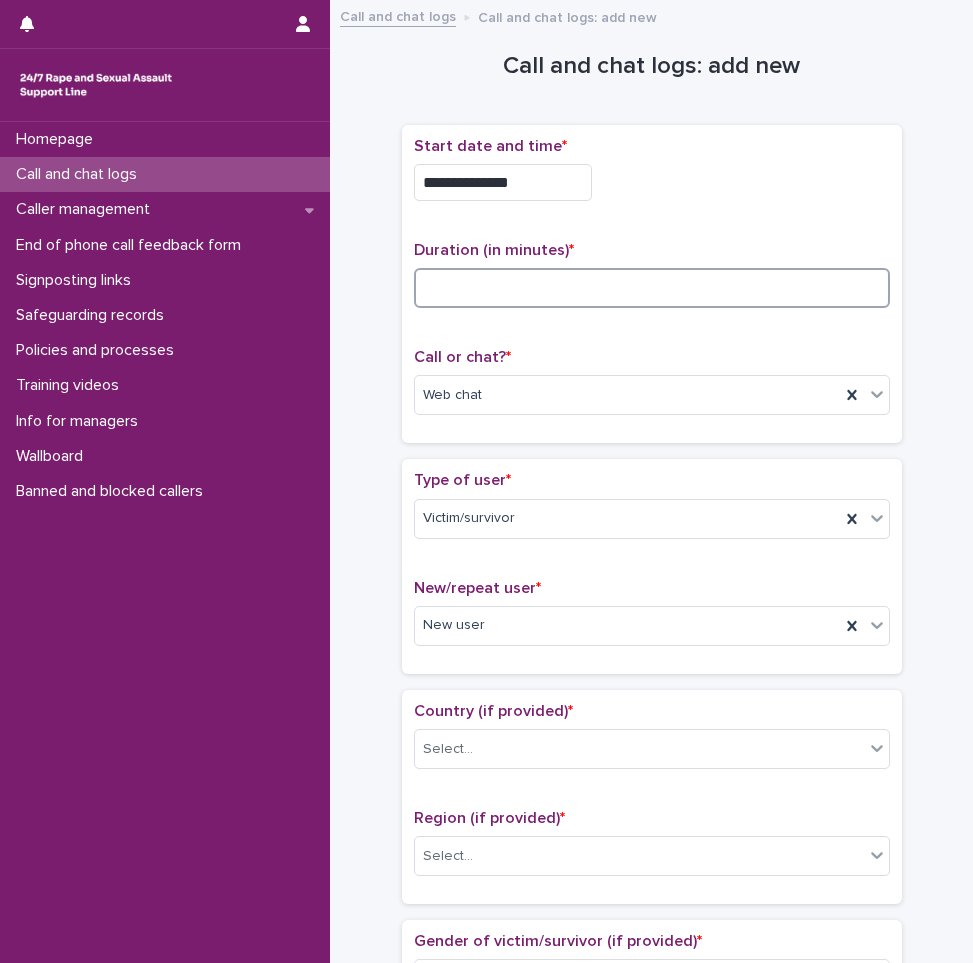 click at bounding box center (652, 288) 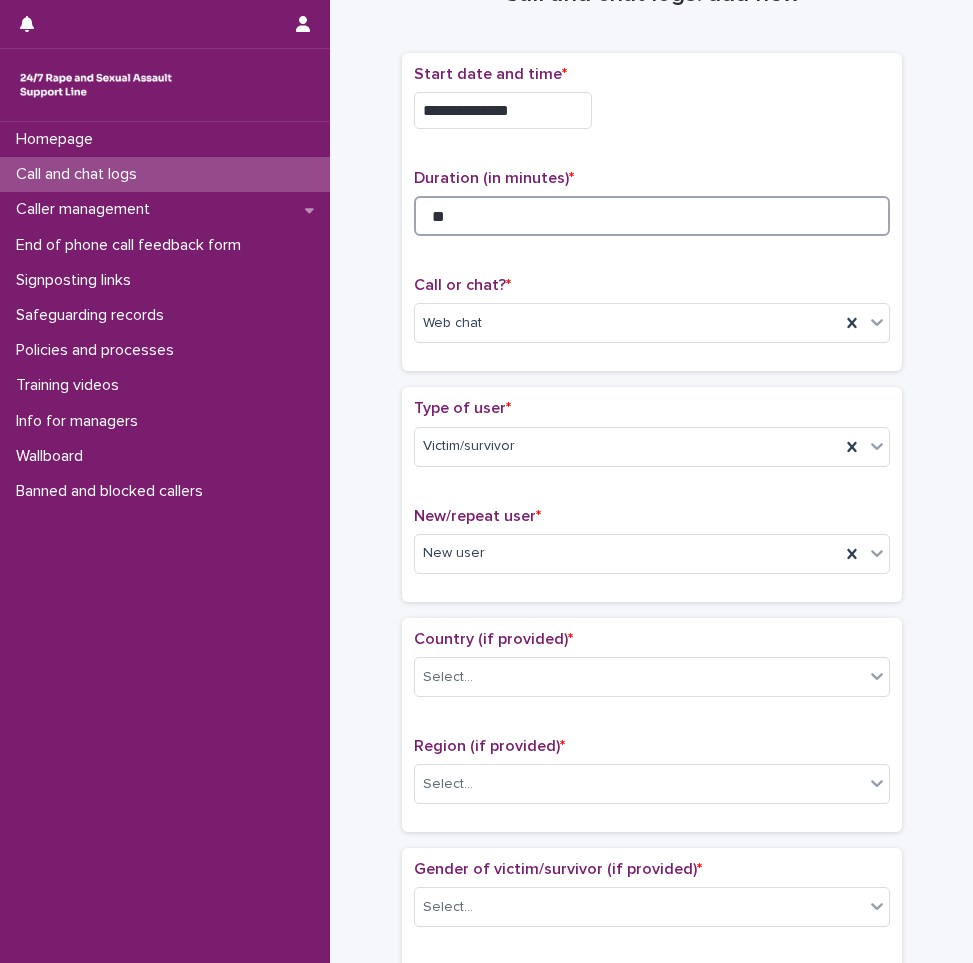 scroll, scrollTop: 400, scrollLeft: 0, axis: vertical 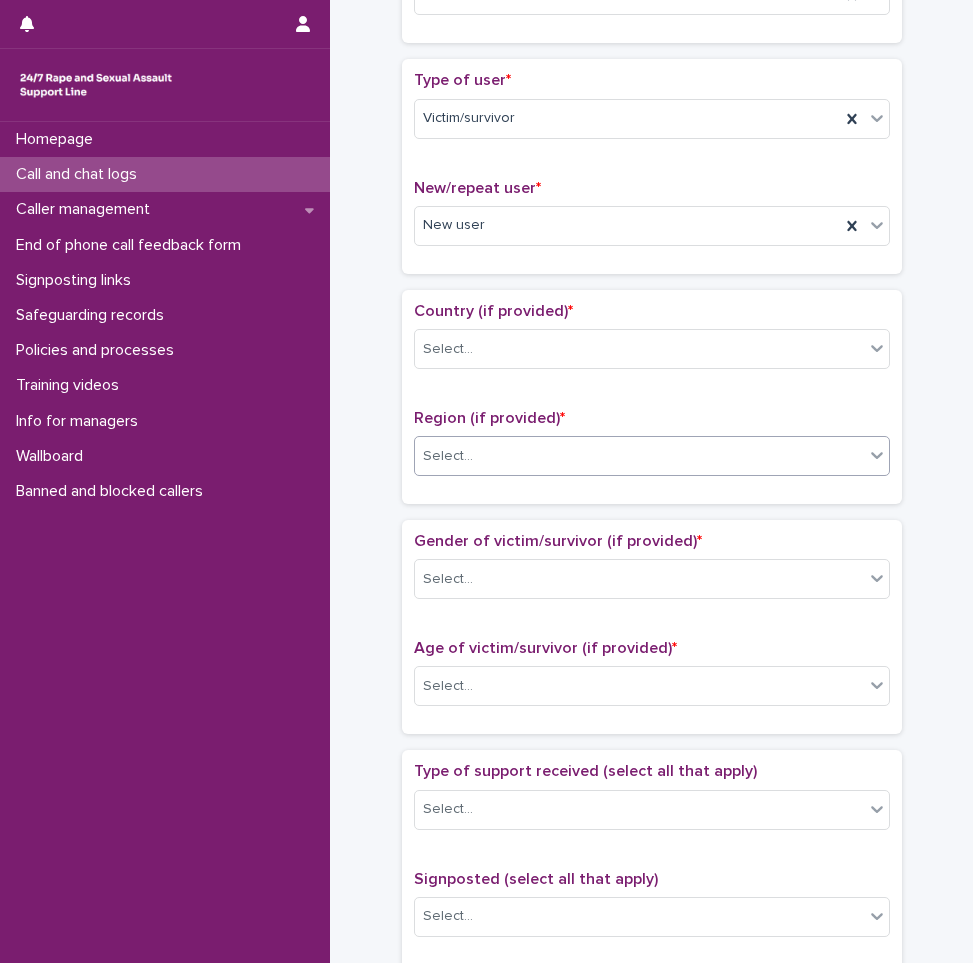 click on "Select..." at bounding box center (639, 456) 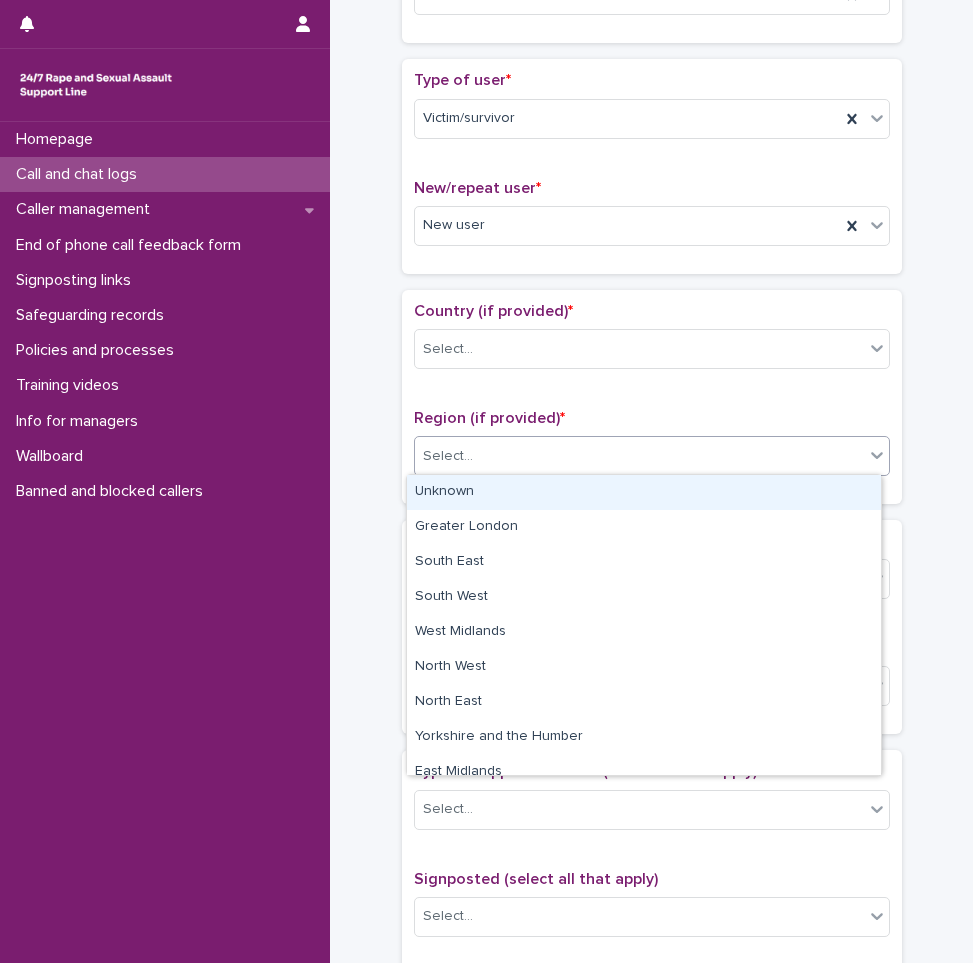 click on "Unknown" at bounding box center (644, 492) 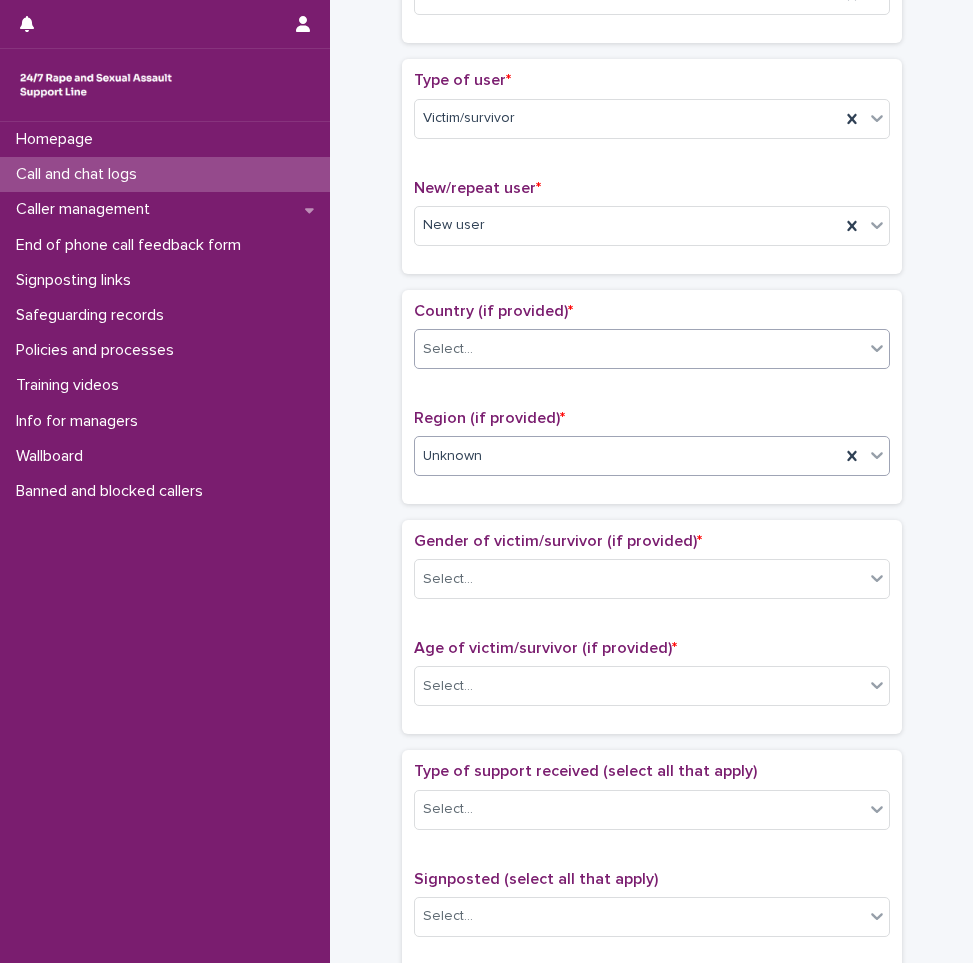 click on "Select..." at bounding box center [639, 349] 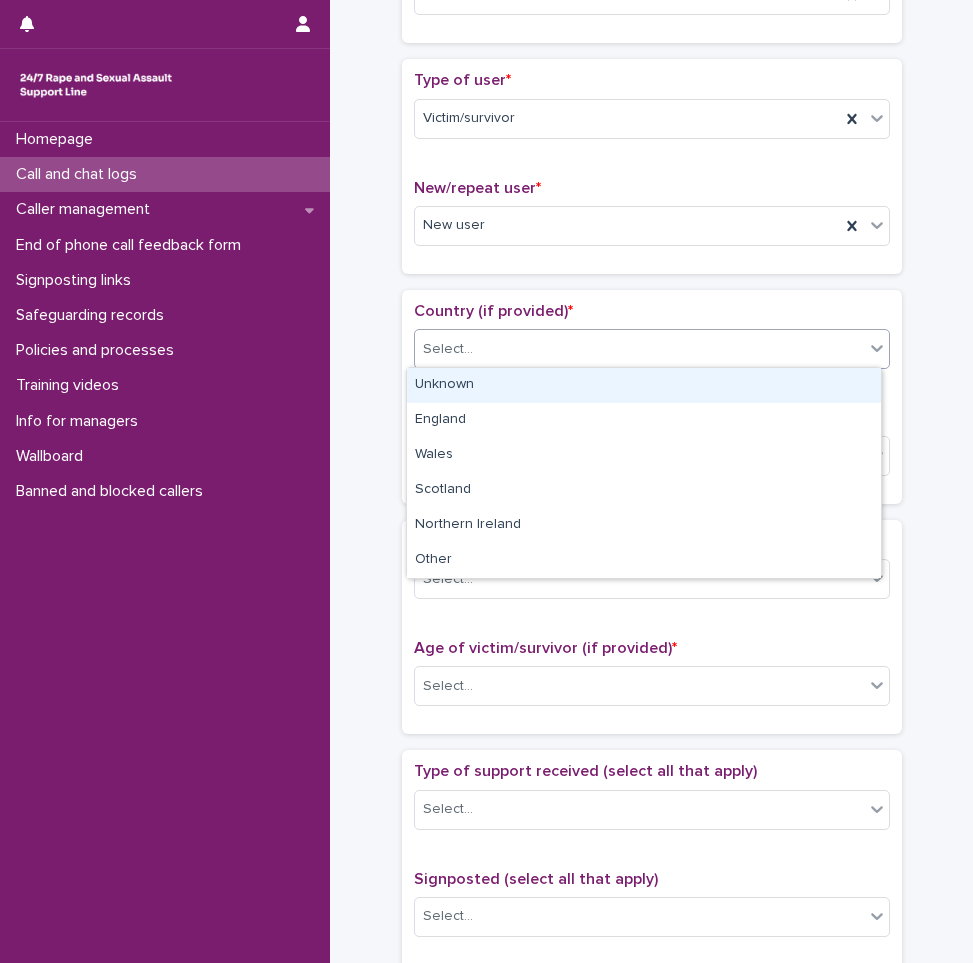 click on "Unknown" at bounding box center [644, 385] 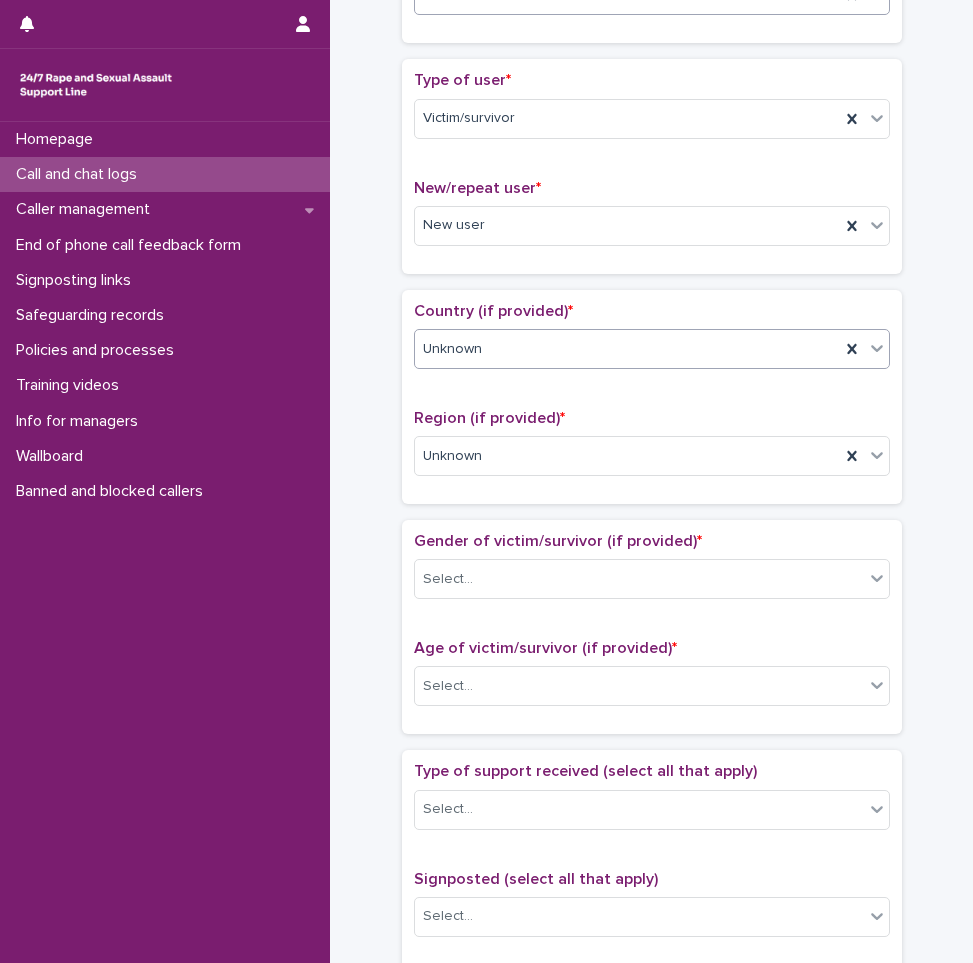 scroll, scrollTop: 0, scrollLeft: 0, axis: both 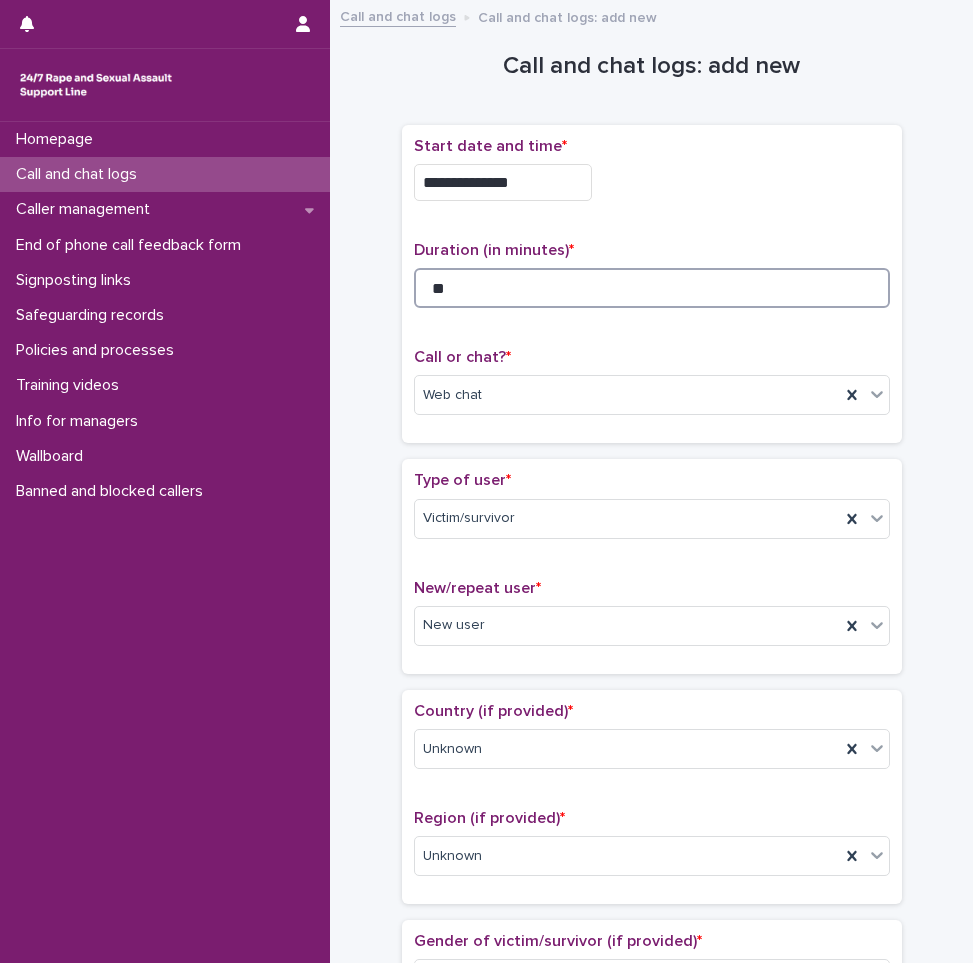 click on "**" at bounding box center (652, 288) 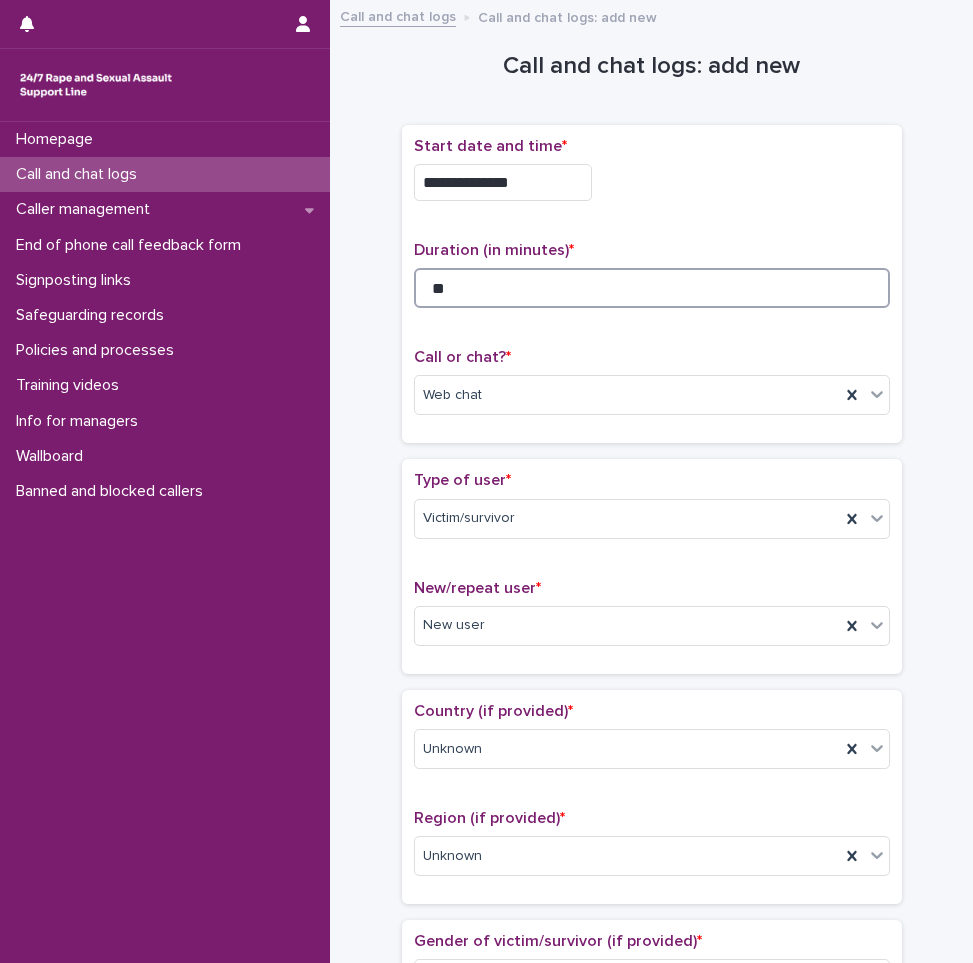 type on "**" 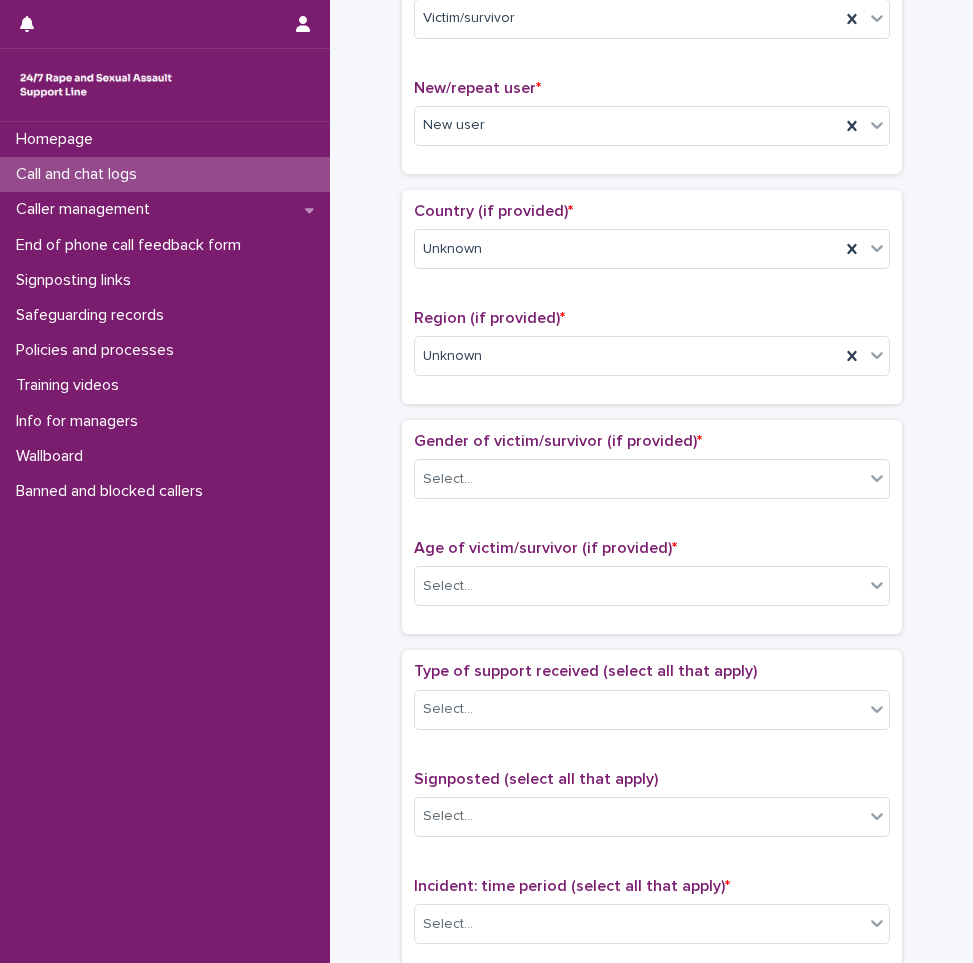 scroll, scrollTop: 600, scrollLeft: 0, axis: vertical 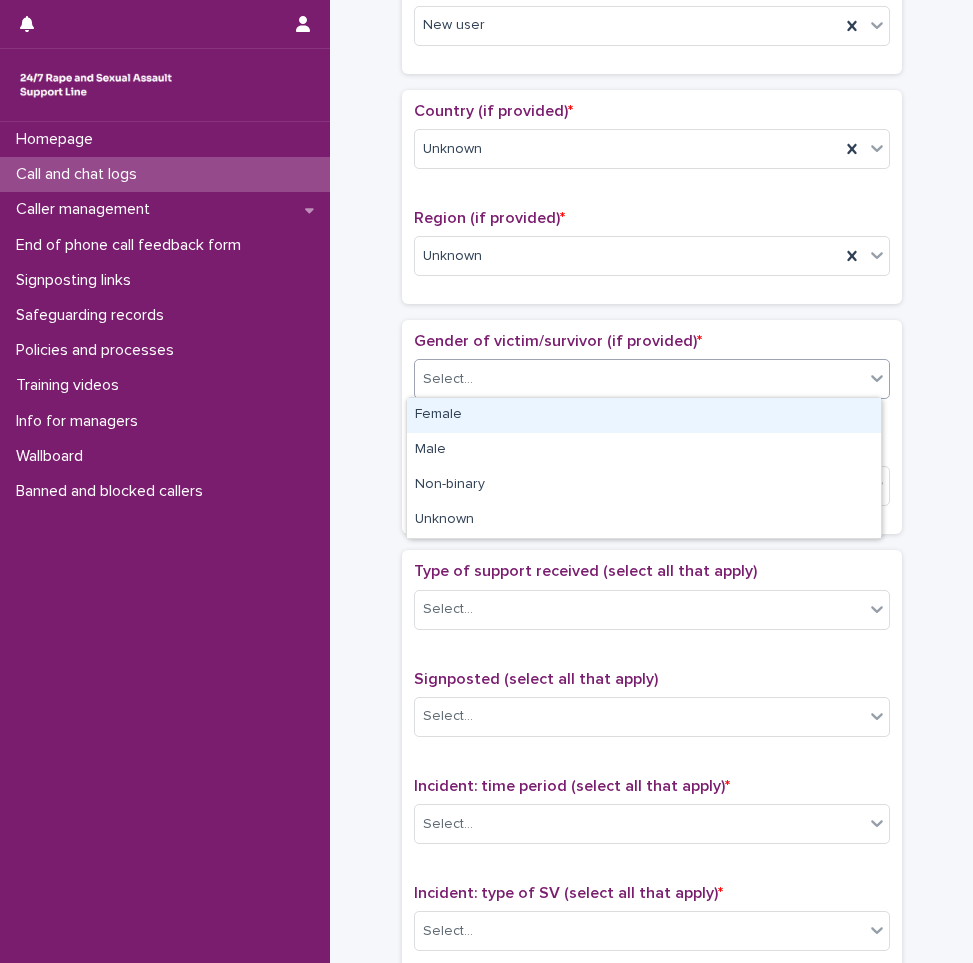 click on "Select..." at bounding box center [639, 379] 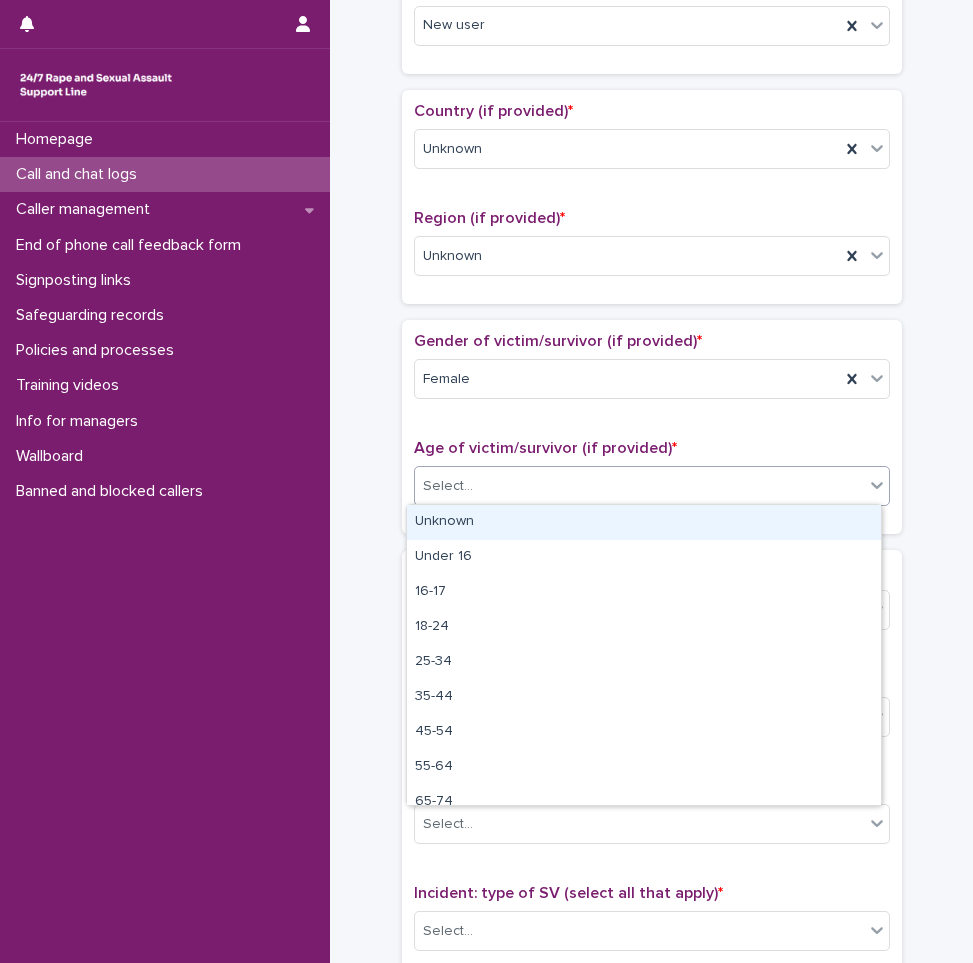 click on "Select..." at bounding box center (639, 486) 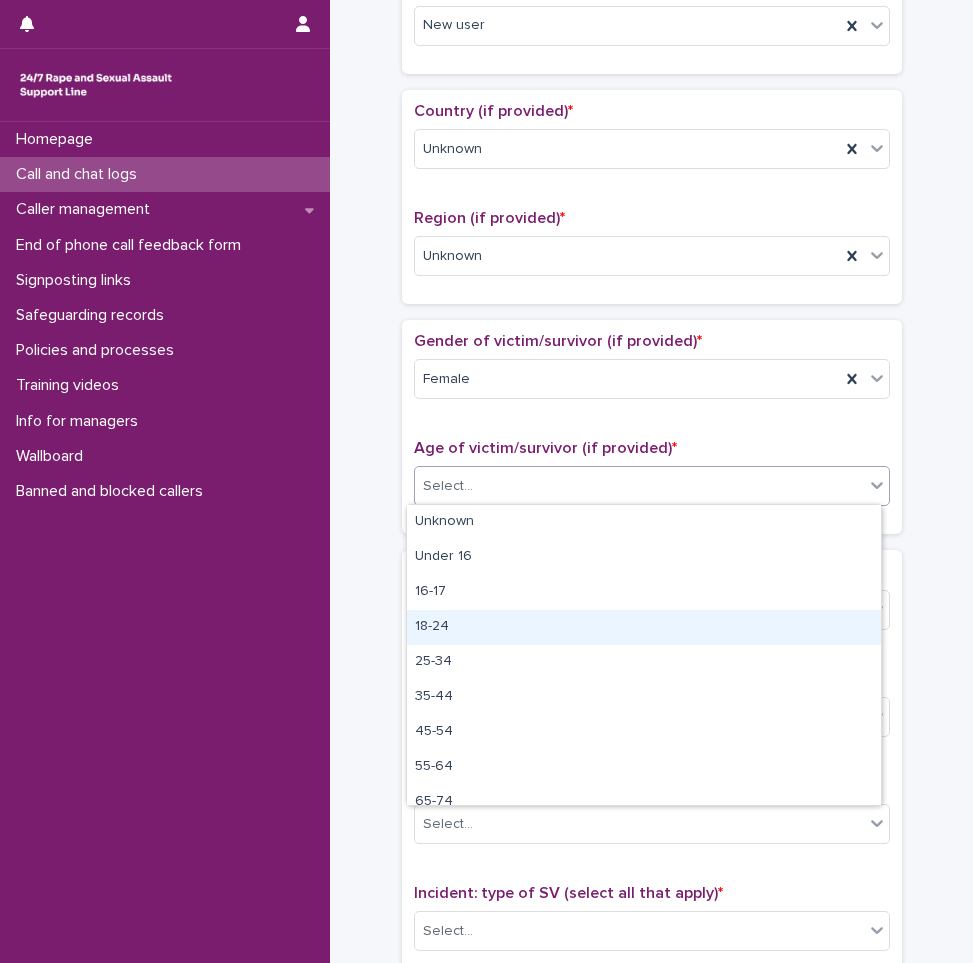 click on "18-24" at bounding box center (644, 627) 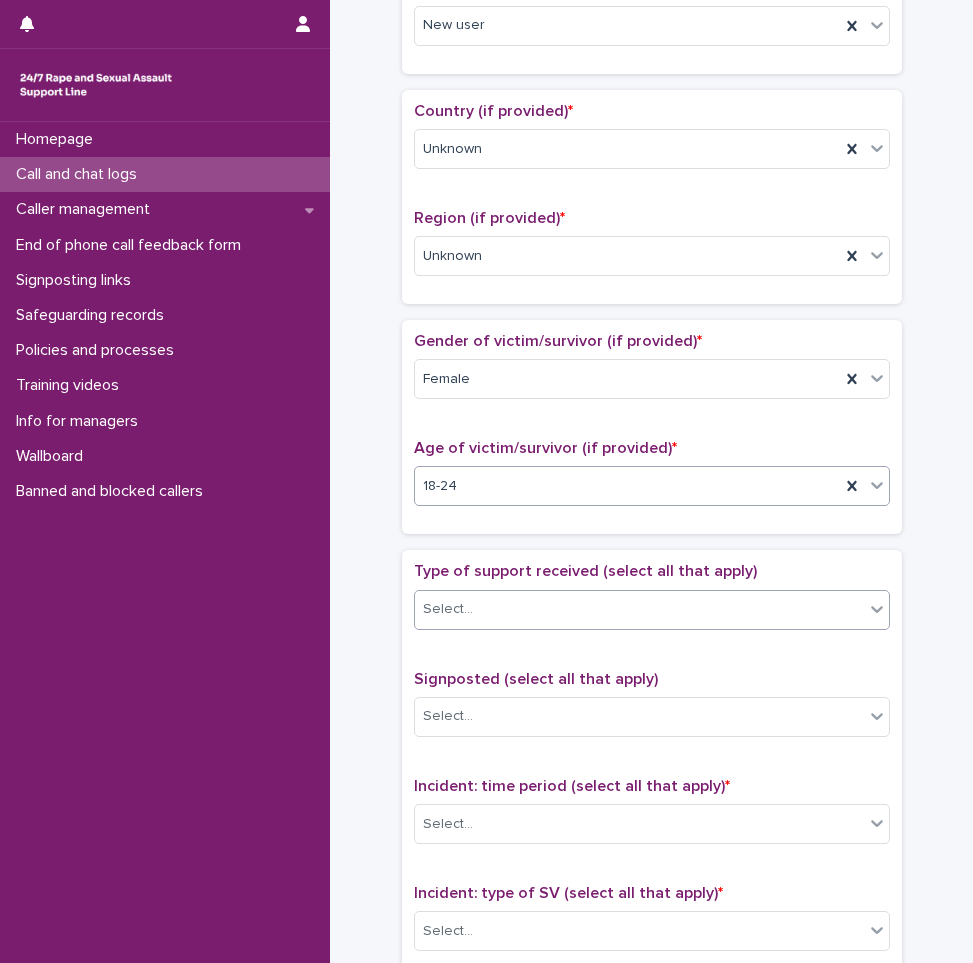 scroll, scrollTop: 700, scrollLeft: 0, axis: vertical 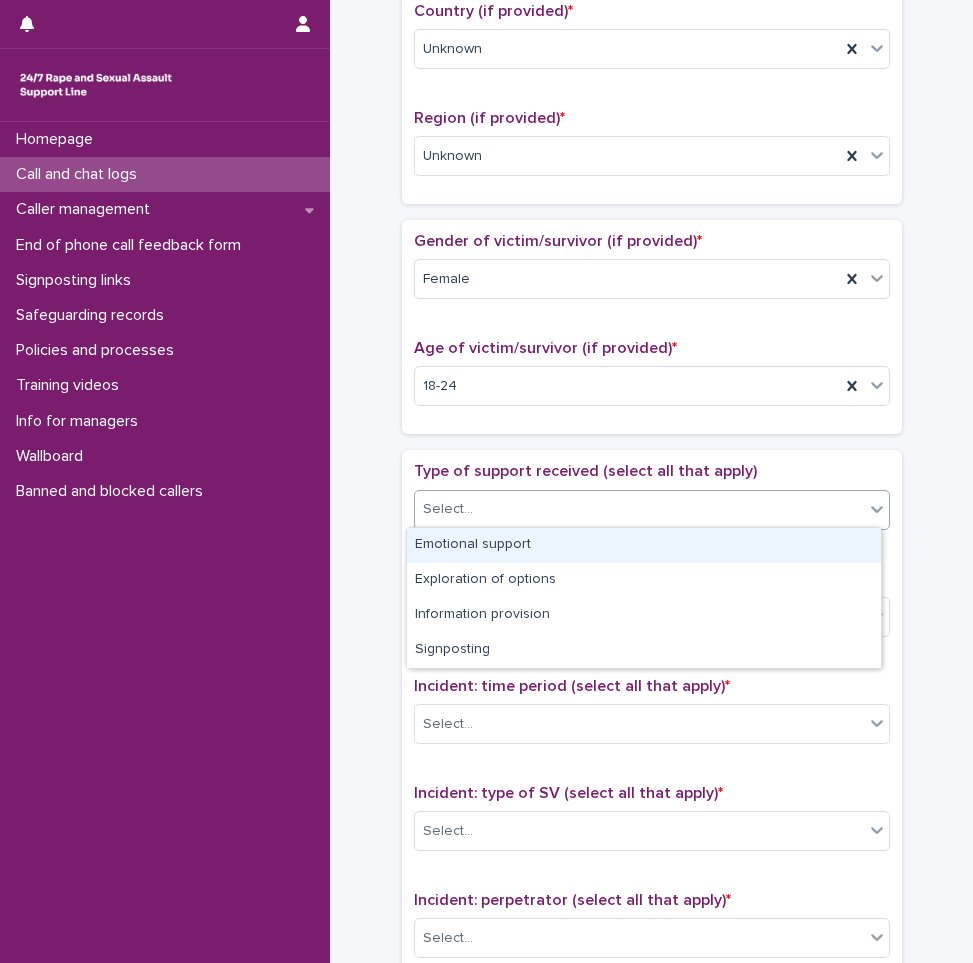 click on "Select..." at bounding box center (639, 509) 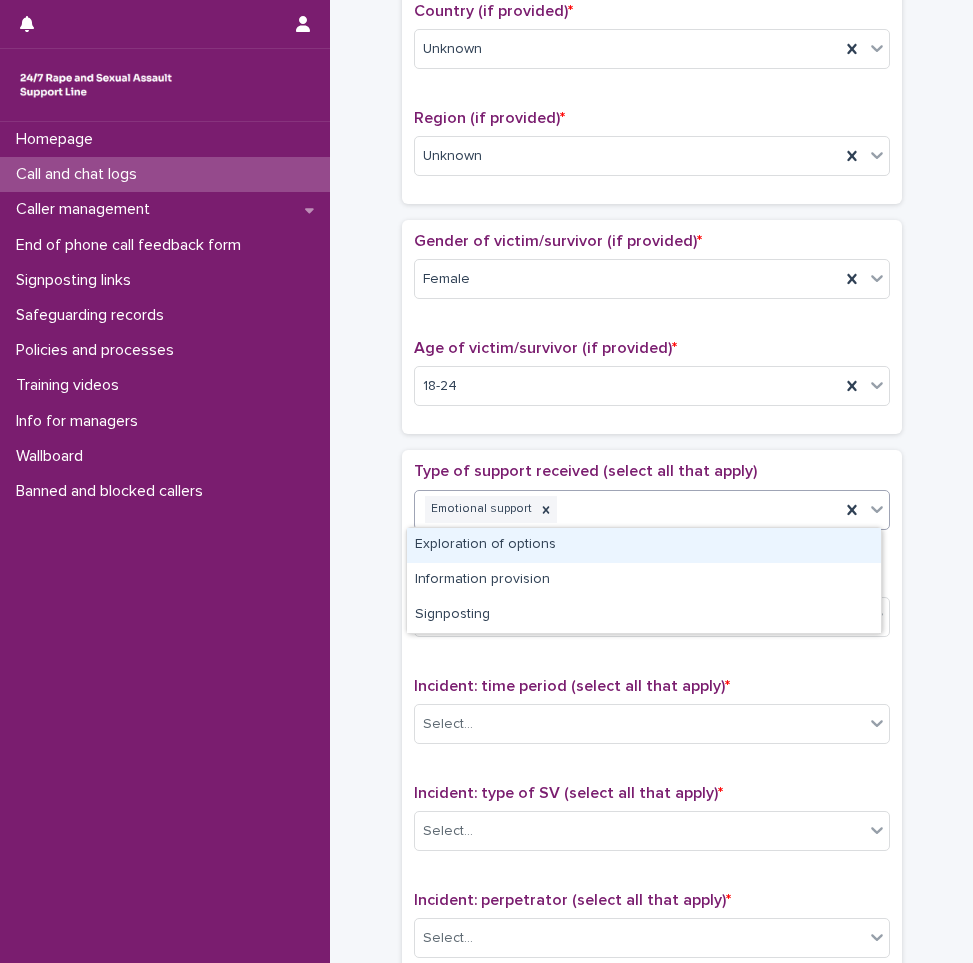 click on "Emotional support" at bounding box center [627, 509] 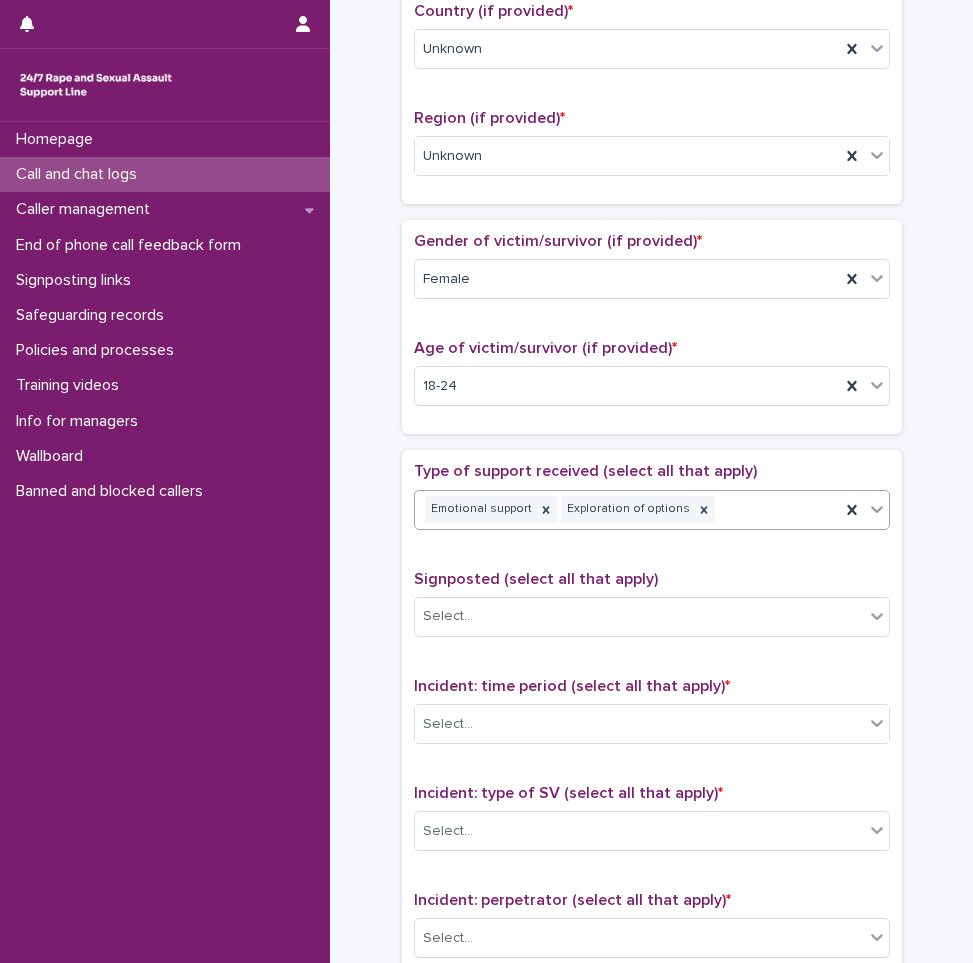 click on "Emotional support Exploration of options" at bounding box center (627, 509) 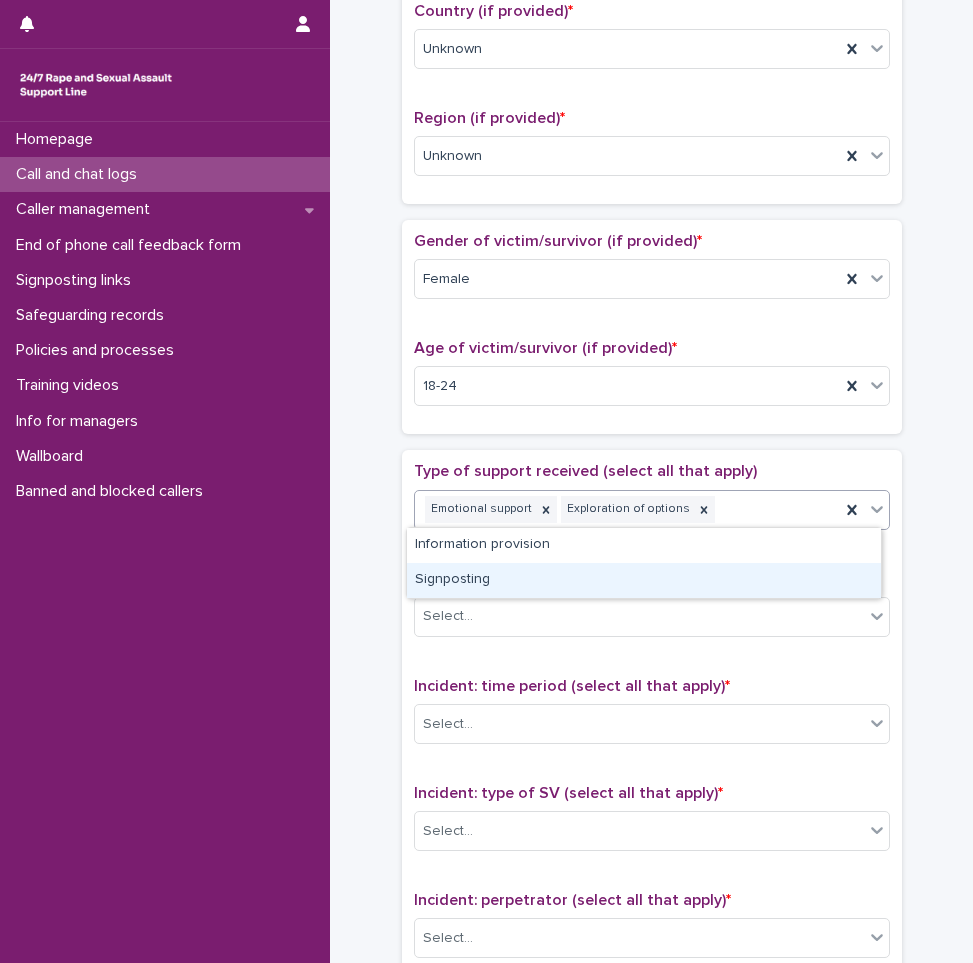 click on "**********" at bounding box center (651, 335) 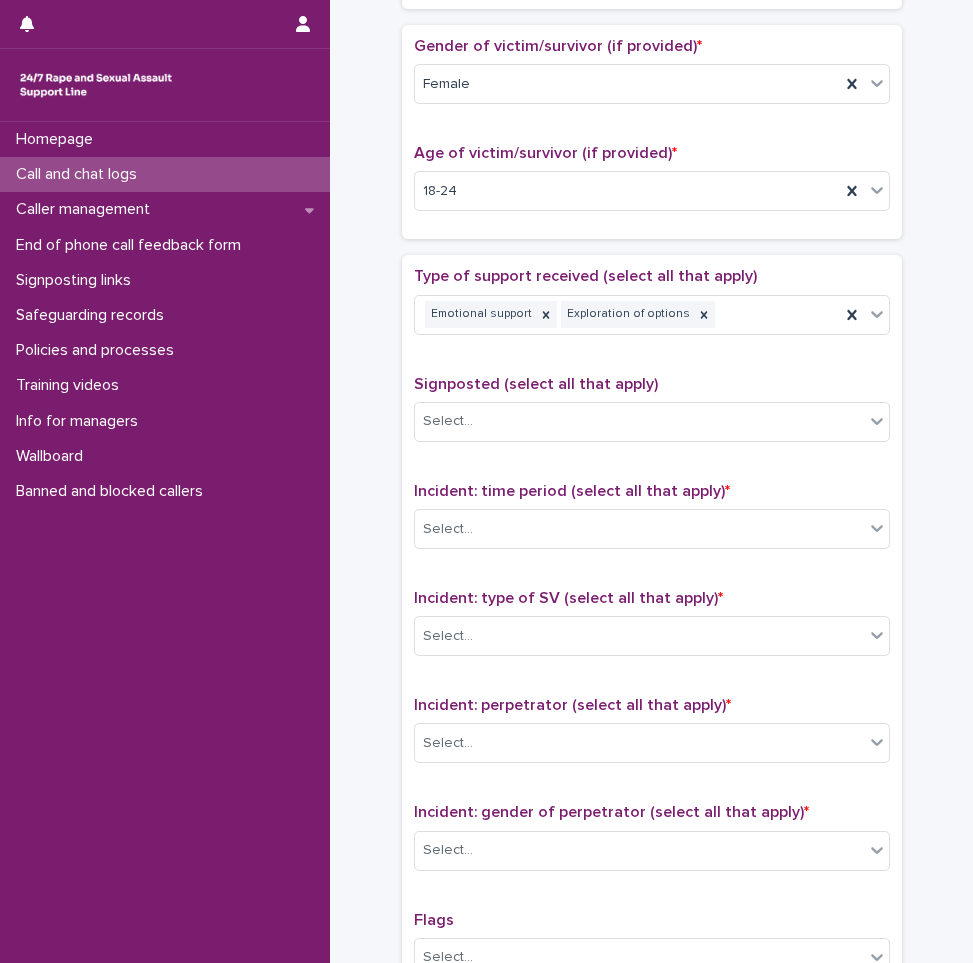 scroll, scrollTop: 900, scrollLeft: 0, axis: vertical 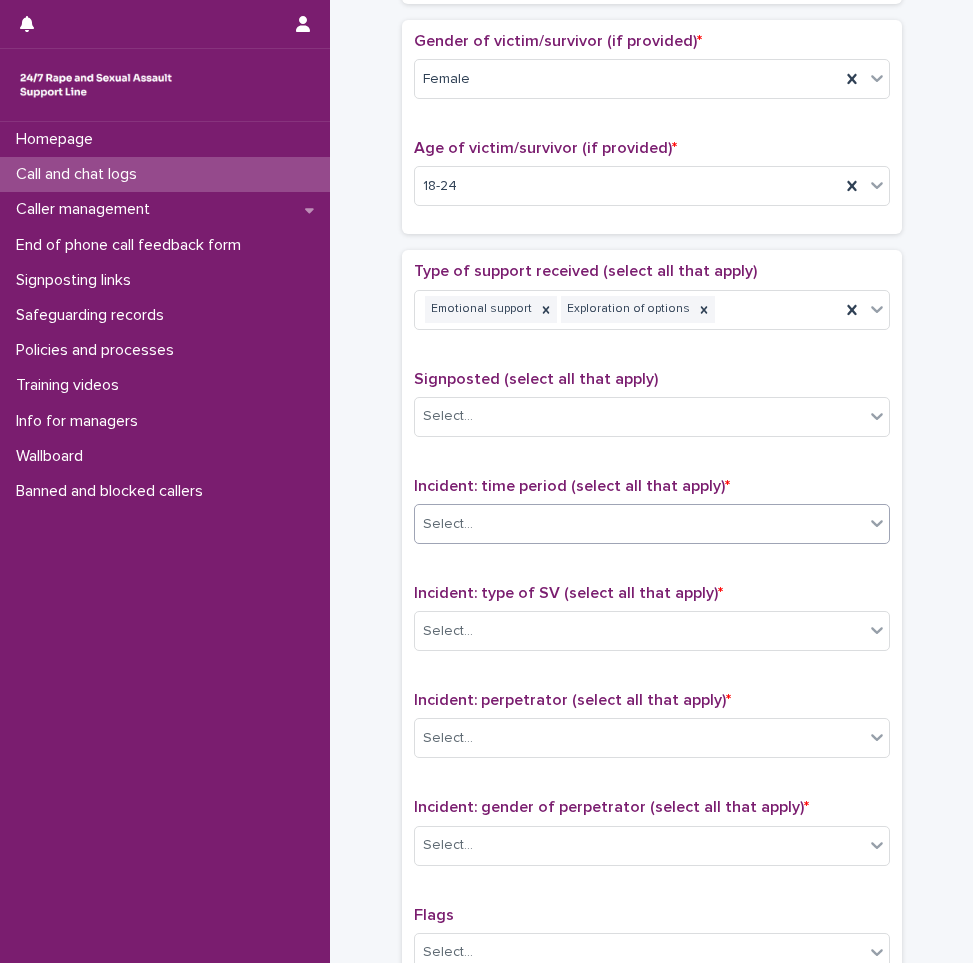 click on "Select..." at bounding box center [639, 524] 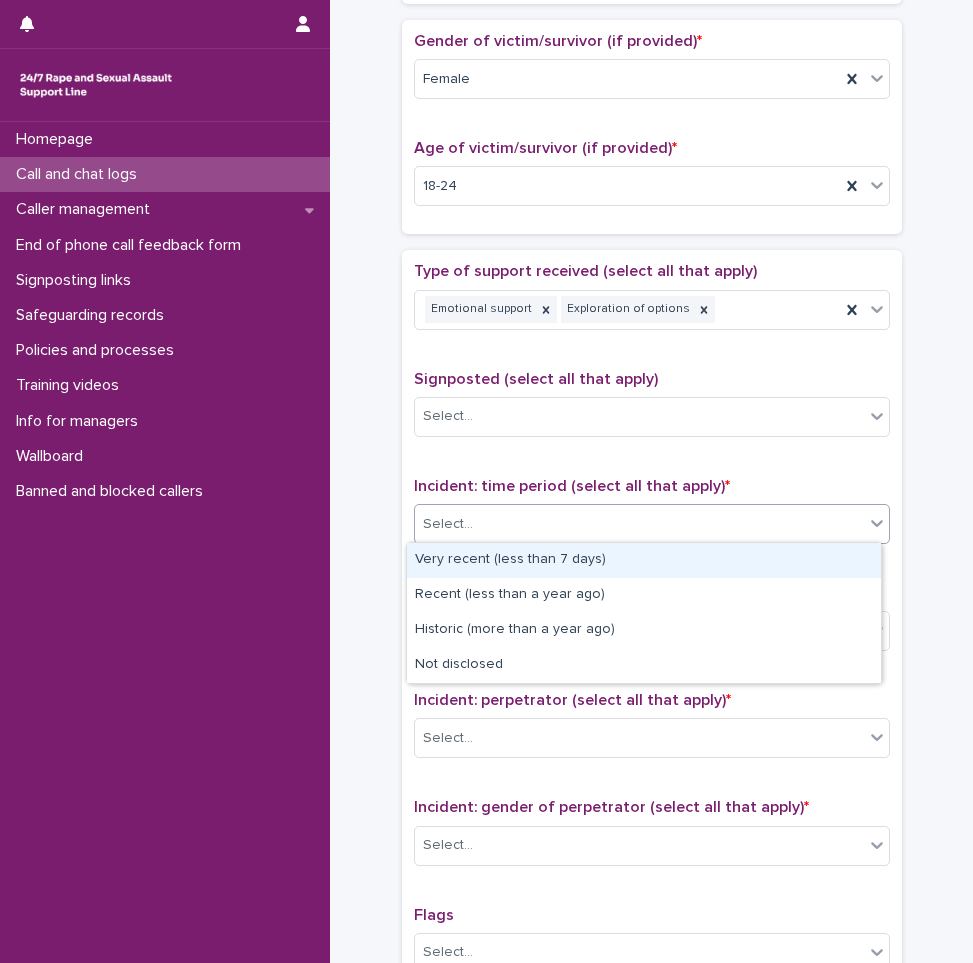 click on "Very recent (less than 7 days)" at bounding box center [644, 560] 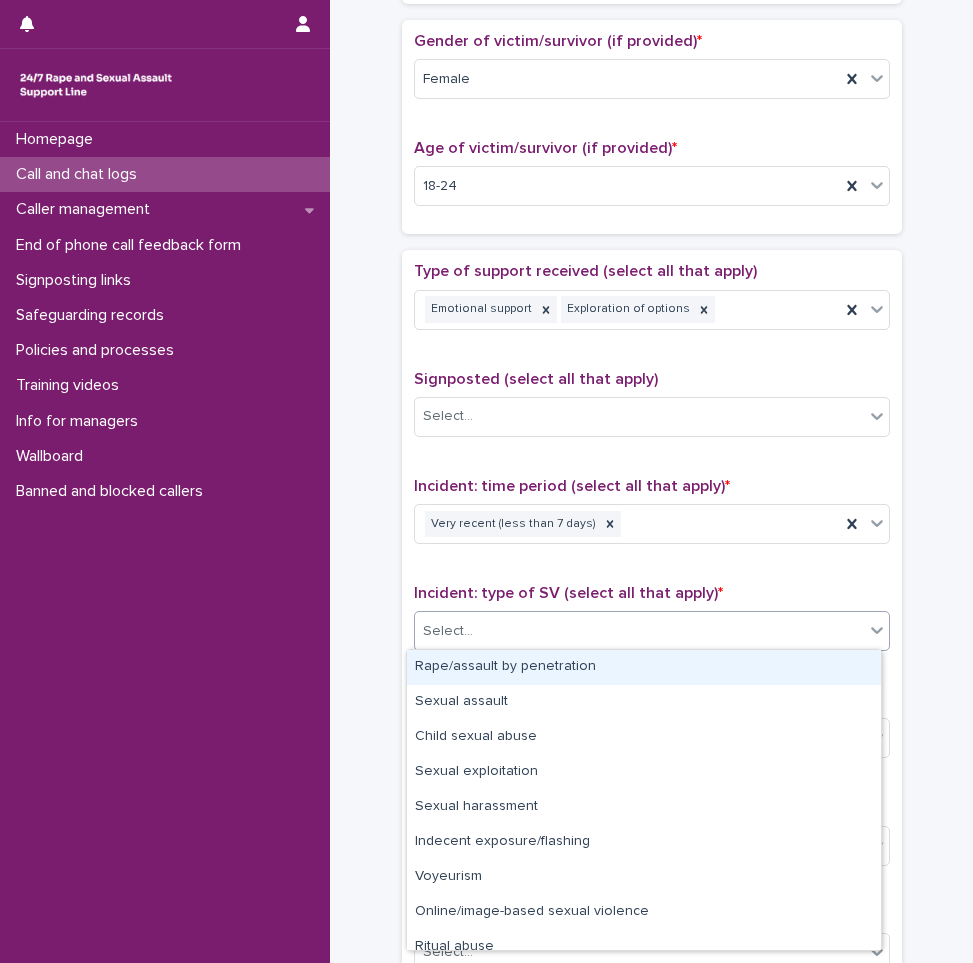 click on "Select..." at bounding box center (652, 631) 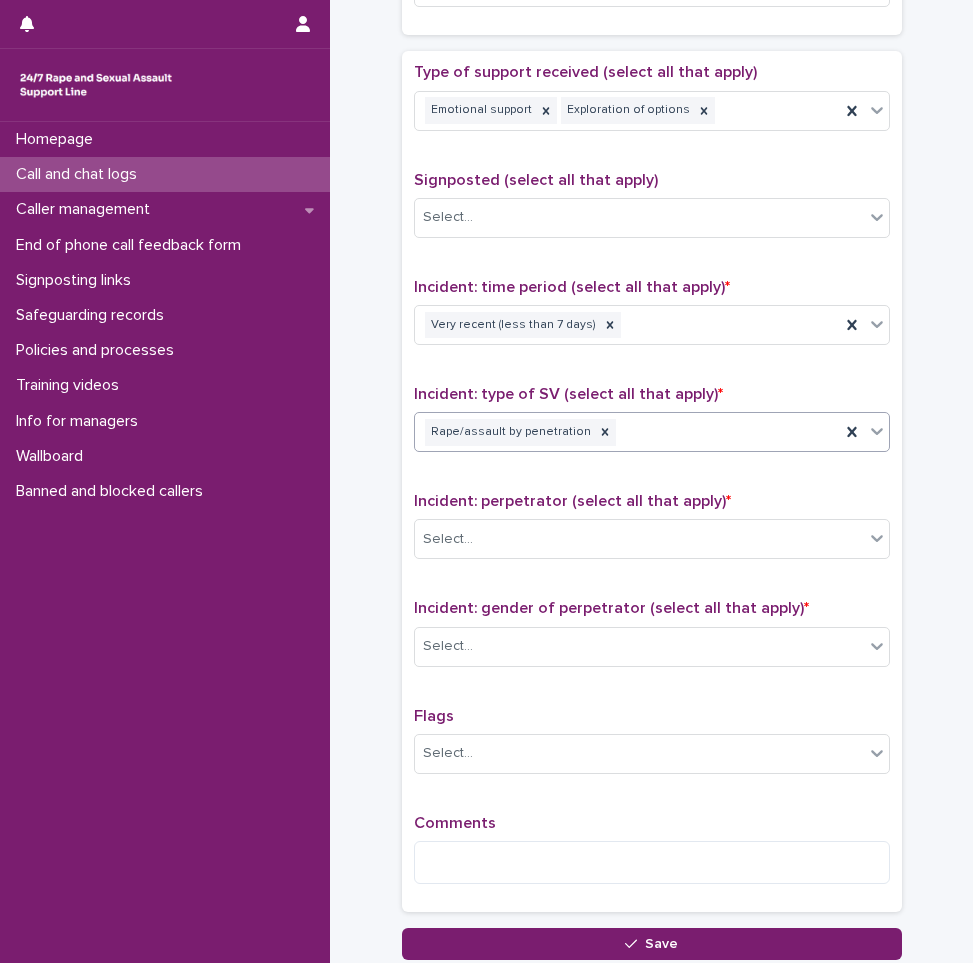scroll, scrollTop: 1100, scrollLeft: 0, axis: vertical 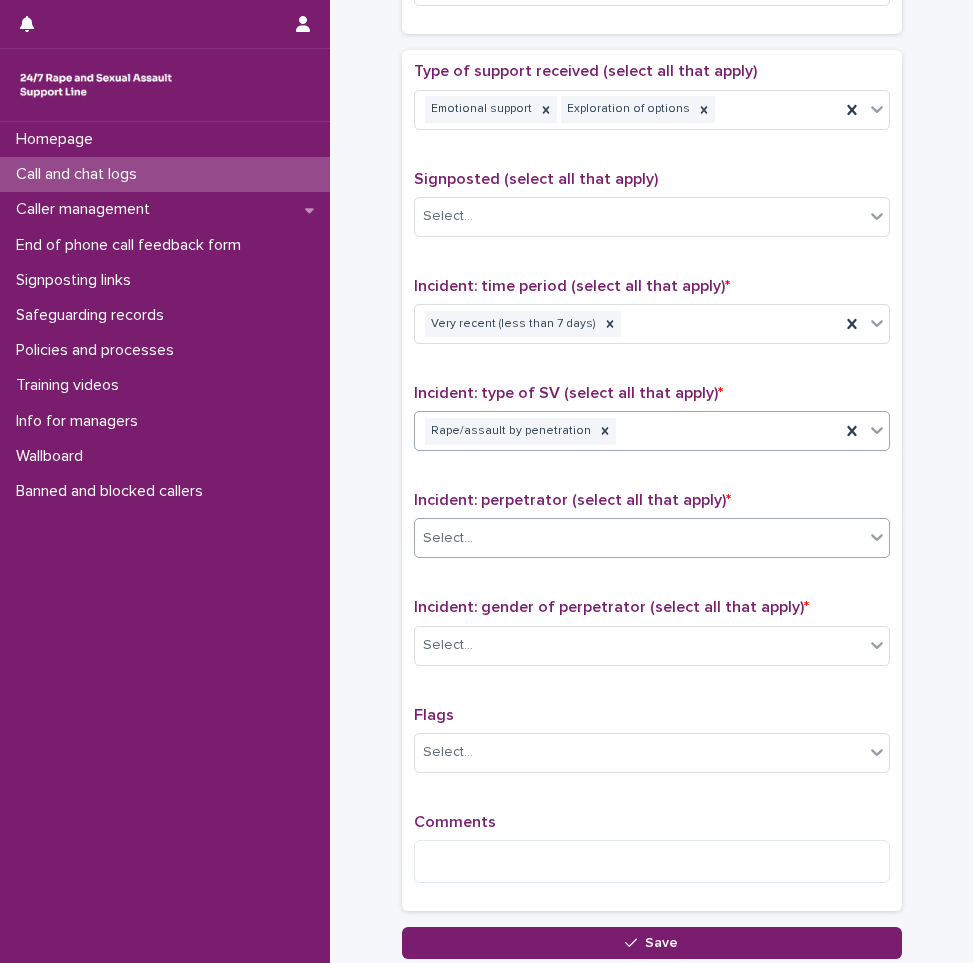 click on "Select..." at bounding box center (652, 538) 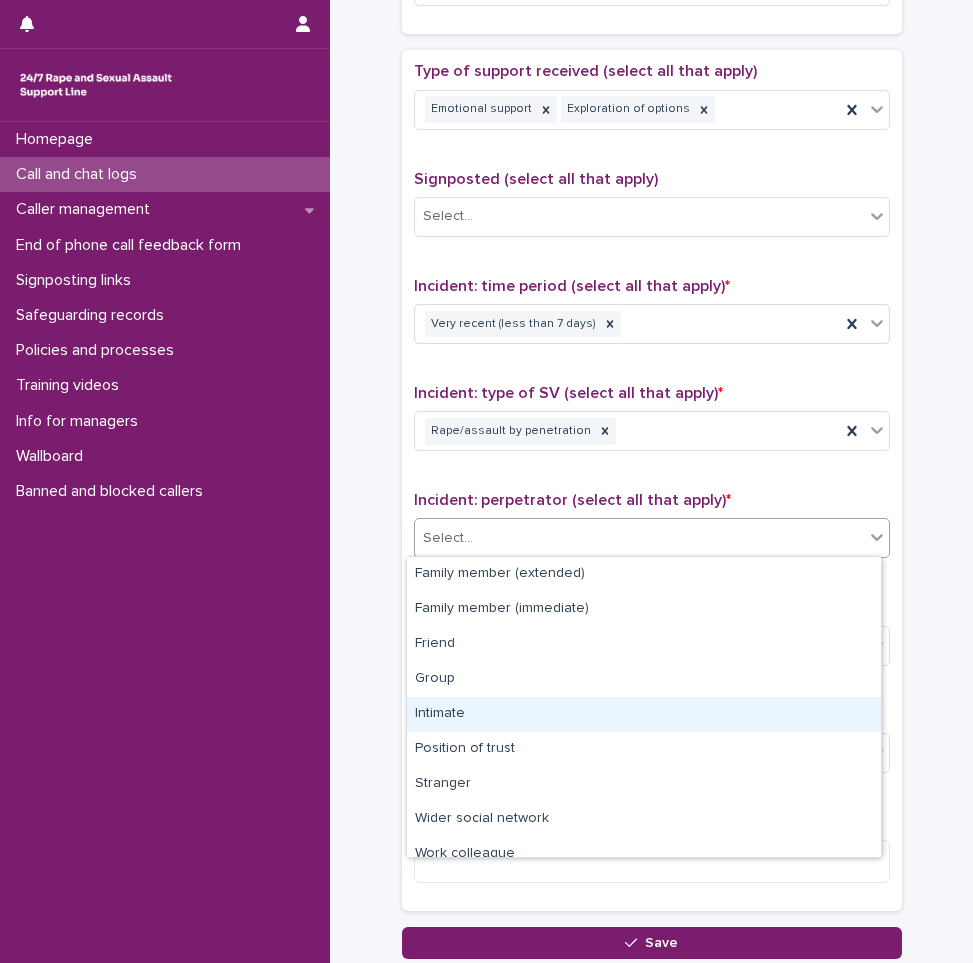 click on "Intimate" at bounding box center (644, 714) 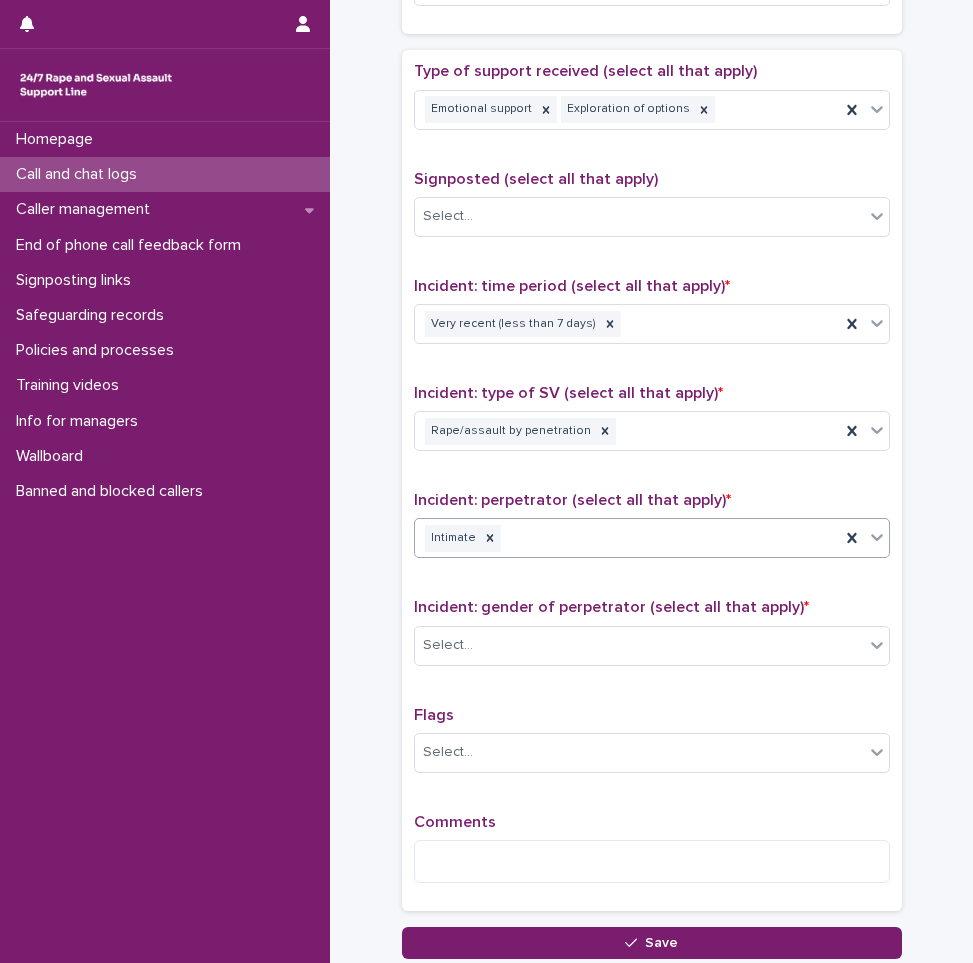 scroll, scrollTop: 1200, scrollLeft: 0, axis: vertical 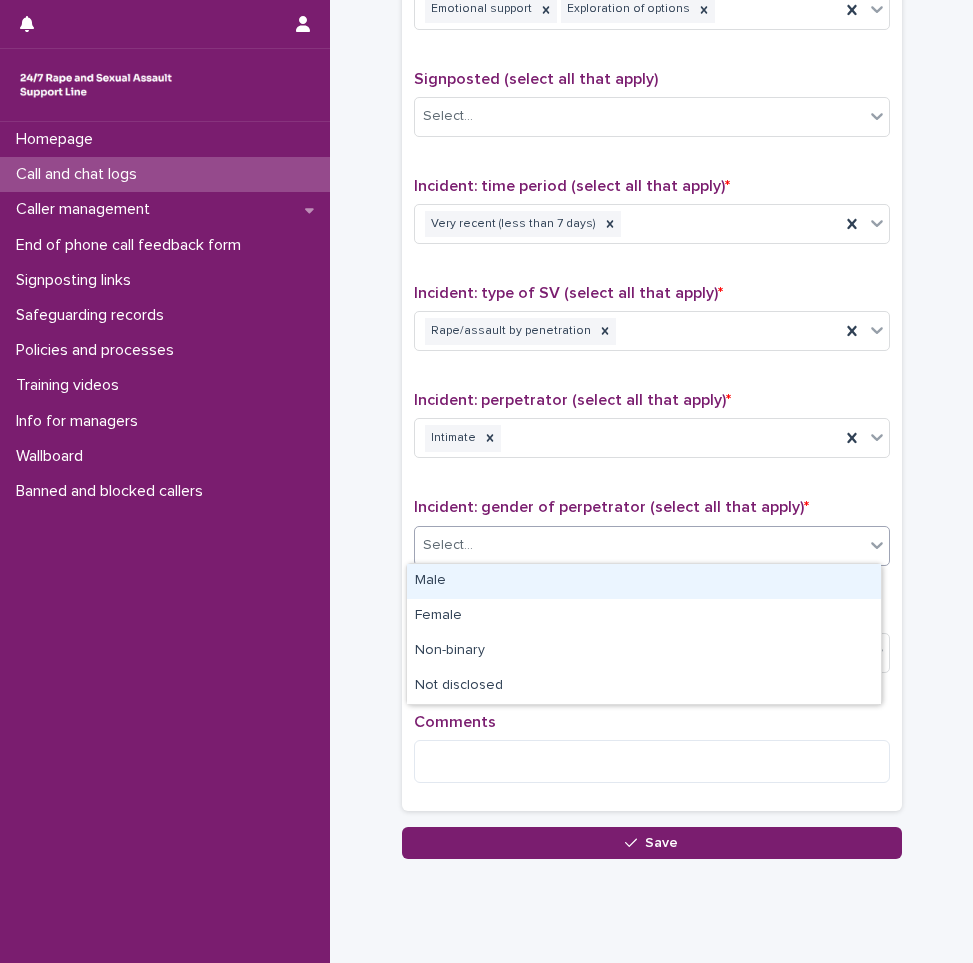 click on "Select..." at bounding box center [639, 545] 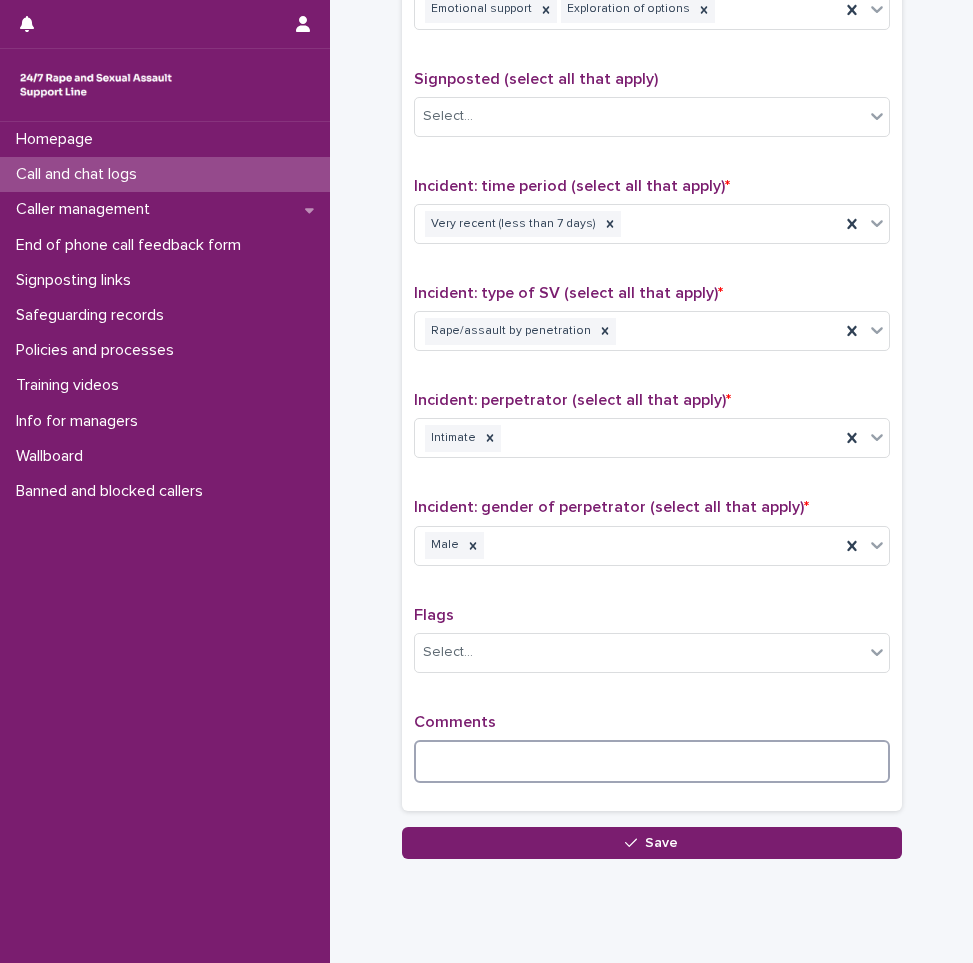 click at bounding box center (652, 761) 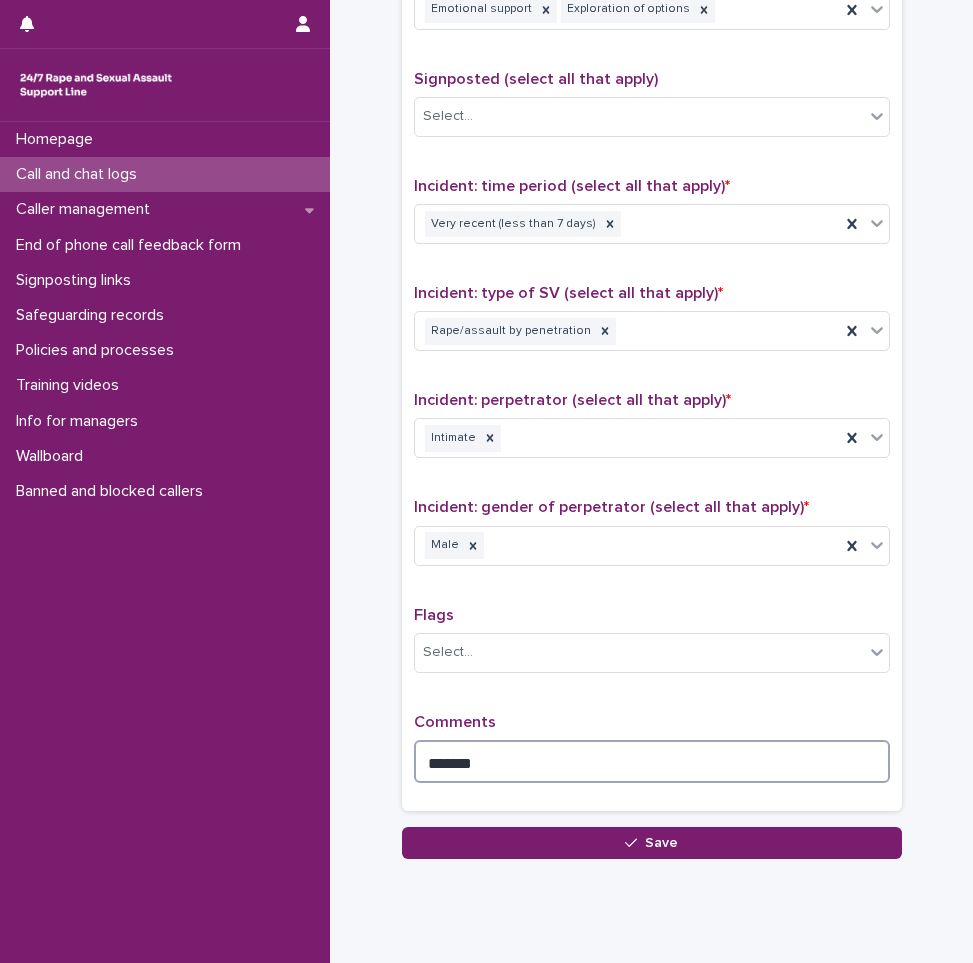 click on "******" at bounding box center (652, 761) 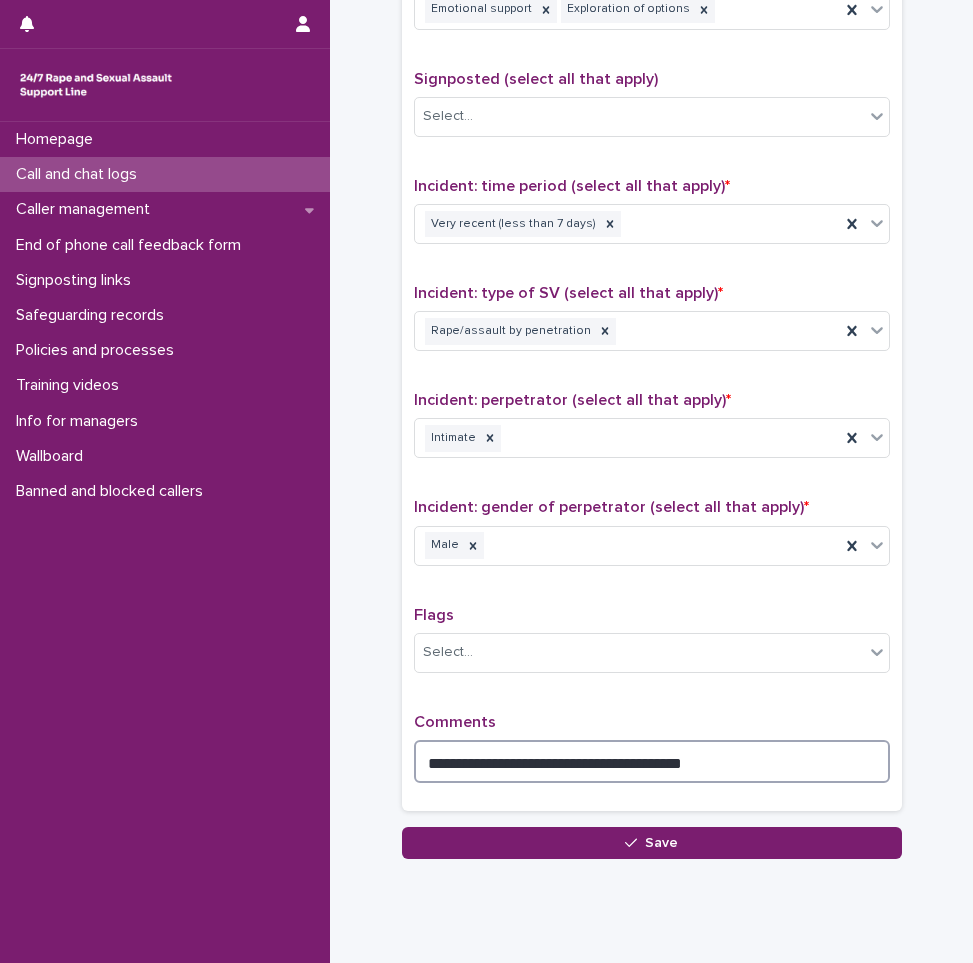 click on "**********" at bounding box center (652, 761) 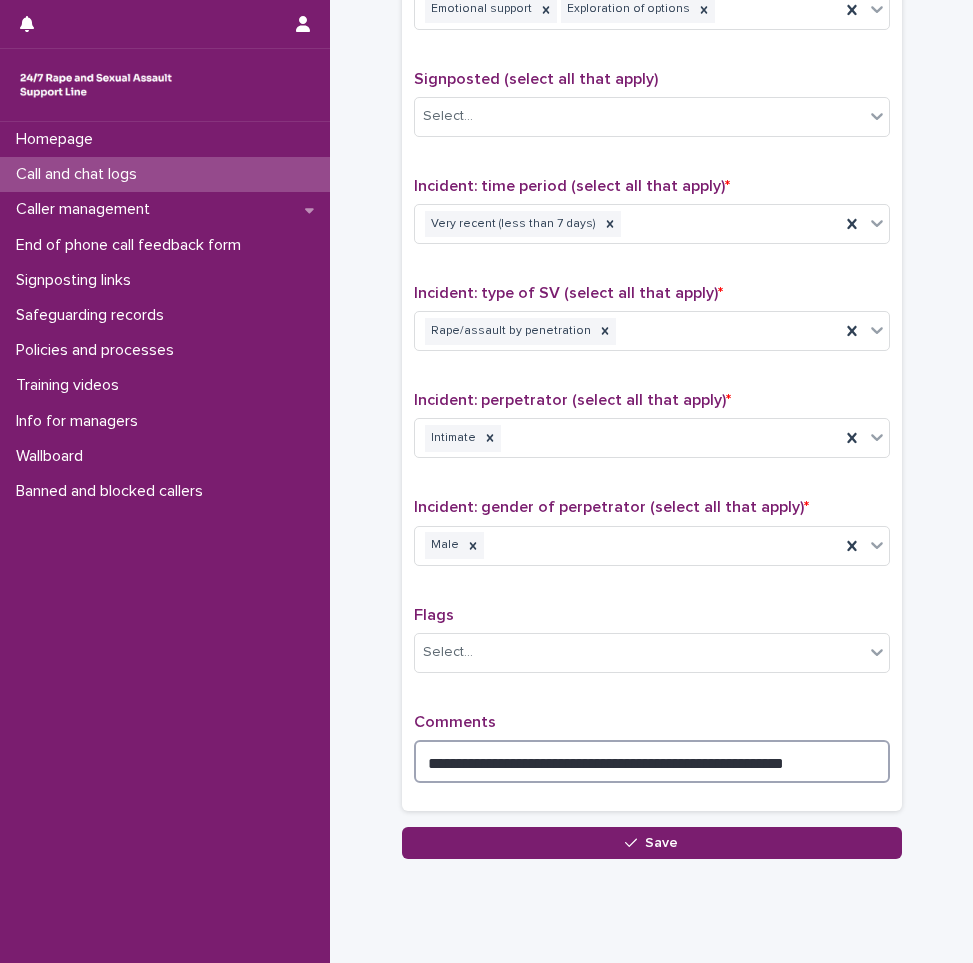 click on "**********" at bounding box center [652, 761] 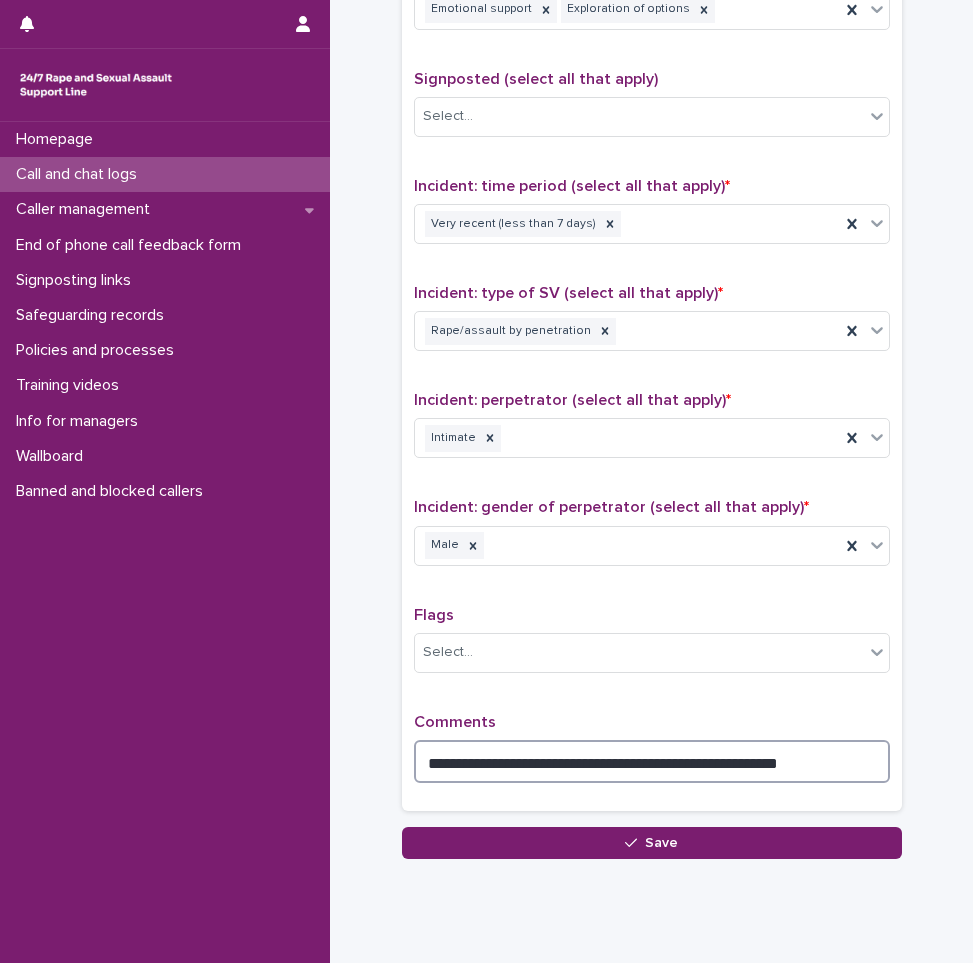 click on "**********" at bounding box center [652, 761] 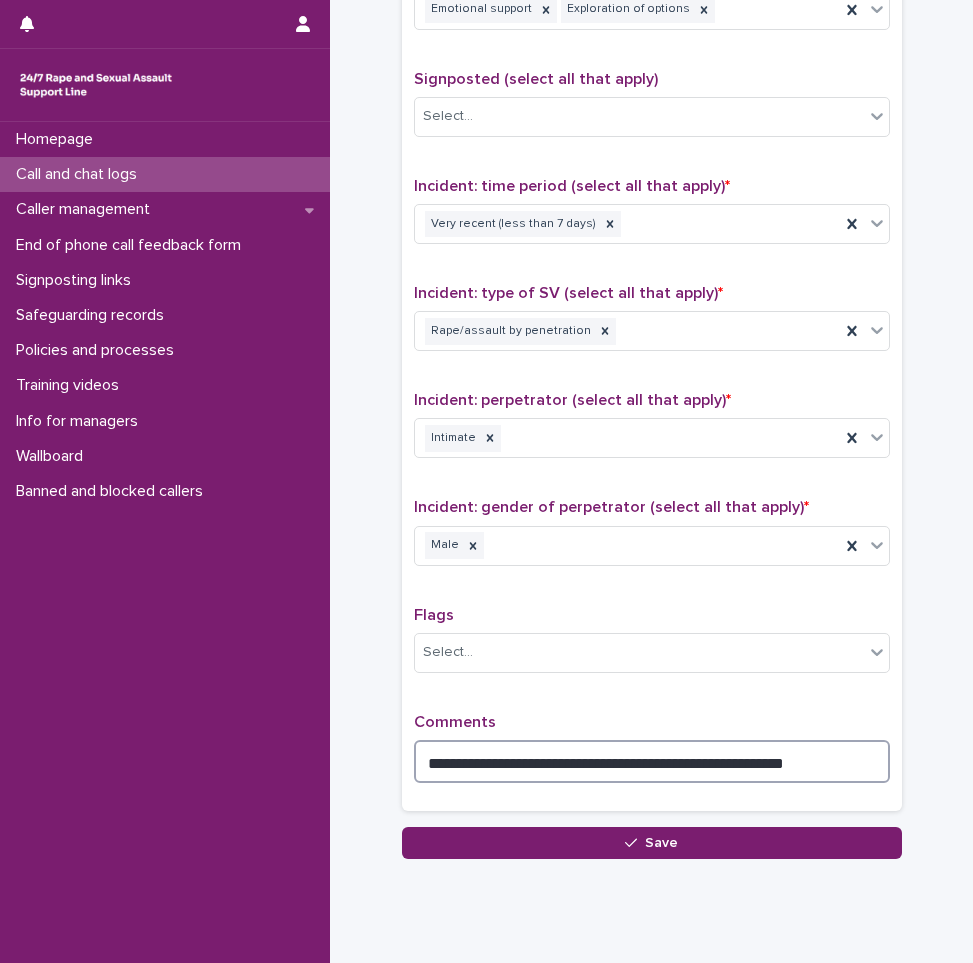 click on "**********" at bounding box center [652, 761] 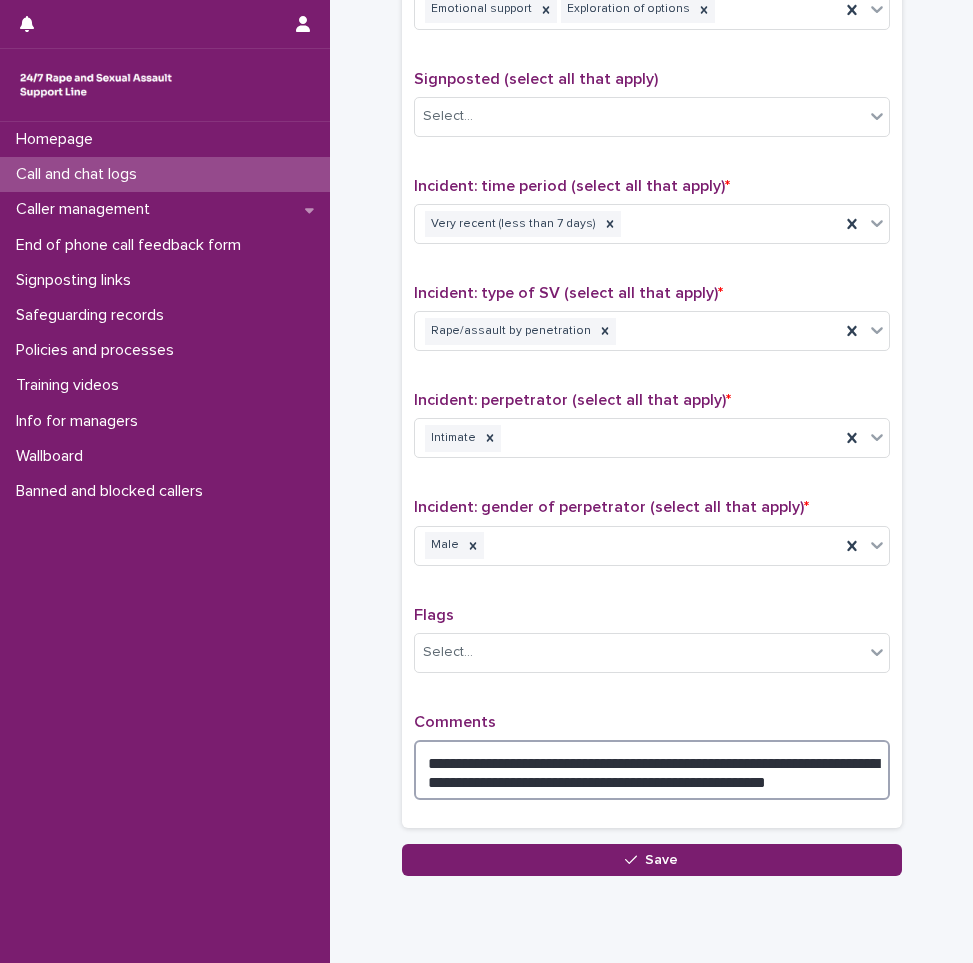 click on "**********" at bounding box center [652, 770] 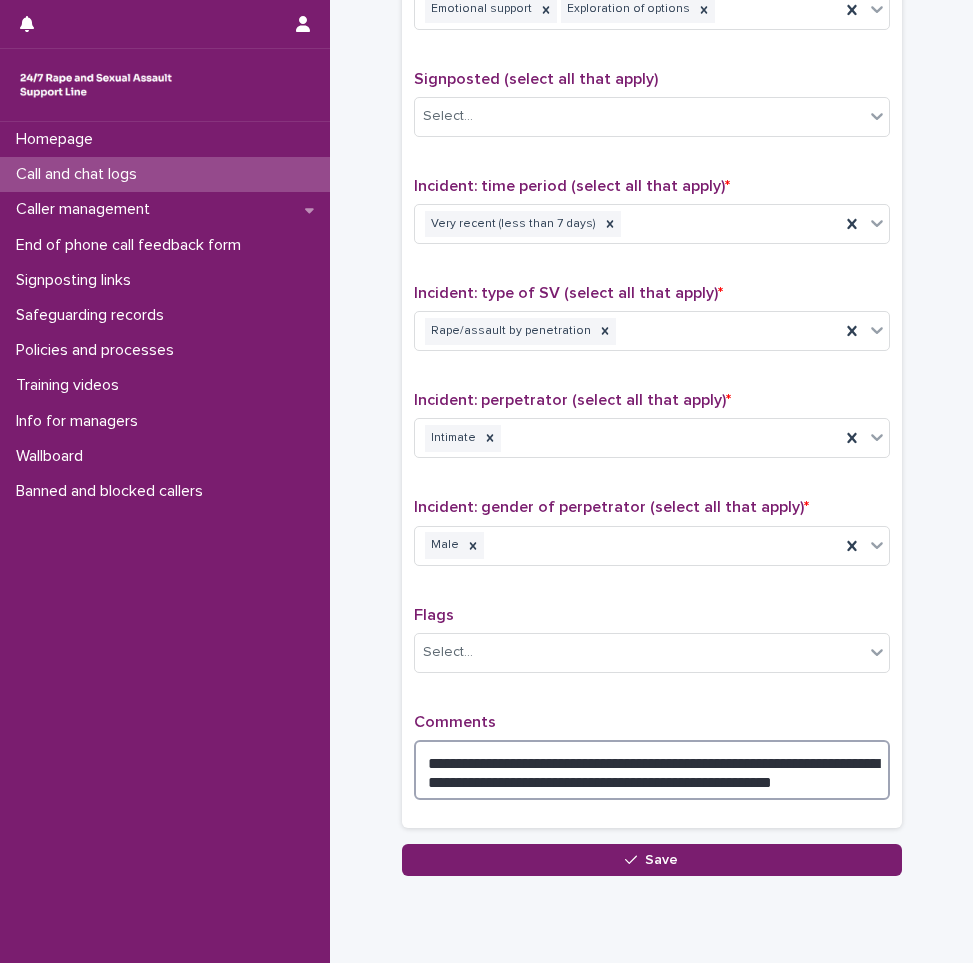 click on "**********" at bounding box center [652, 770] 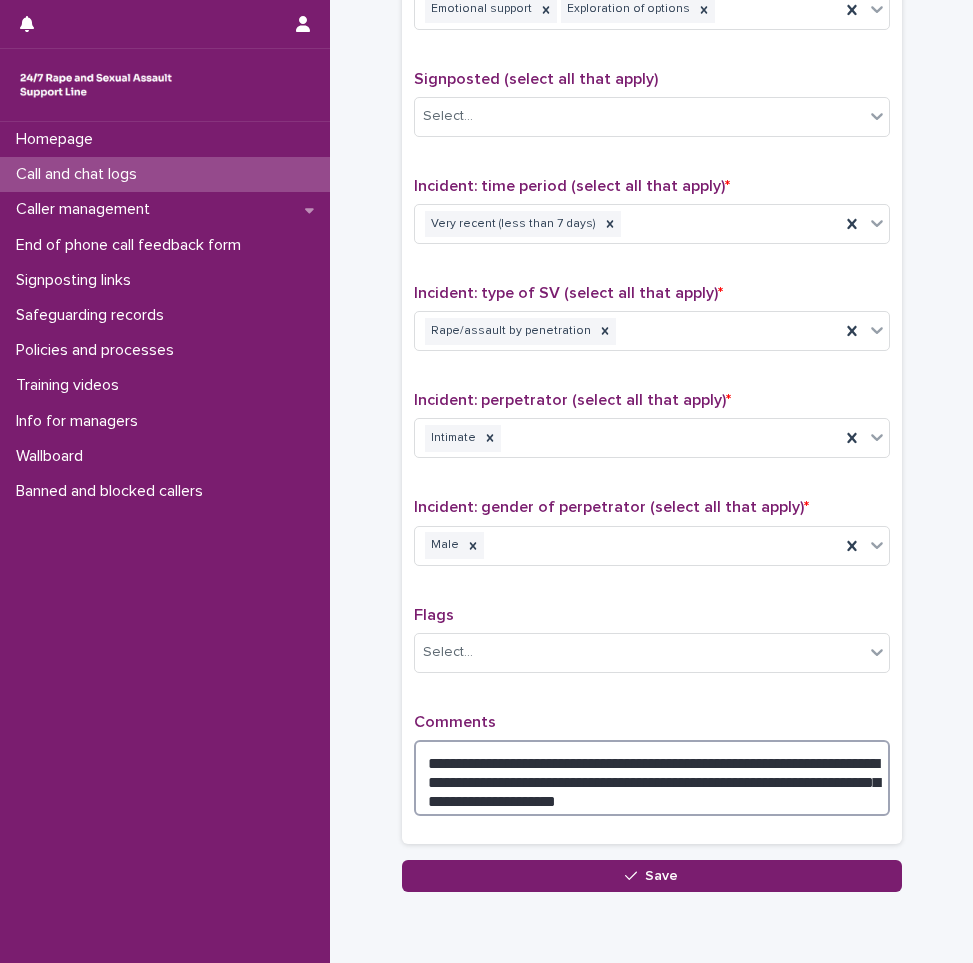 click on "**********" at bounding box center [652, 778] 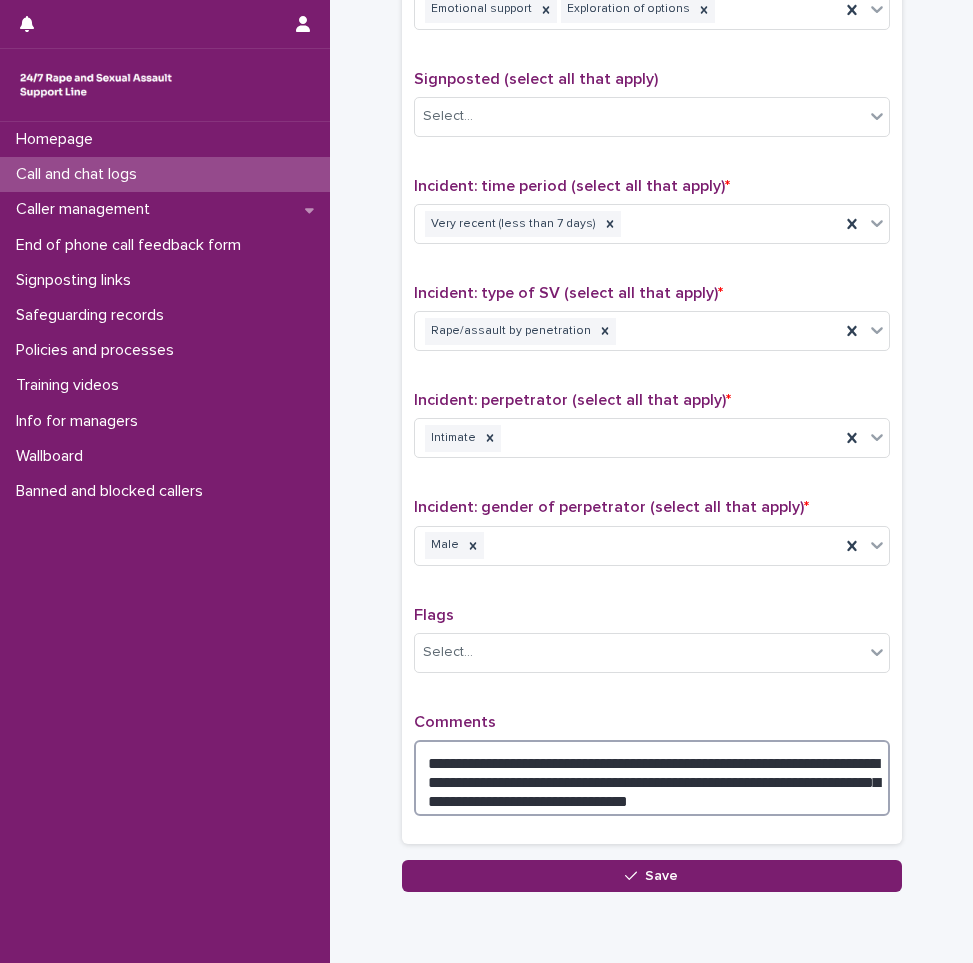 click on "**********" at bounding box center (652, 778) 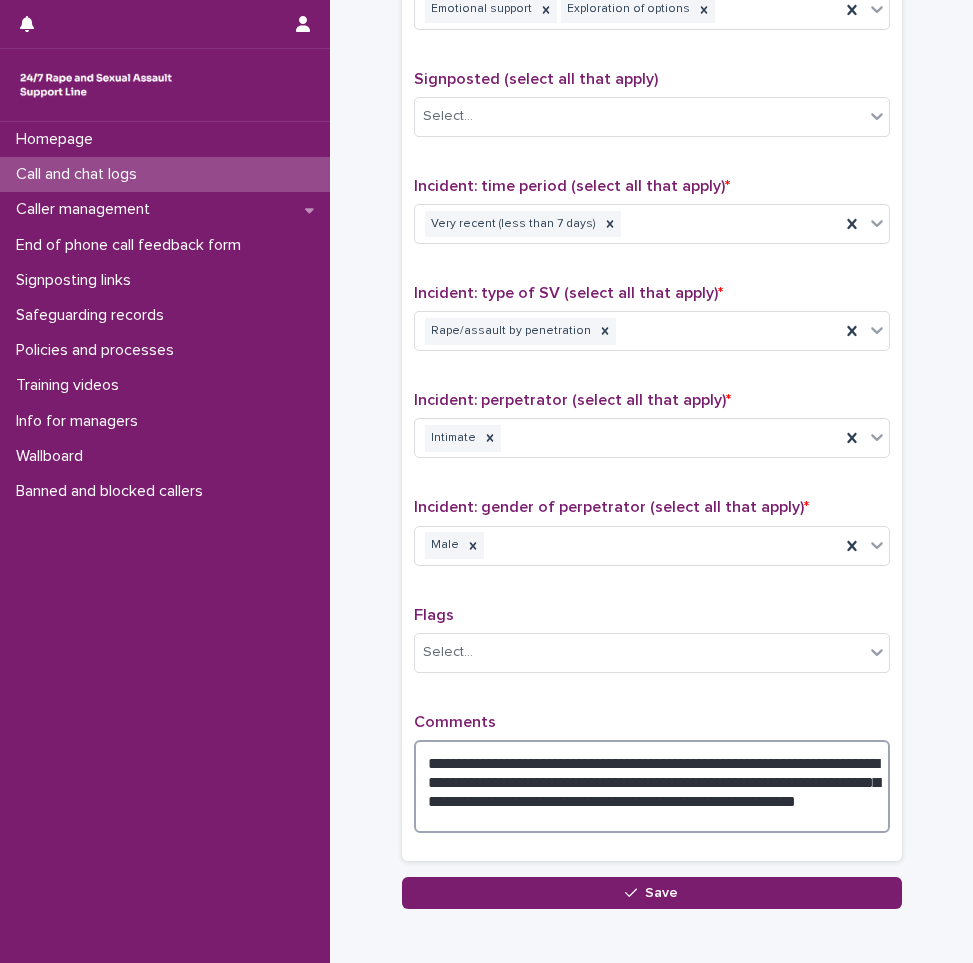 click on "**********" at bounding box center (652, 786) 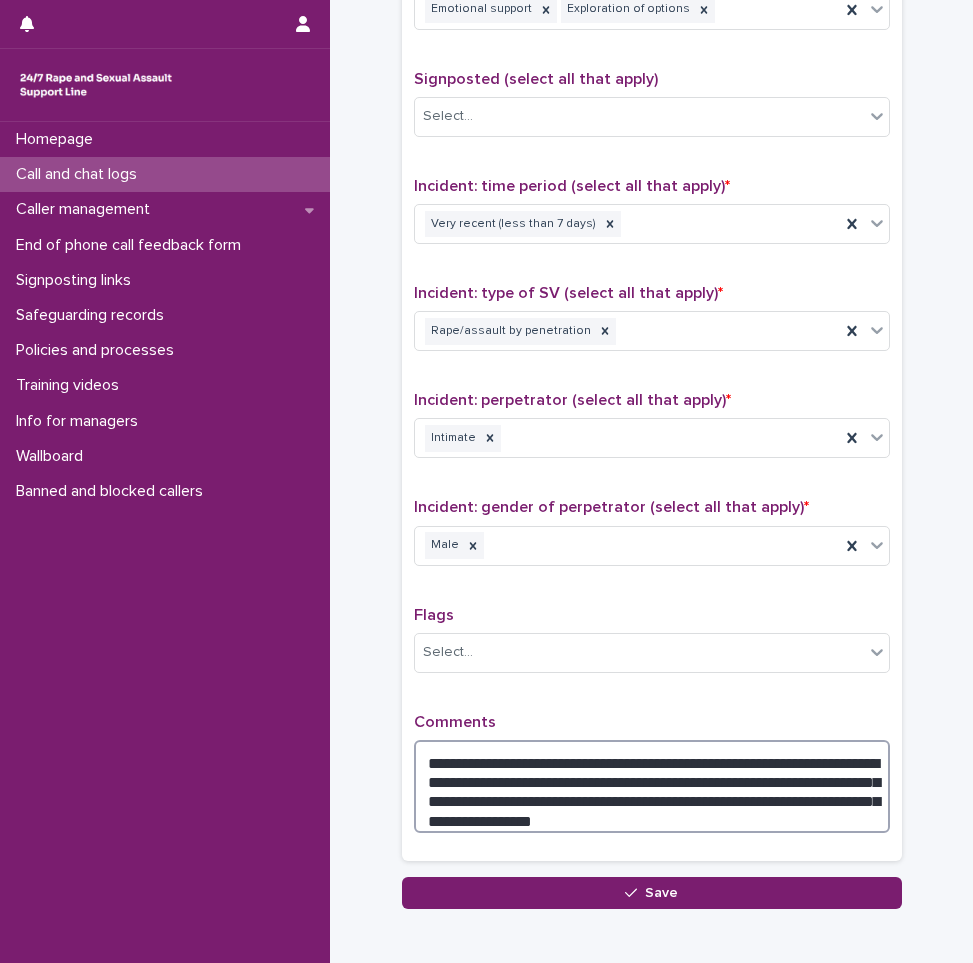 click on "**********" at bounding box center (652, 786) 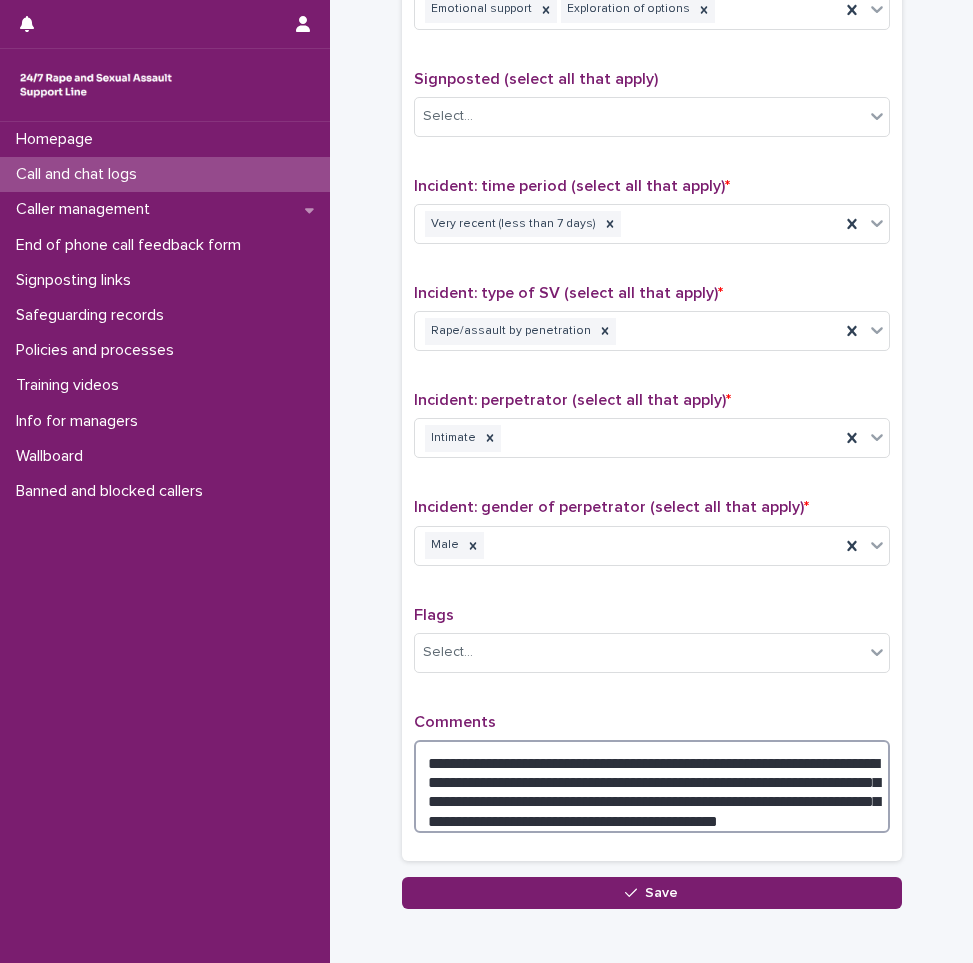 click on "**********" at bounding box center (652, 786) 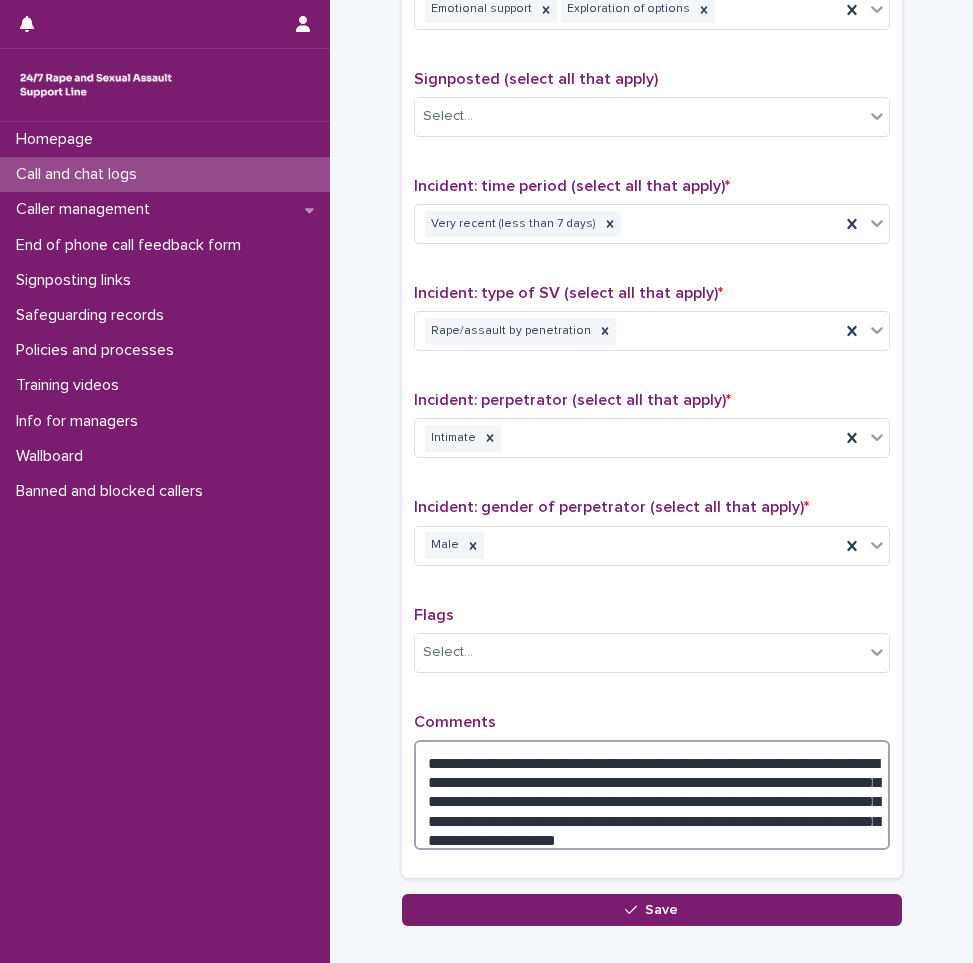 click on "**********" at bounding box center [652, 795] 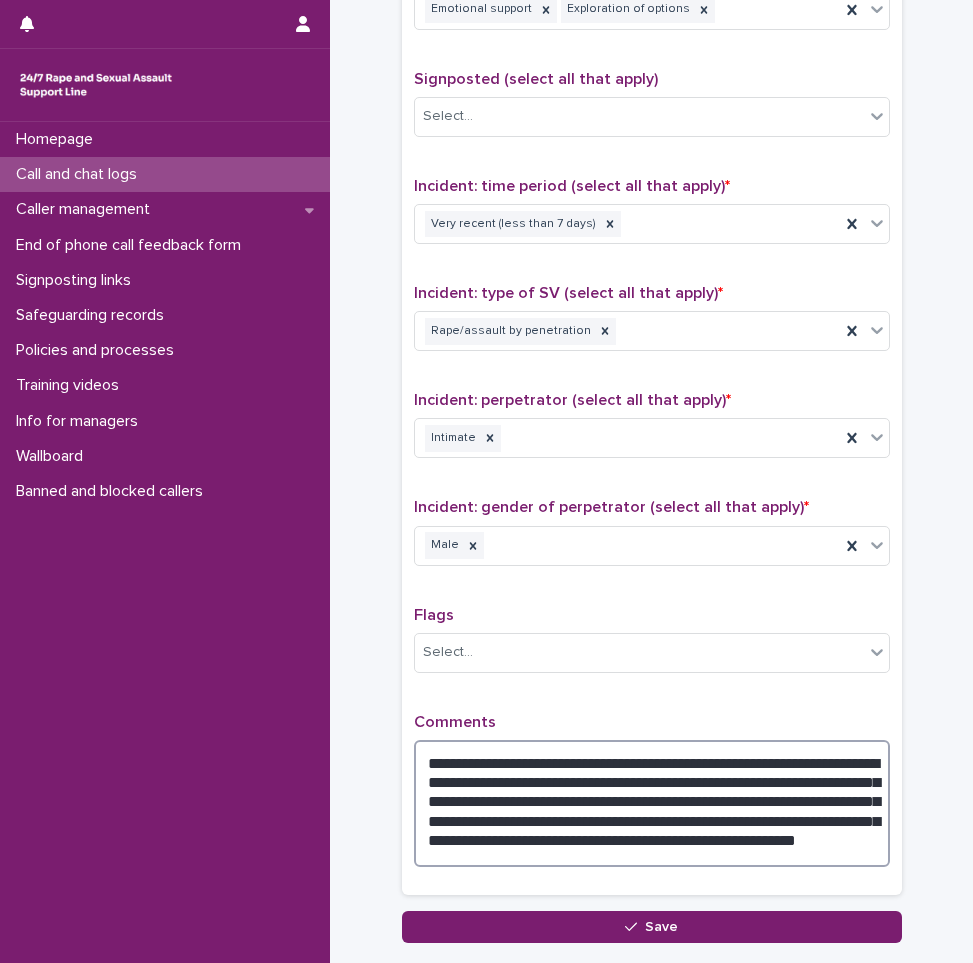 click on "**********" at bounding box center (652, 803) 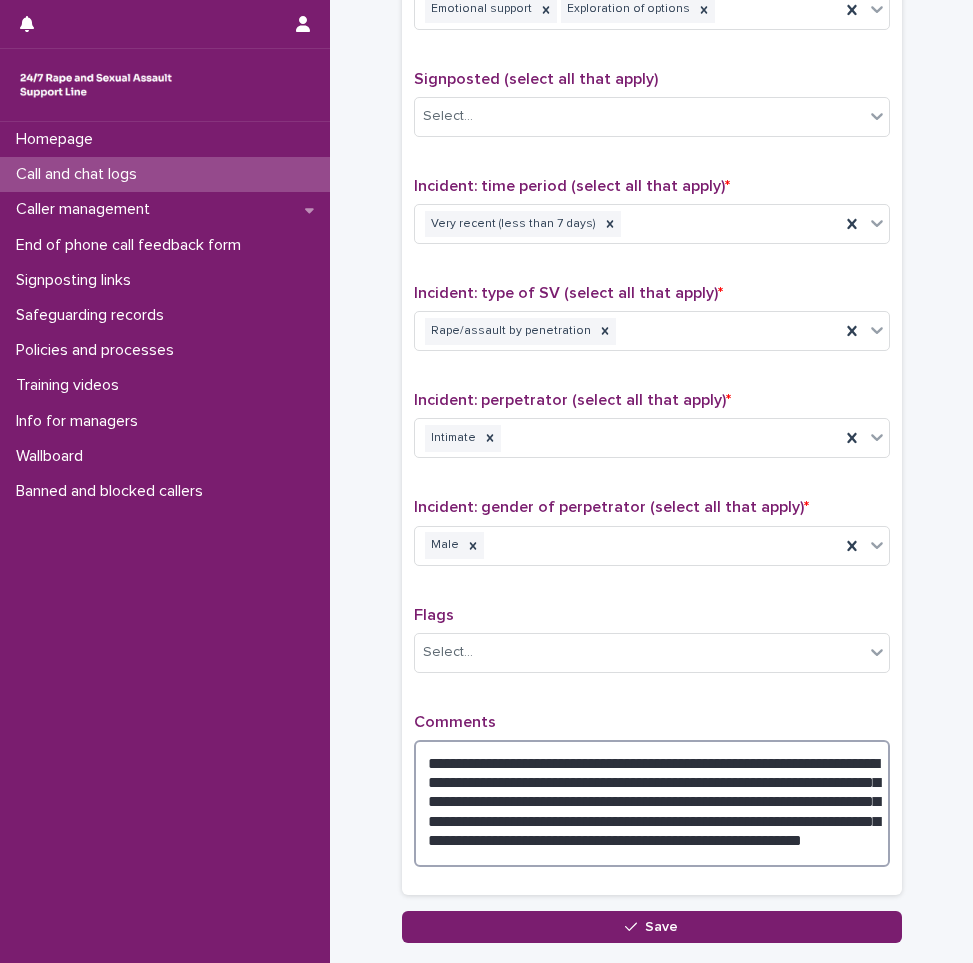 click on "**********" at bounding box center (652, 803) 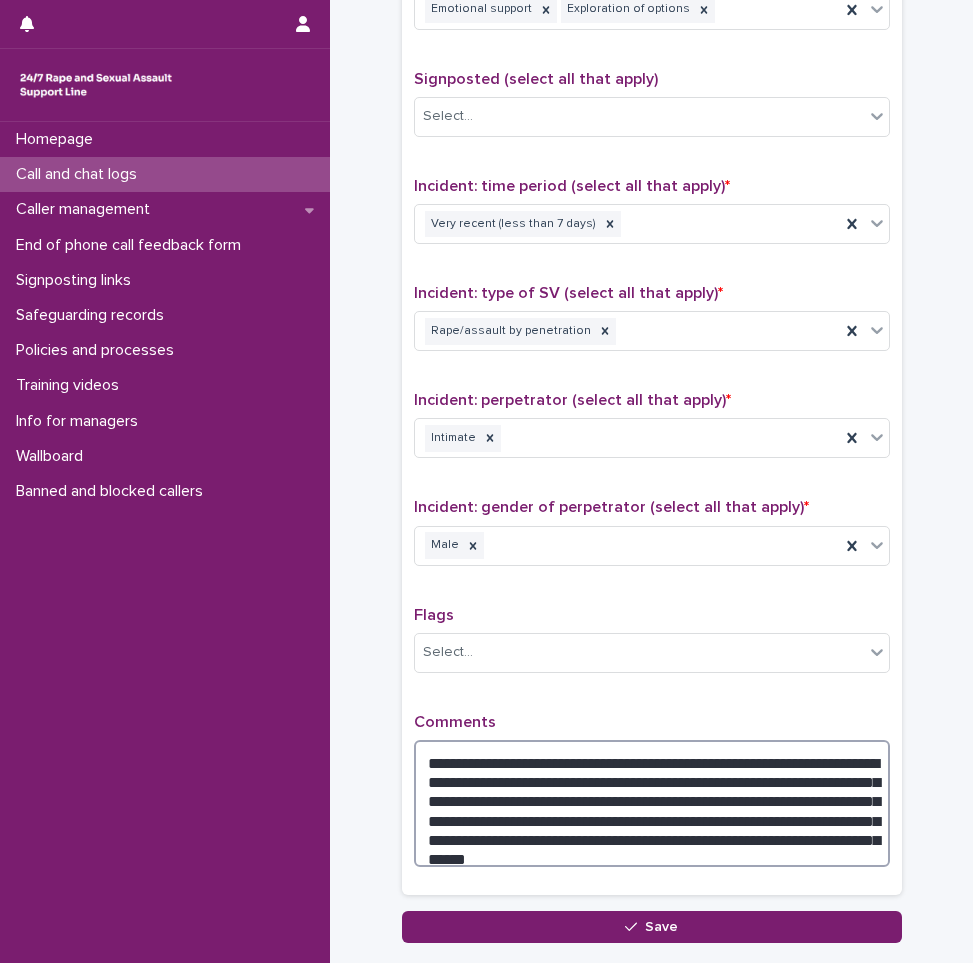 click on "**********" at bounding box center (652, 803) 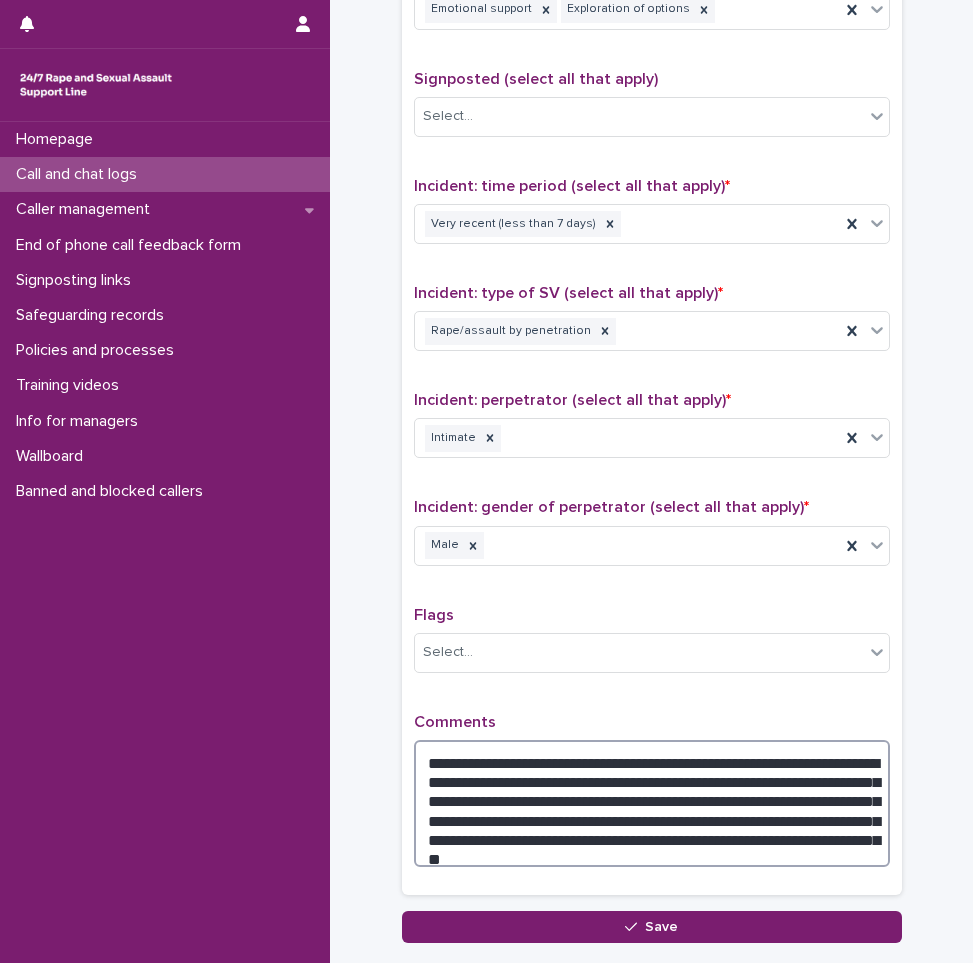 click on "**********" at bounding box center (652, 803) 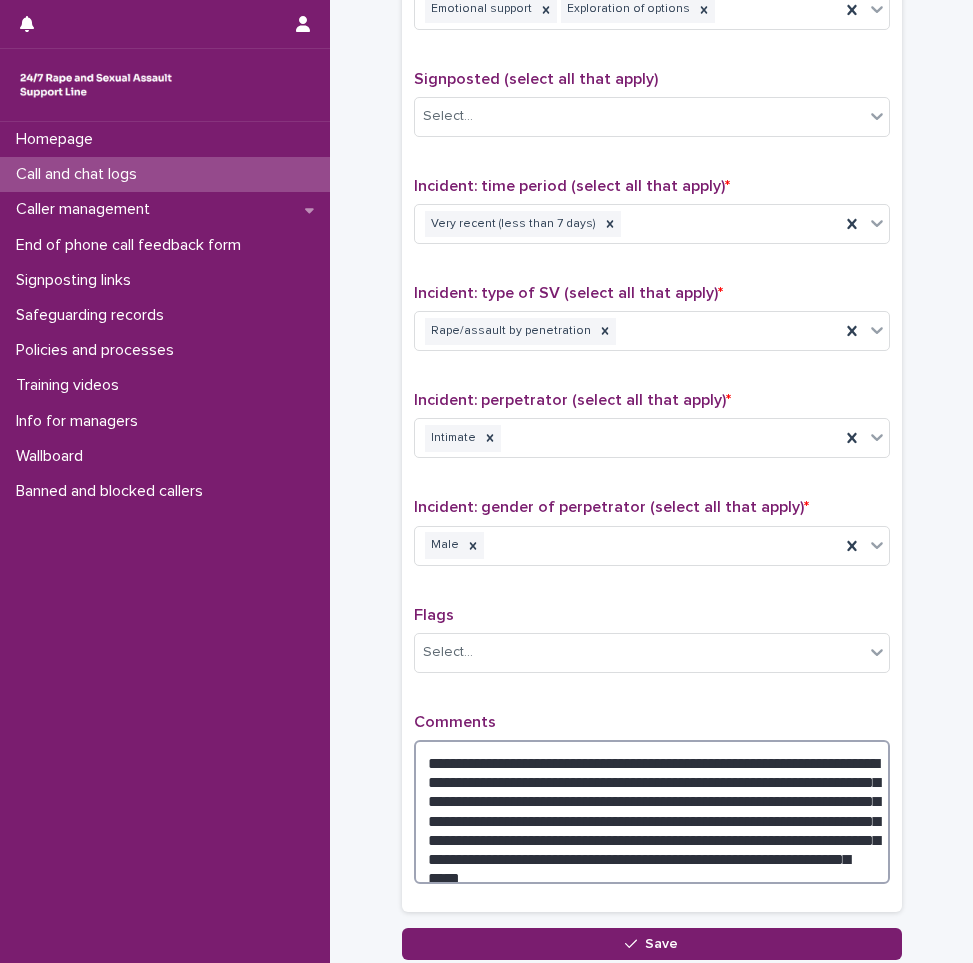 click on "**********" at bounding box center [652, 812] 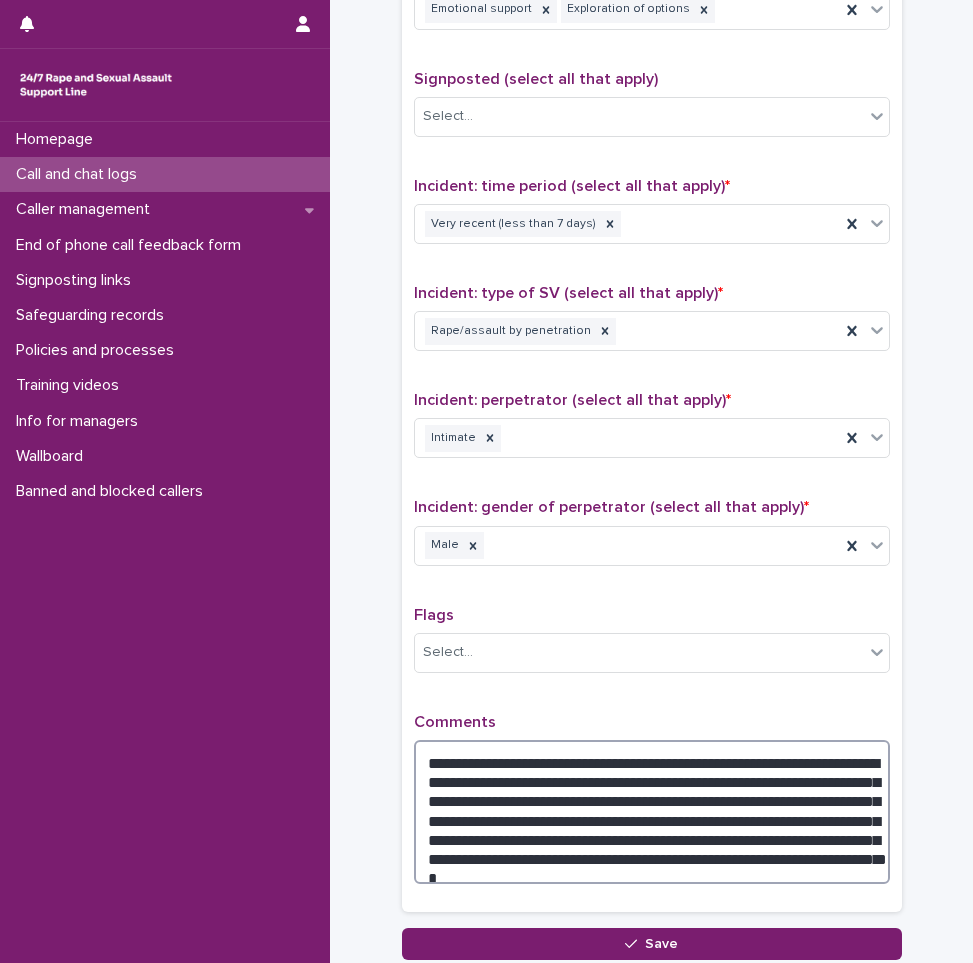 click on "**********" at bounding box center [652, 812] 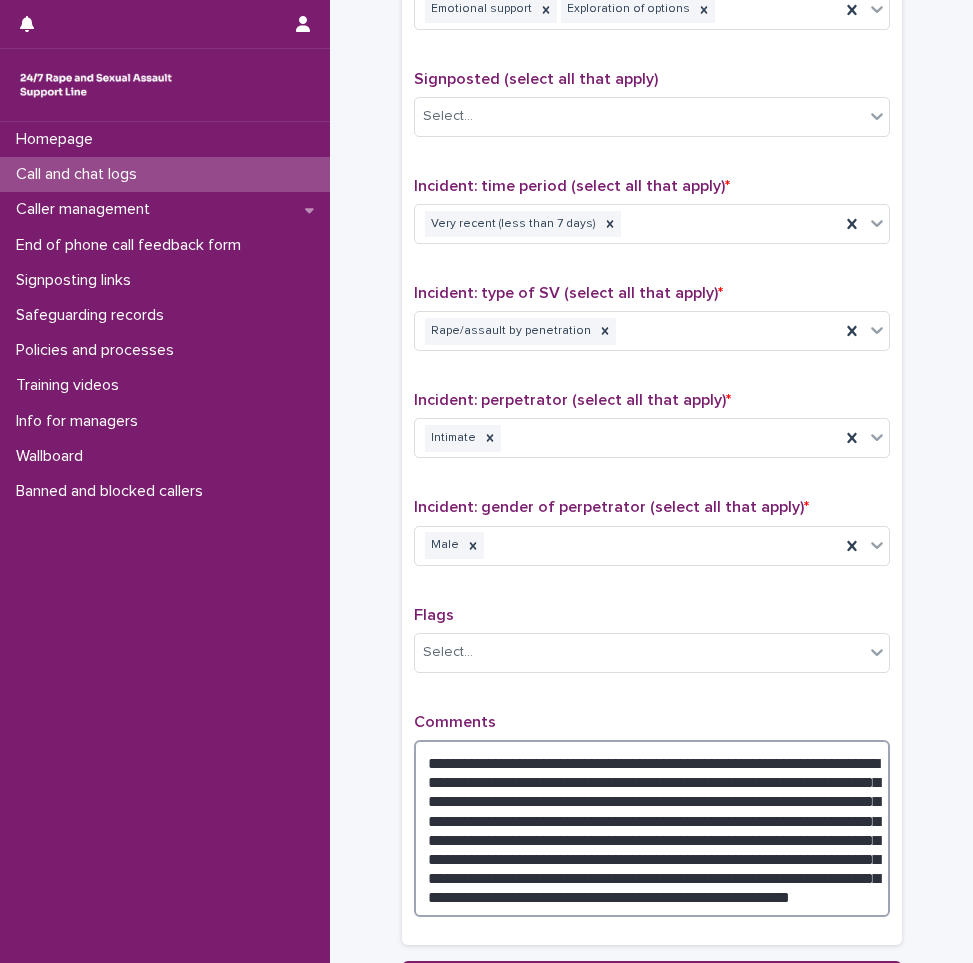 click on "**********" at bounding box center (652, 828) 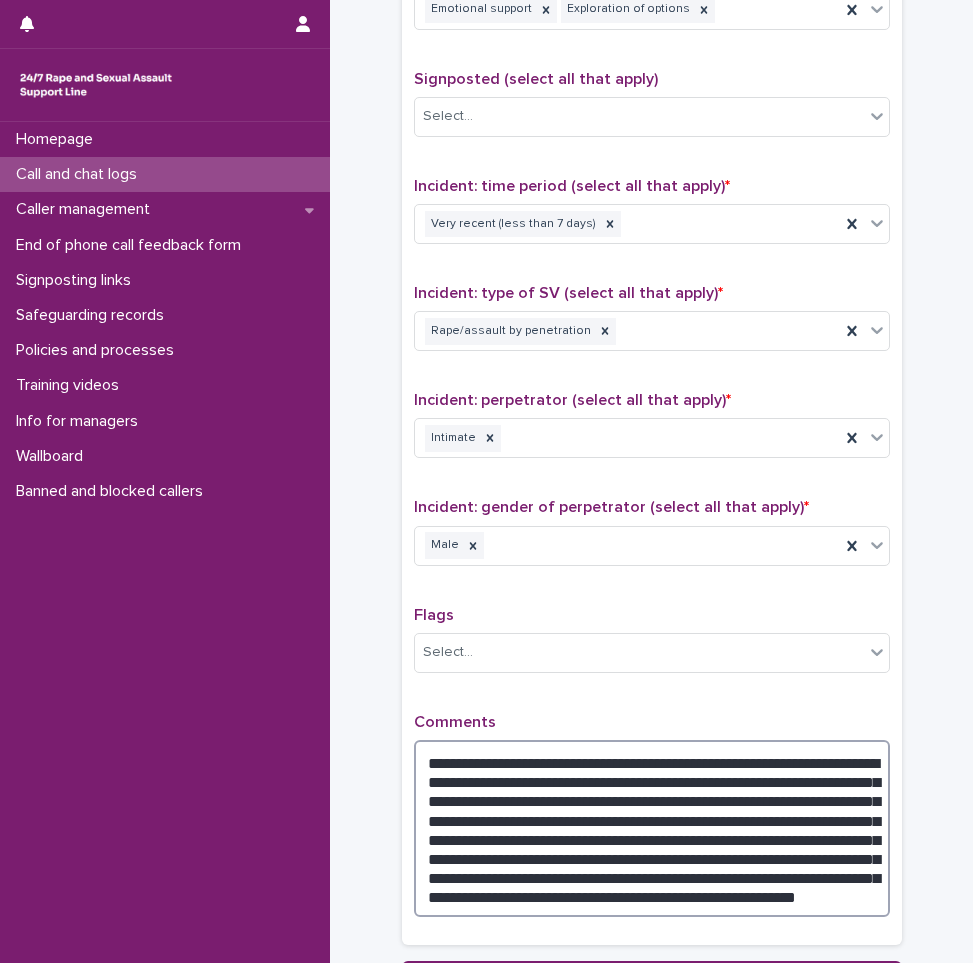 click on "**********" at bounding box center (652, 828) 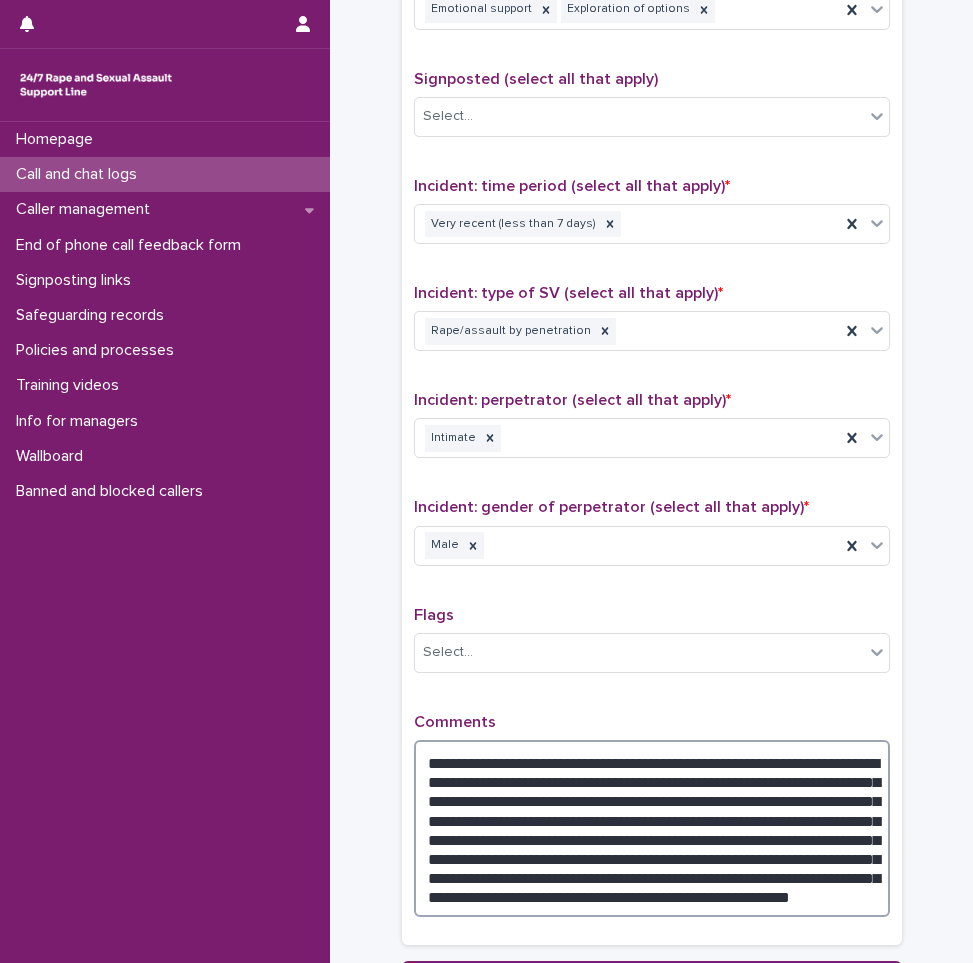 click on "**********" at bounding box center [652, 828] 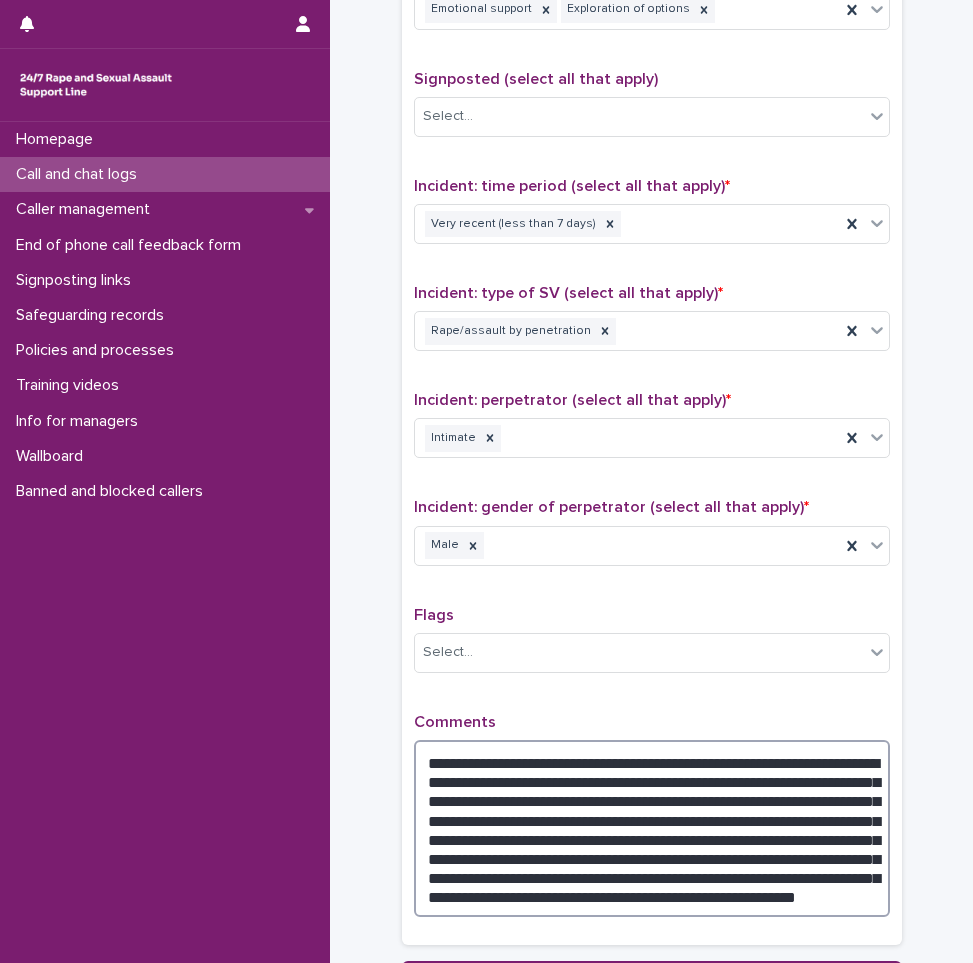 click on "**********" at bounding box center [652, 828] 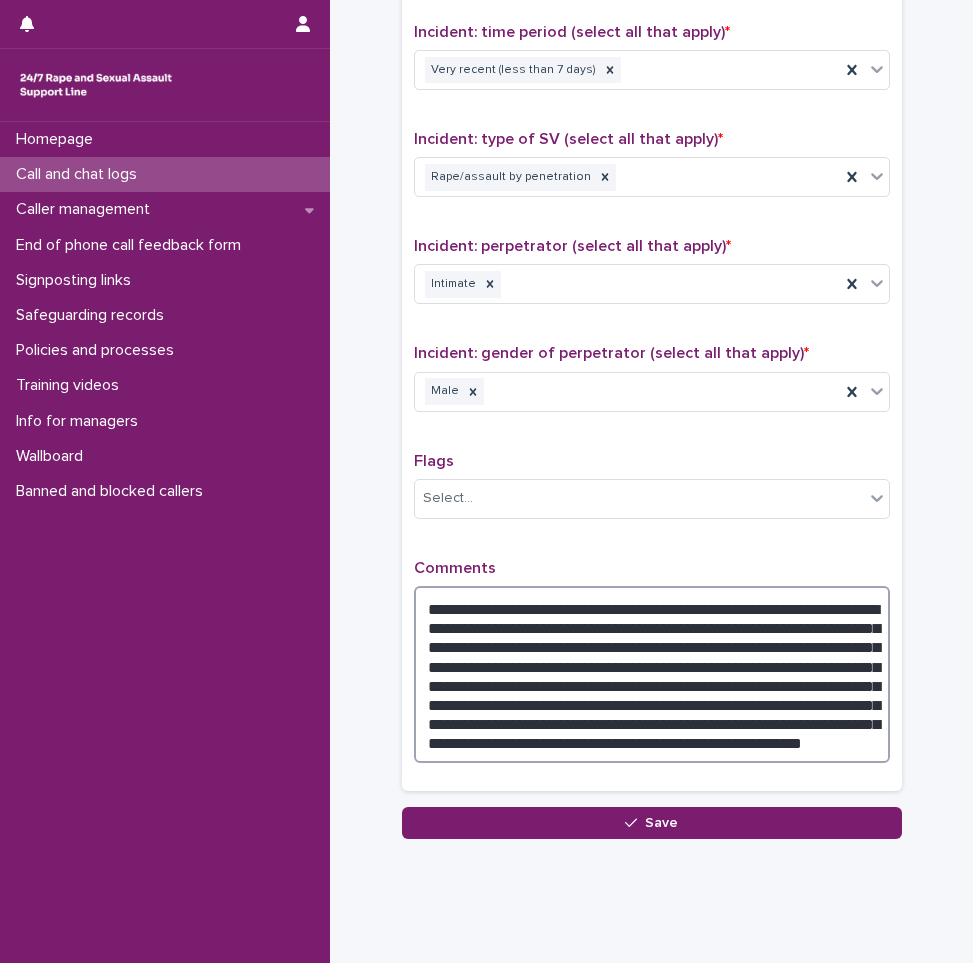 scroll, scrollTop: 1384, scrollLeft: 0, axis: vertical 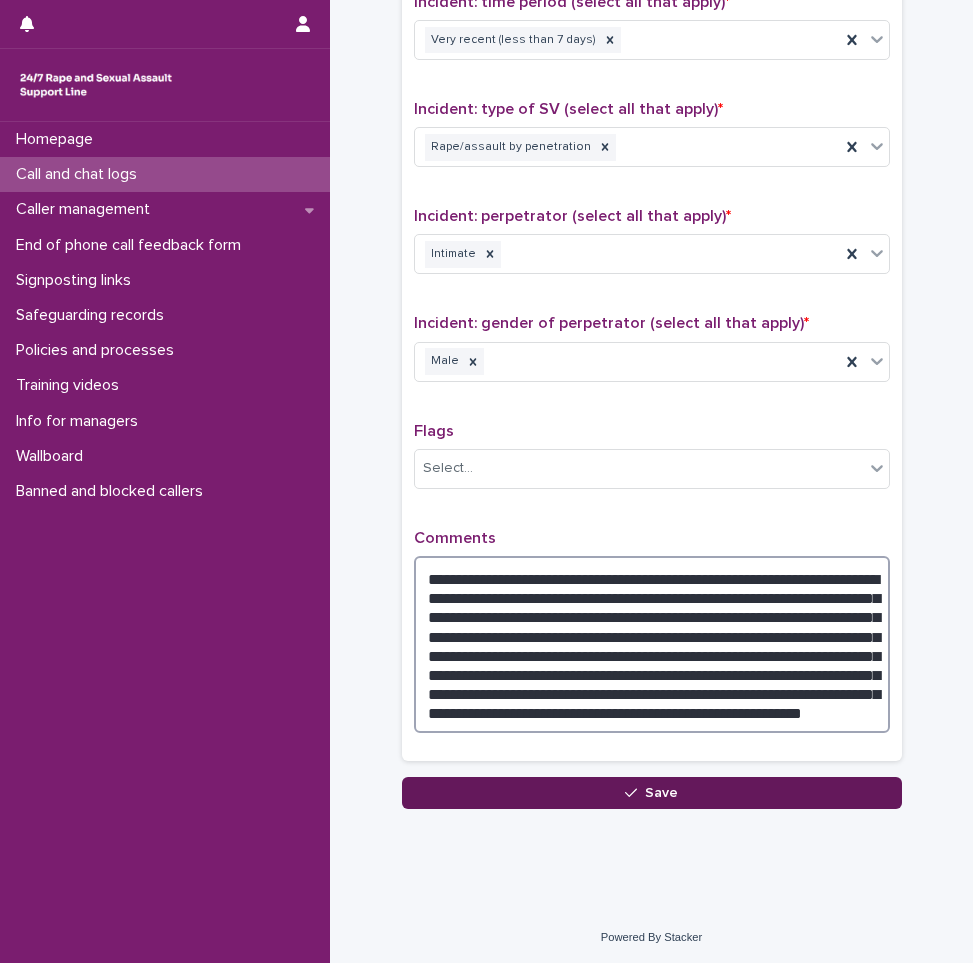 type on "**********" 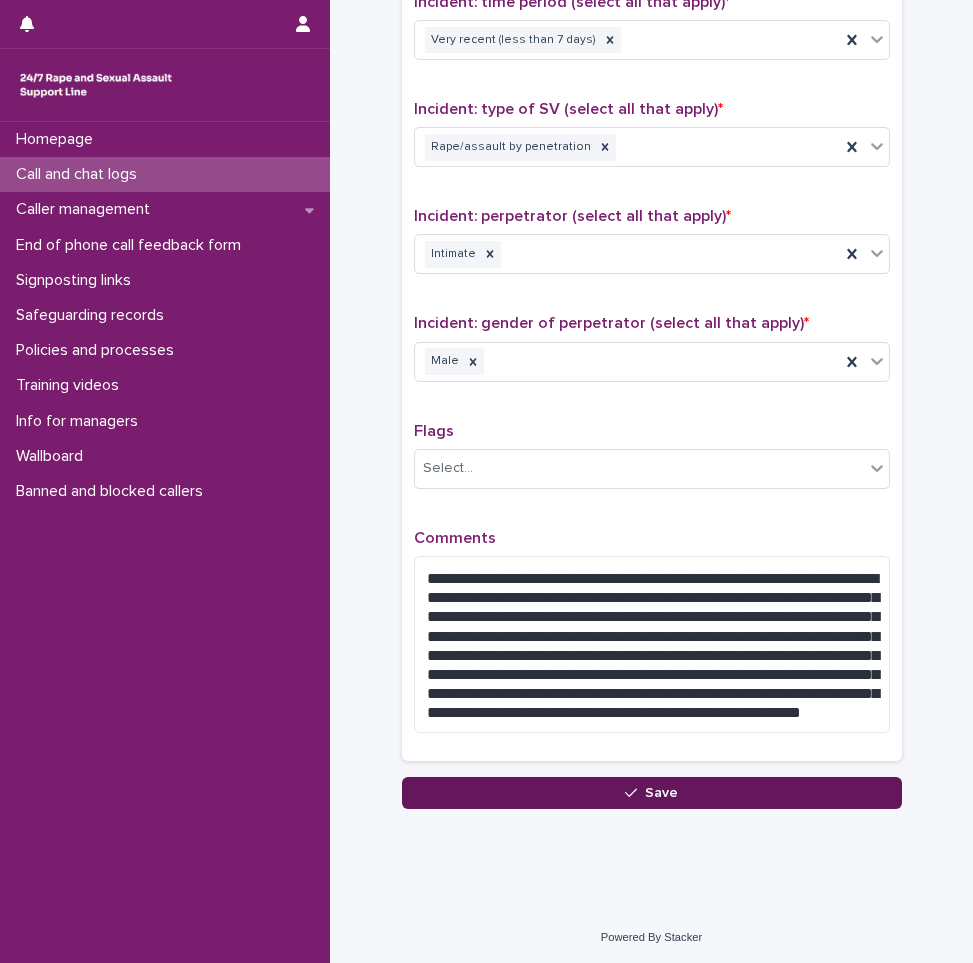 click on "Save" at bounding box center [661, 793] 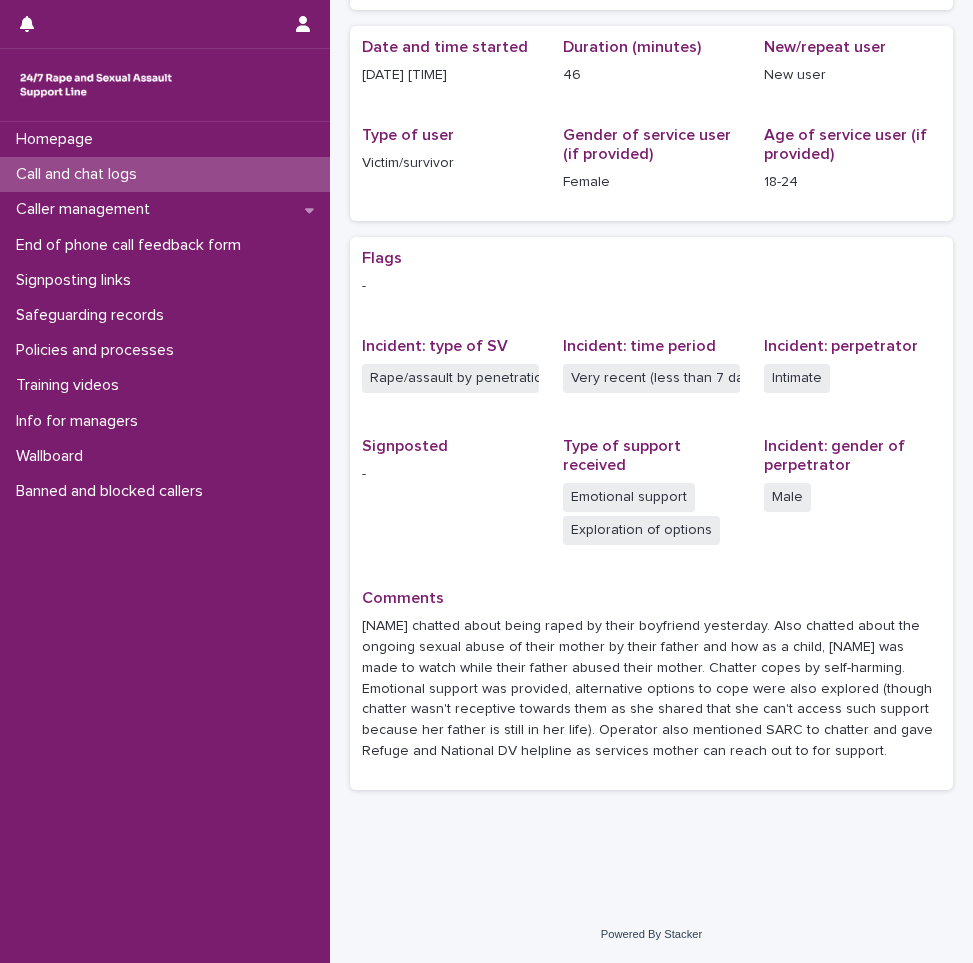 scroll, scrollTop: 0, scrollLeft: 0, axis: both 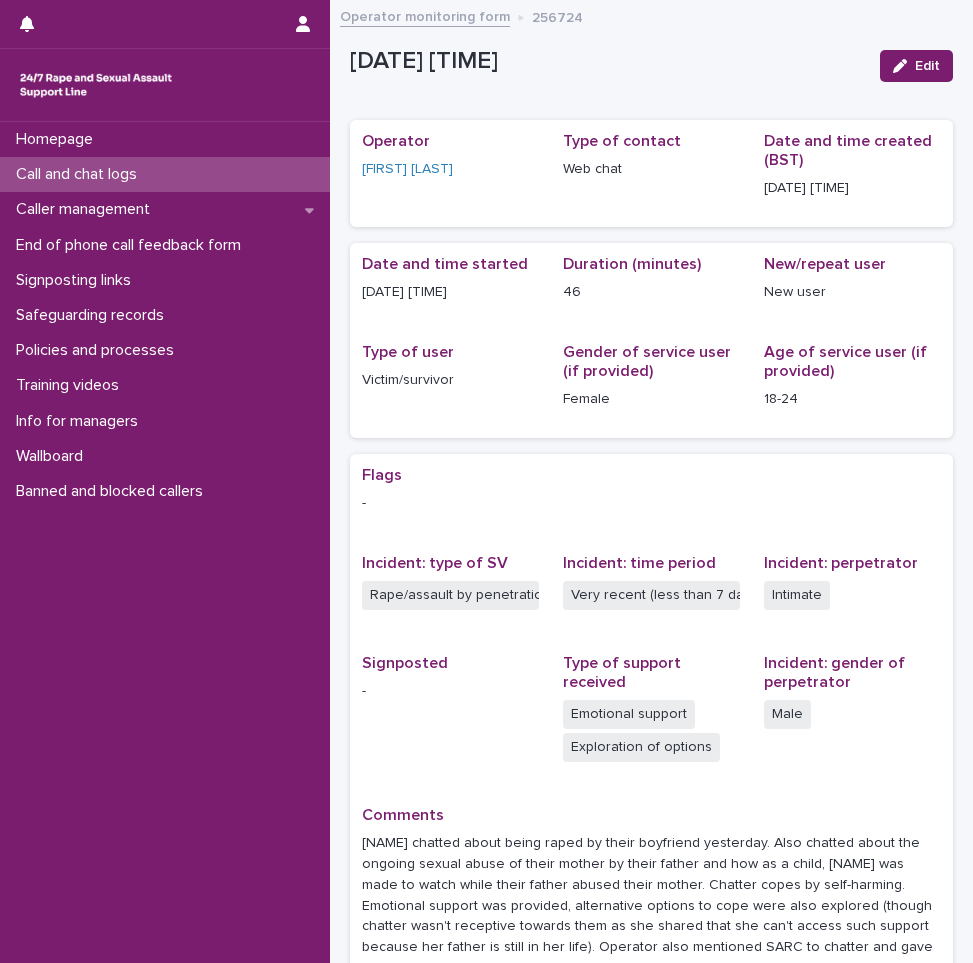 click on "Call and chat logs" at bounding box center [80, 174] 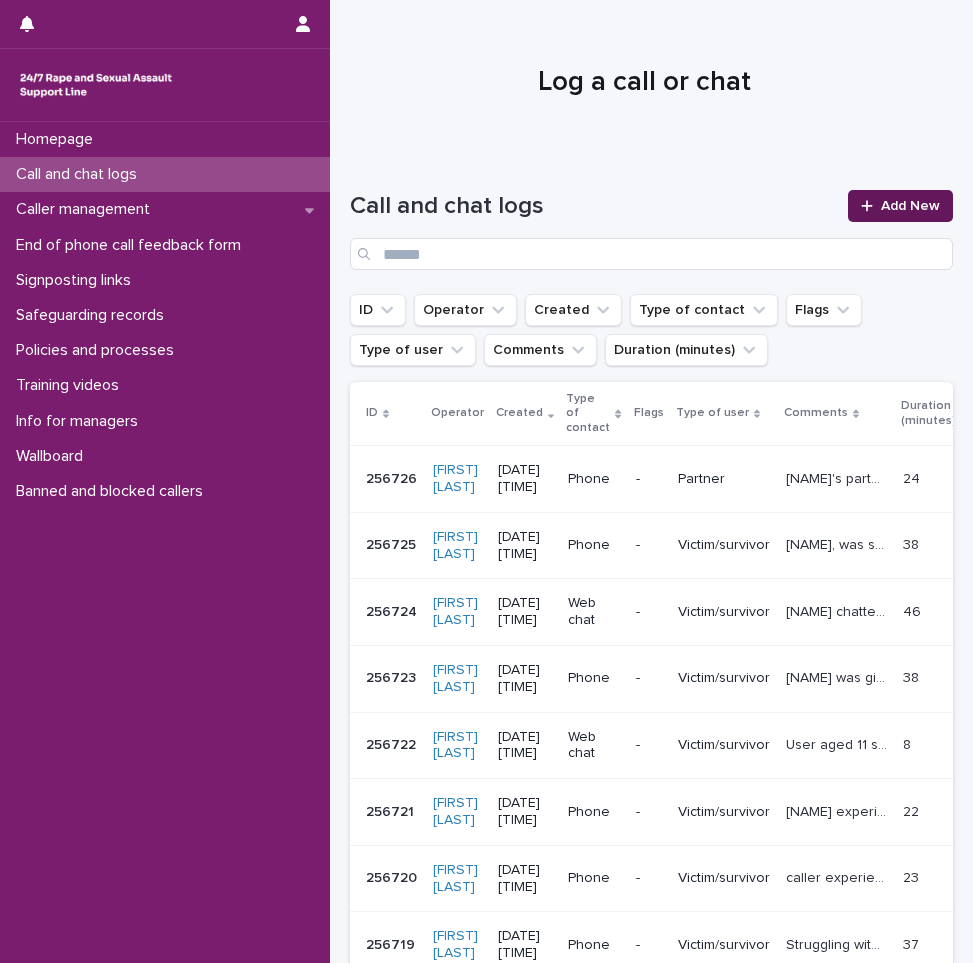 click 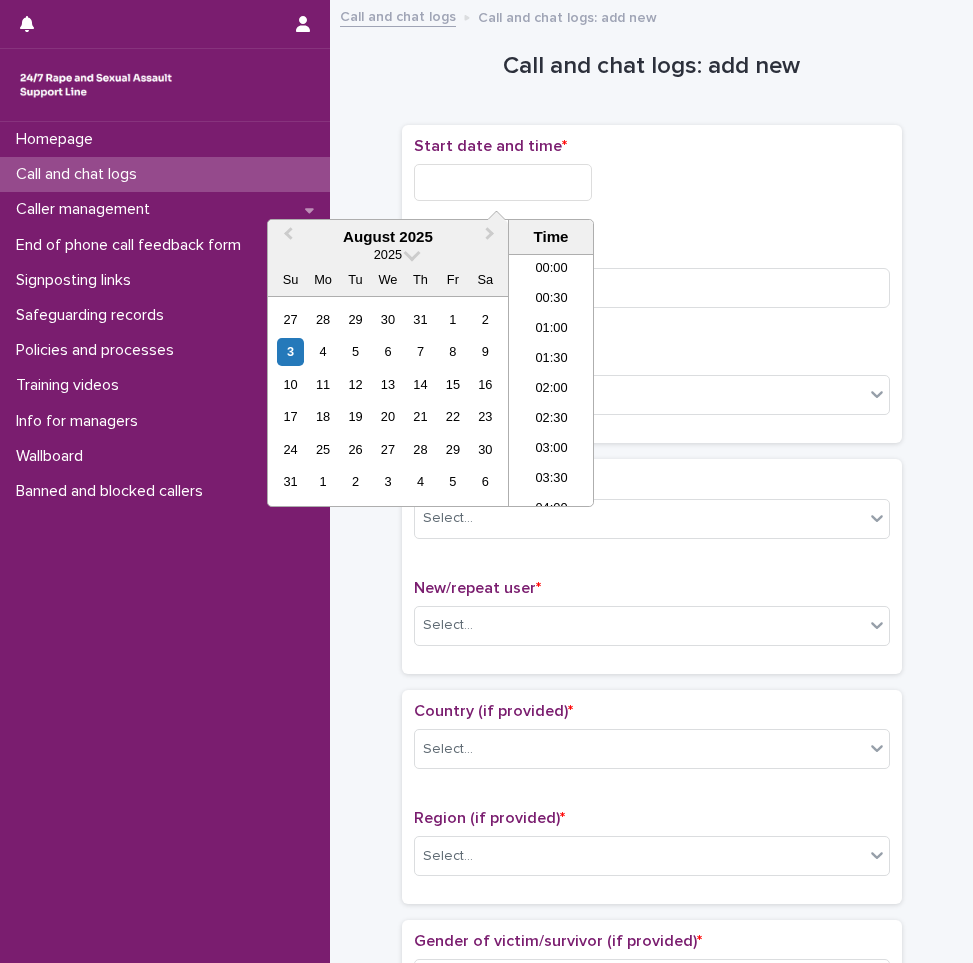 click at bounding box center [503, 182] 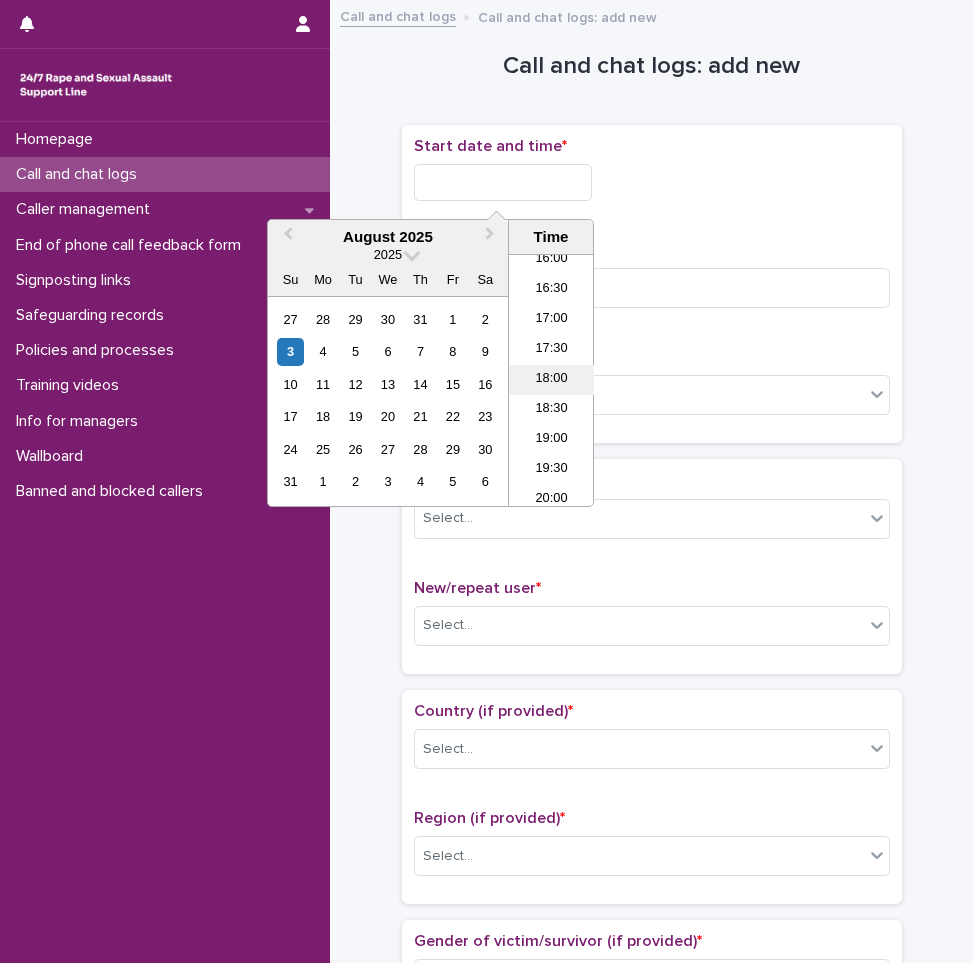 click on "18:00" at bounding box center [551, 380] 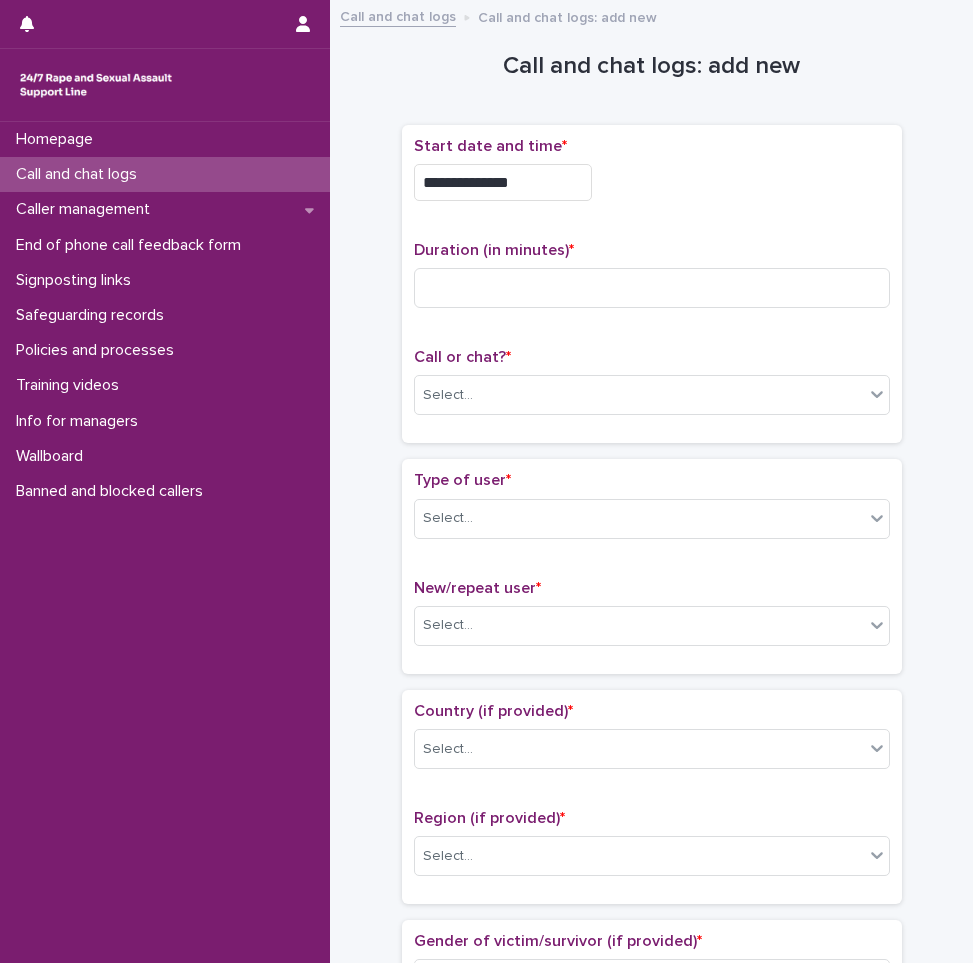 click on "**********" at bounding box center [503, 182] 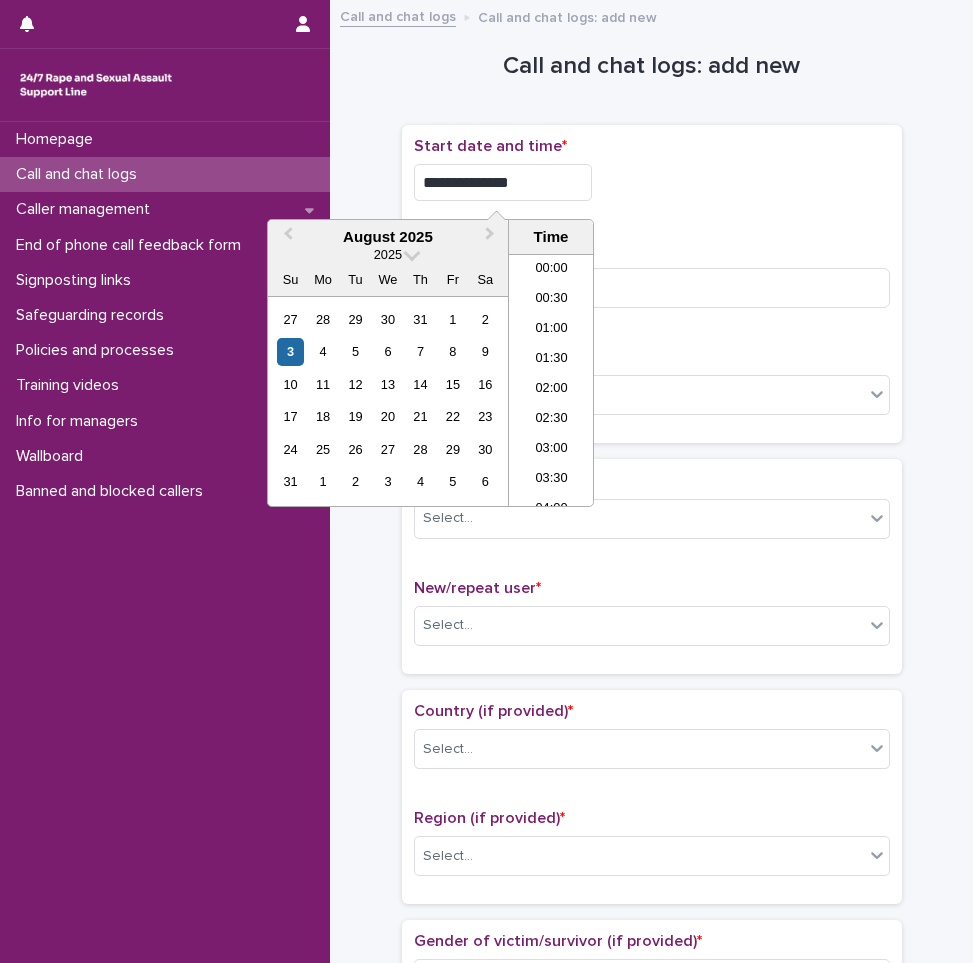 scroll, scrollTop: 970, scrollLeft: 0, axis: vertical 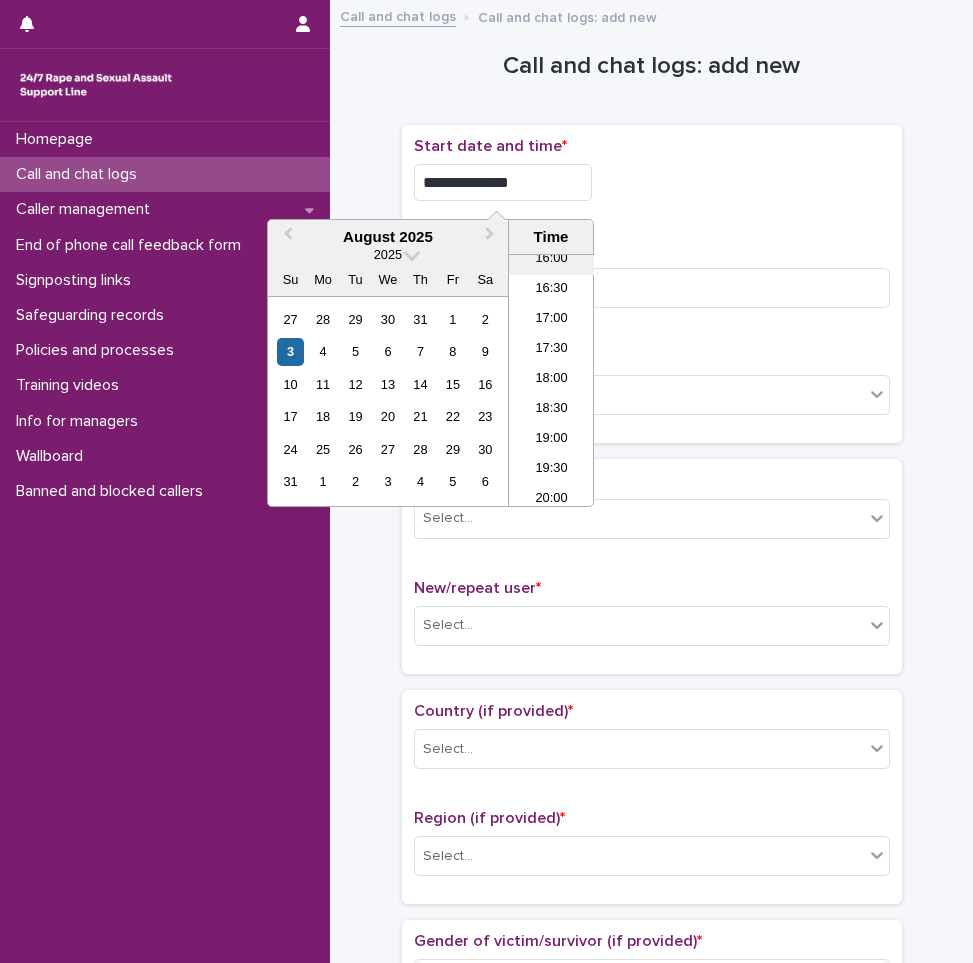 type on "**********" 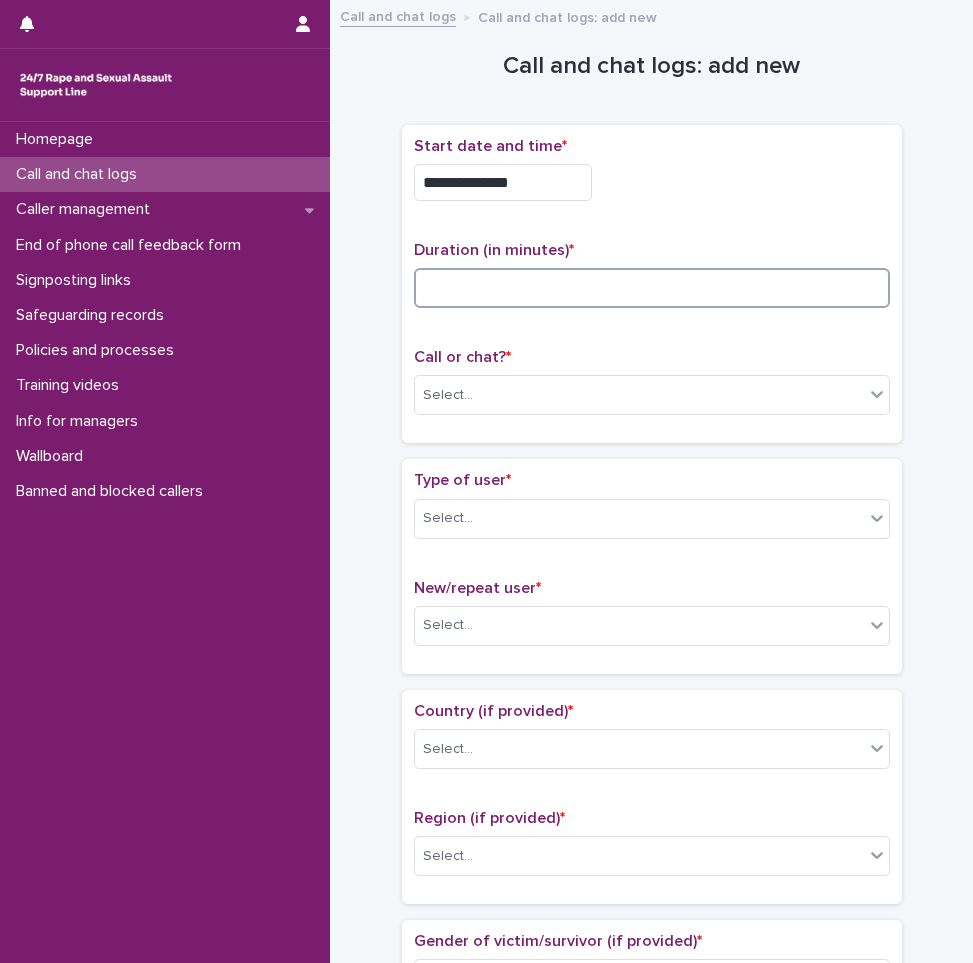click at bounding box center [652, 288] 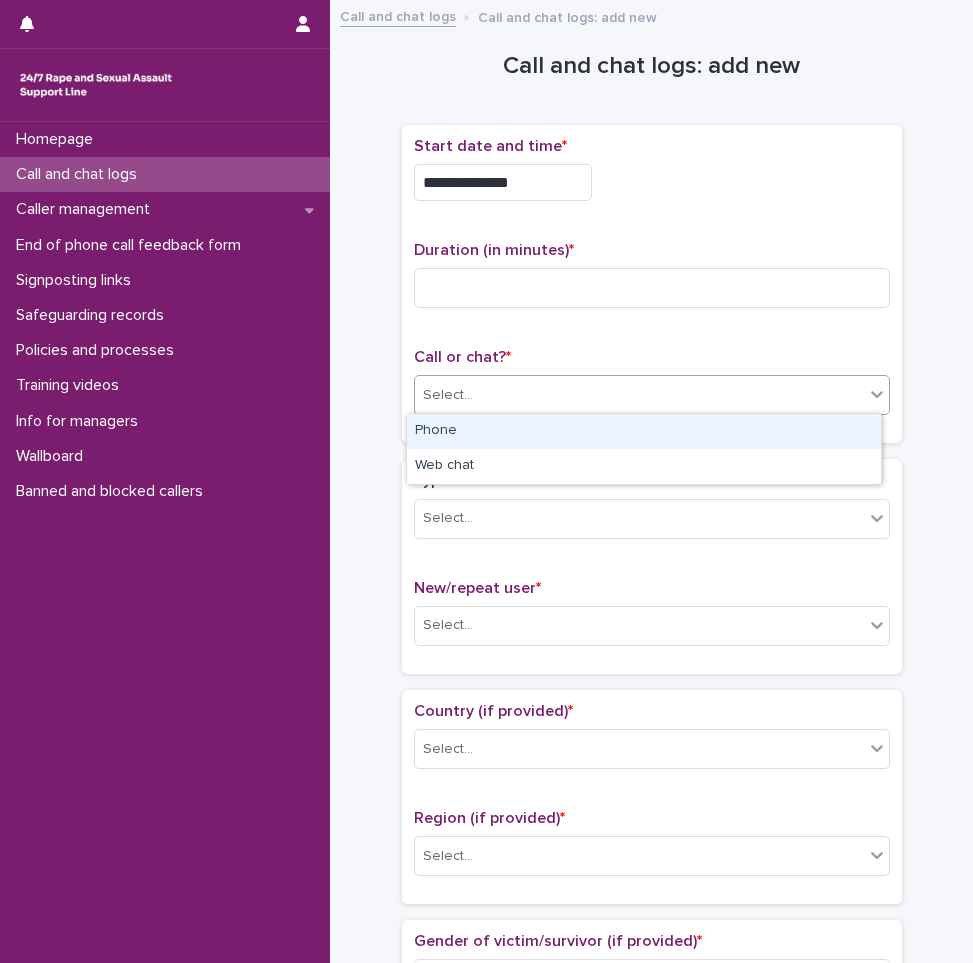 click on "Select..." at bounding box center (639, 395) 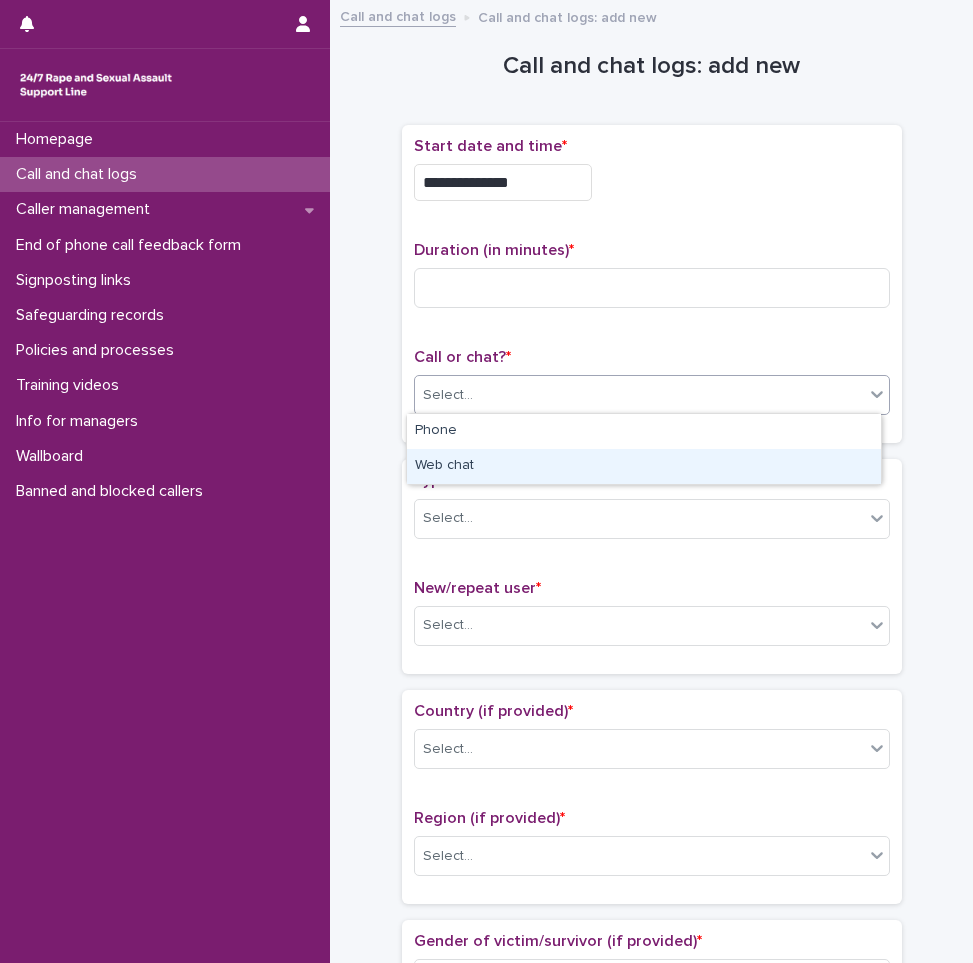 click on "Web chat" at bounding box center [644, 466] 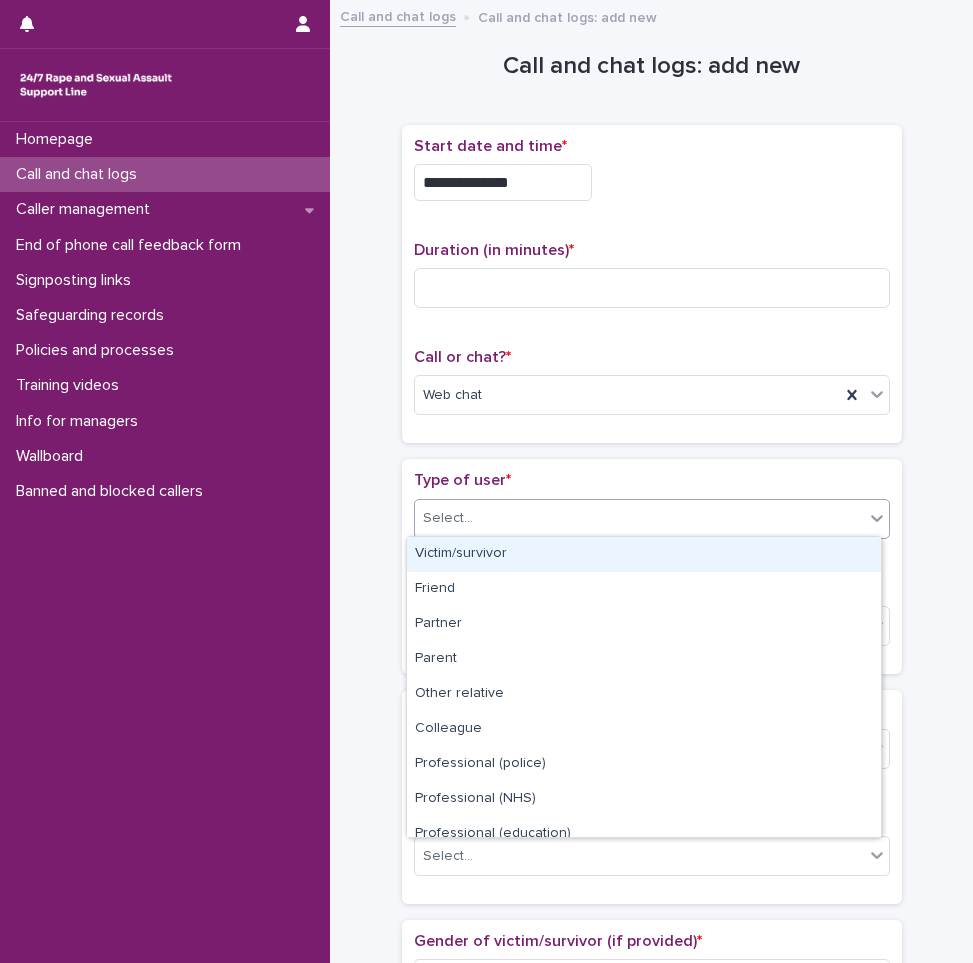 click on "Select..." at bounding box center [639, 518] 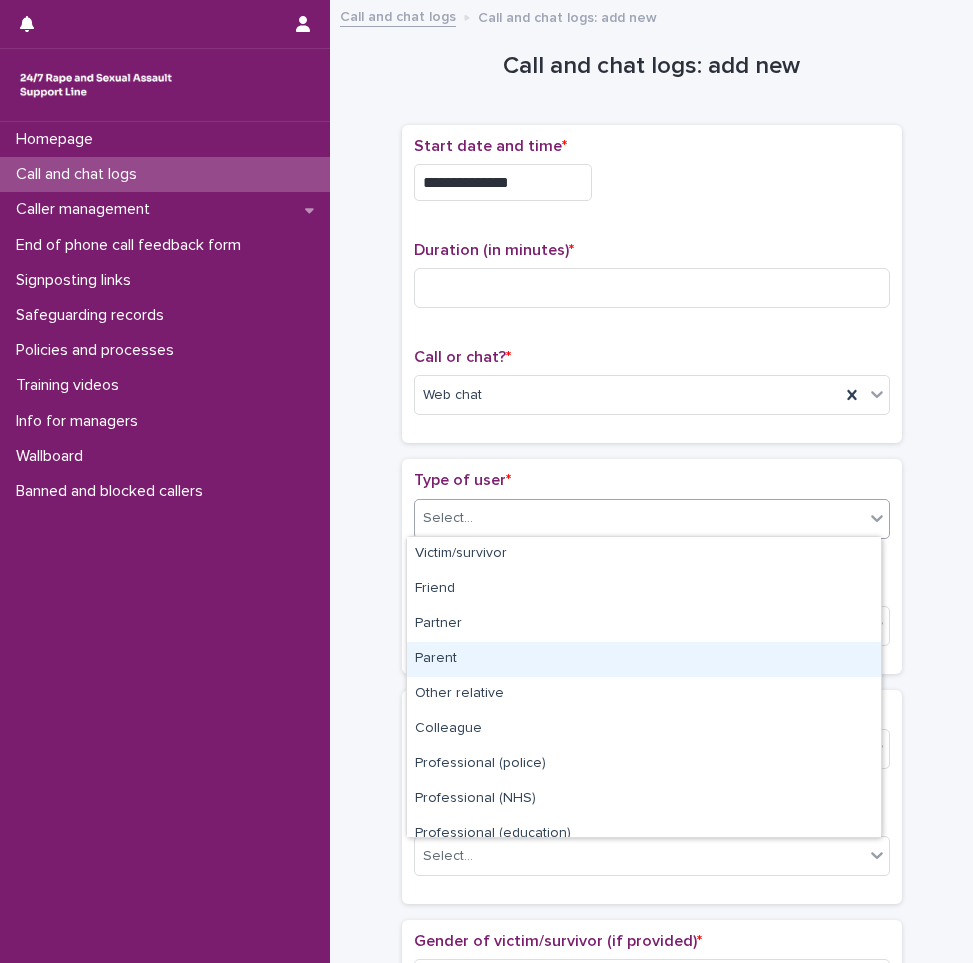 scroll, scrollTop: 225, scrollLeft: 0, axis: vertical 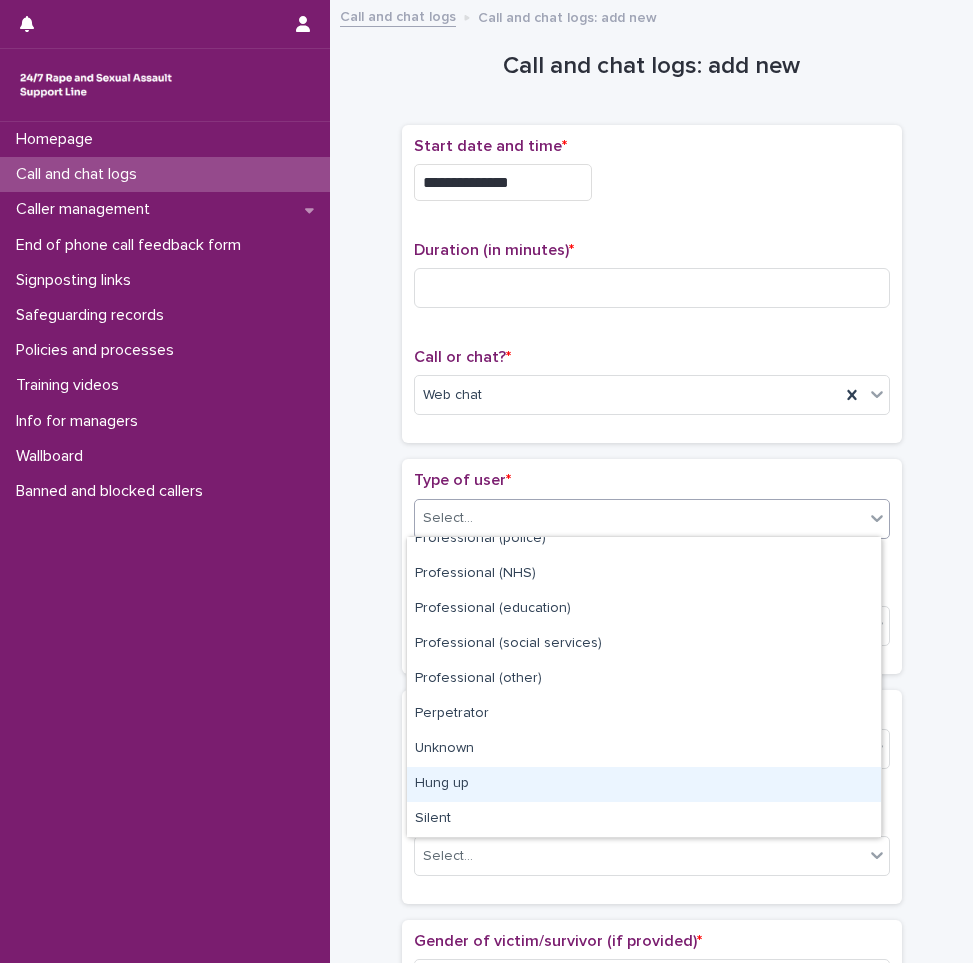 click on "Hung up" at bounding box center [644, 784] 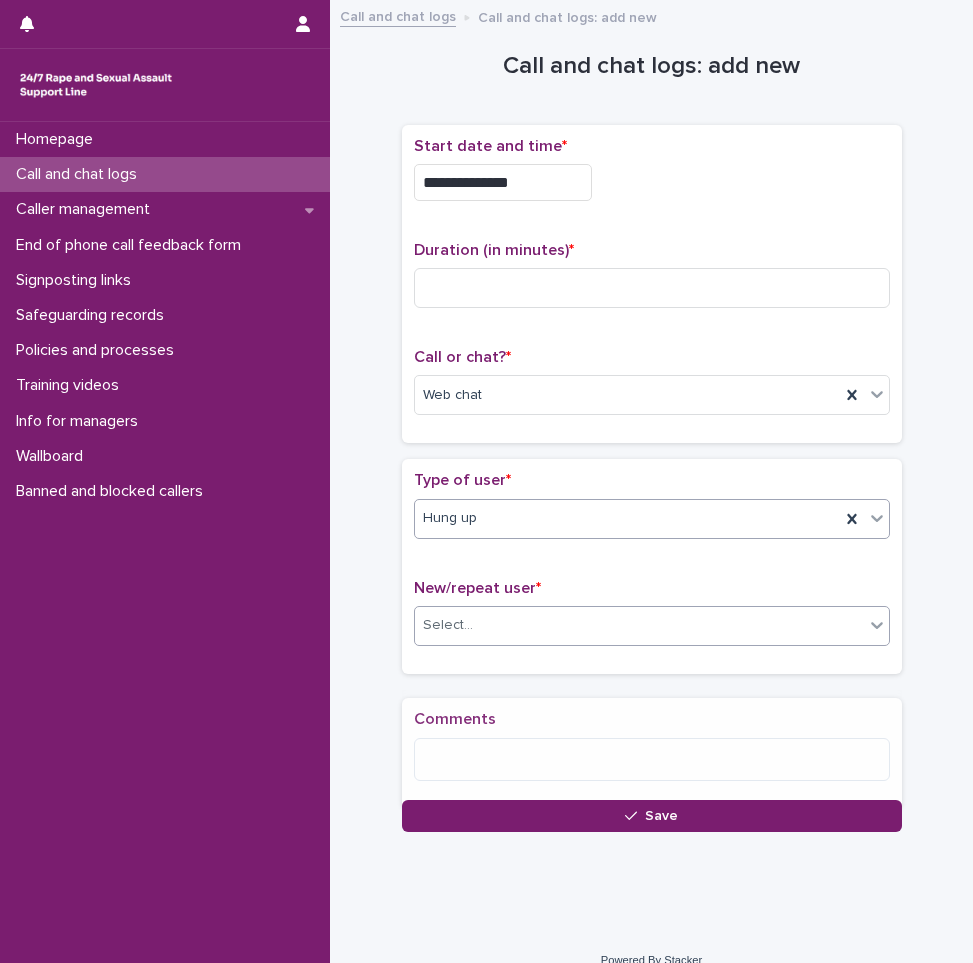 click on "Select..." at bounding box center (639, 625) 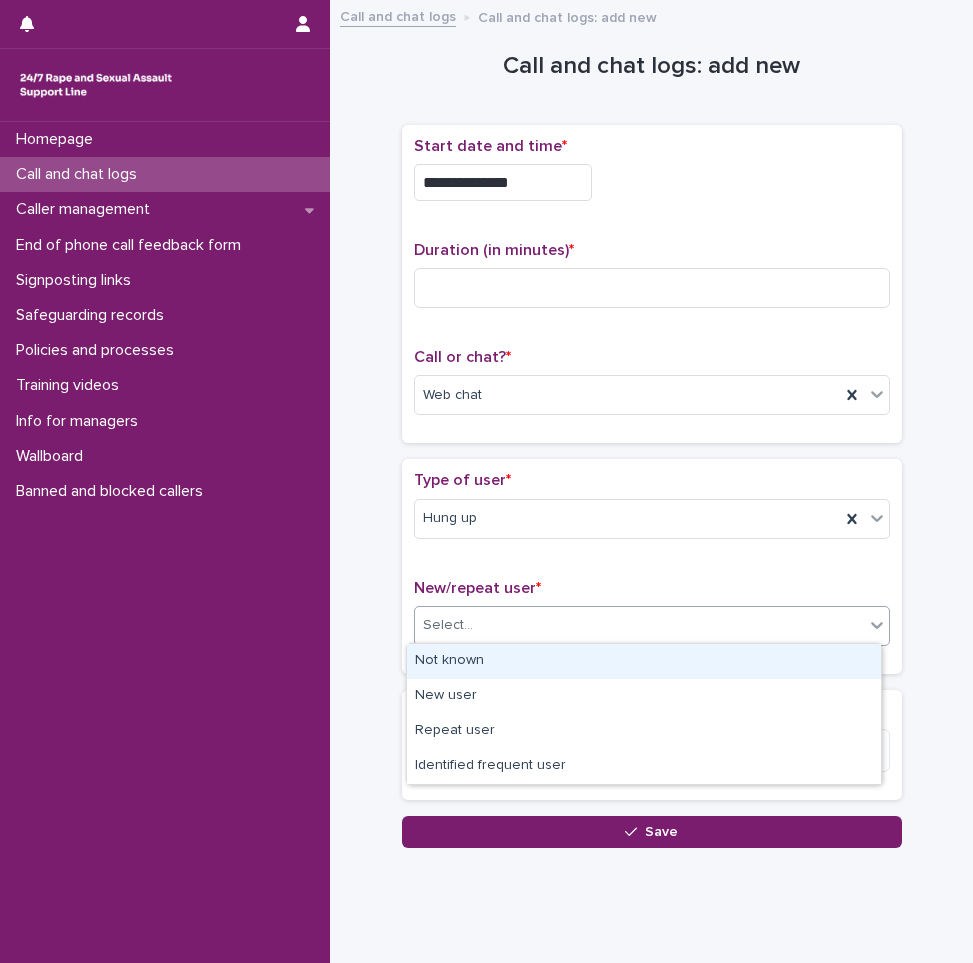 click on "Not known" at bounding box center [644, 661] 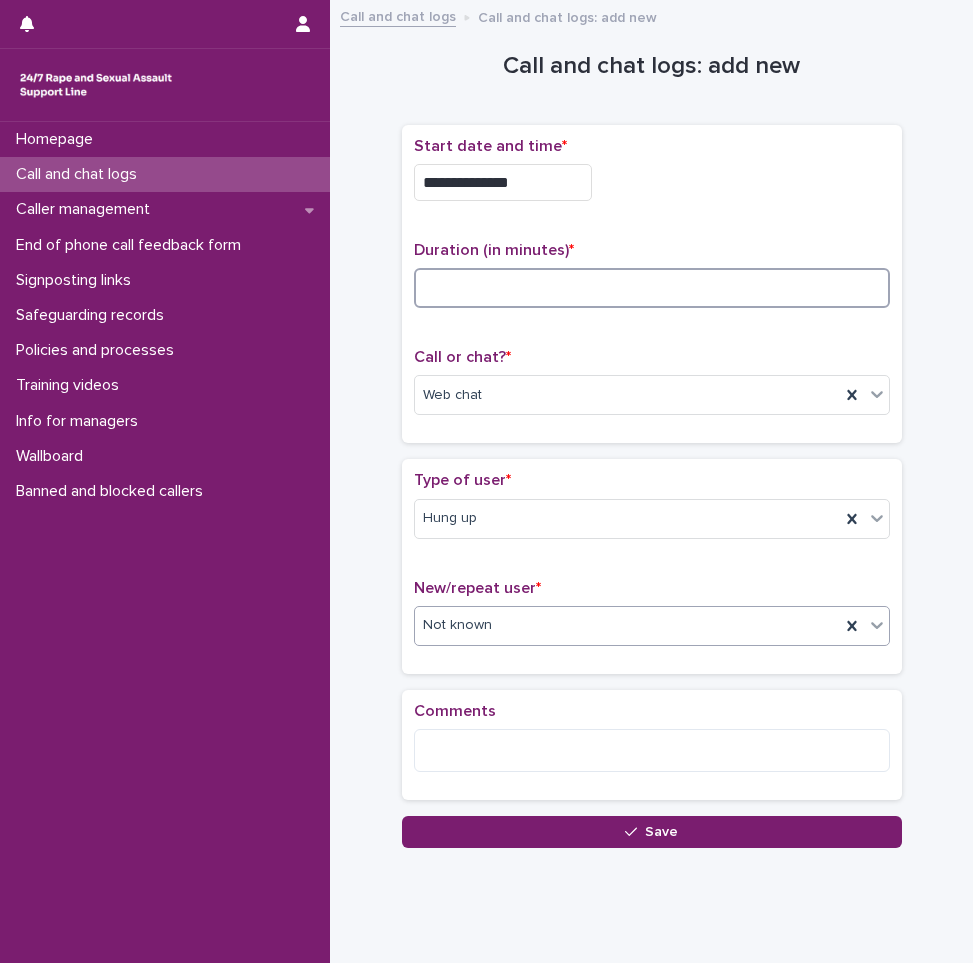 click at bounding box center [652, 288] 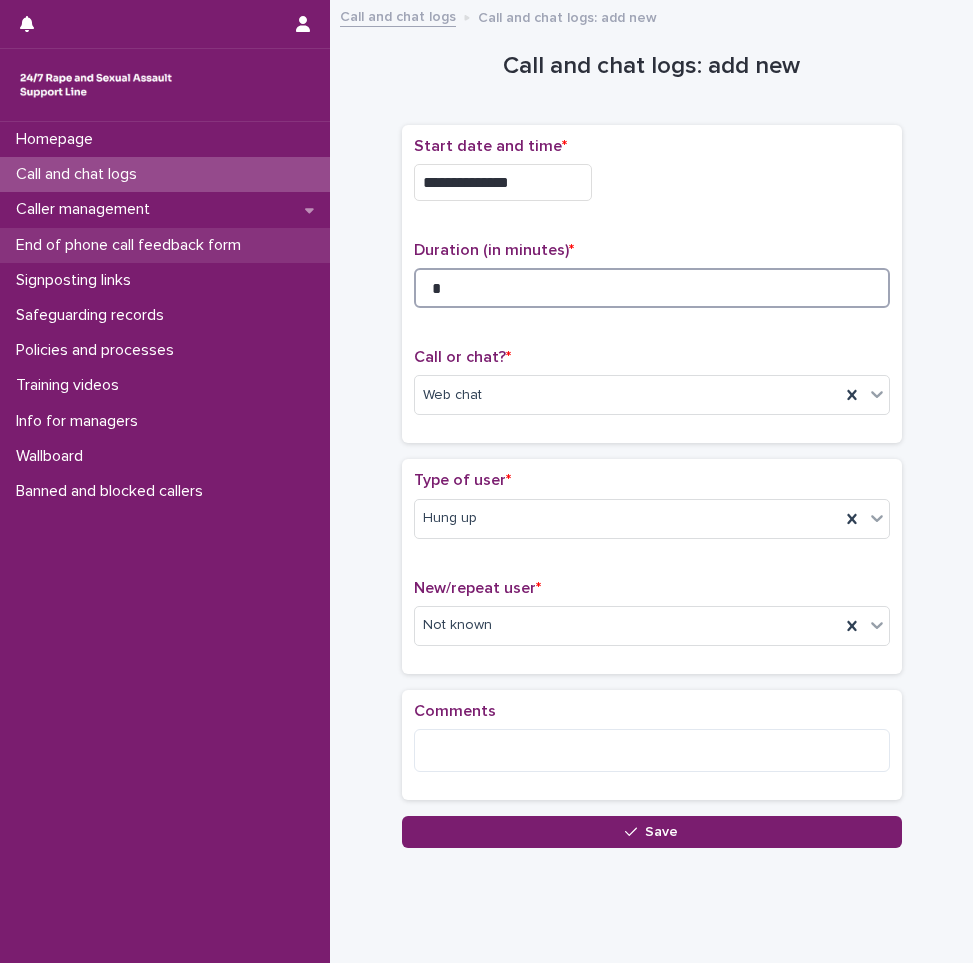type on "*" 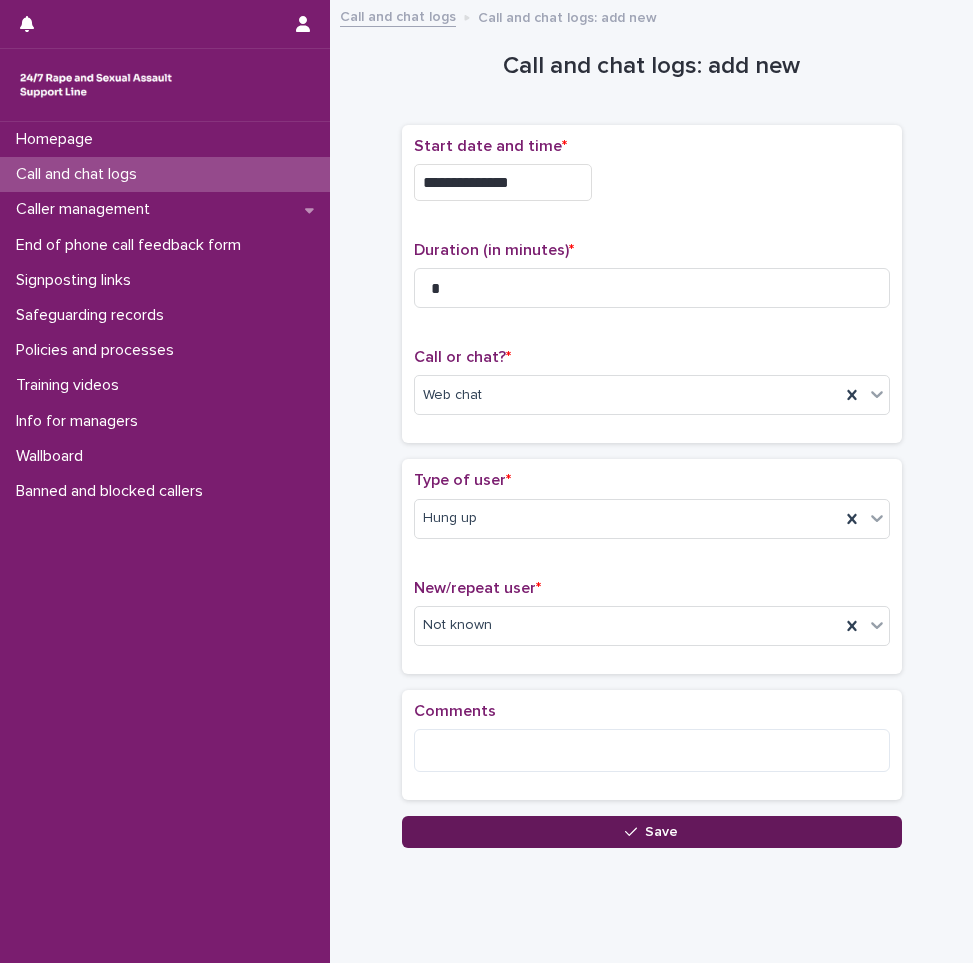 click on "Save" at bounding box center (652, 832) 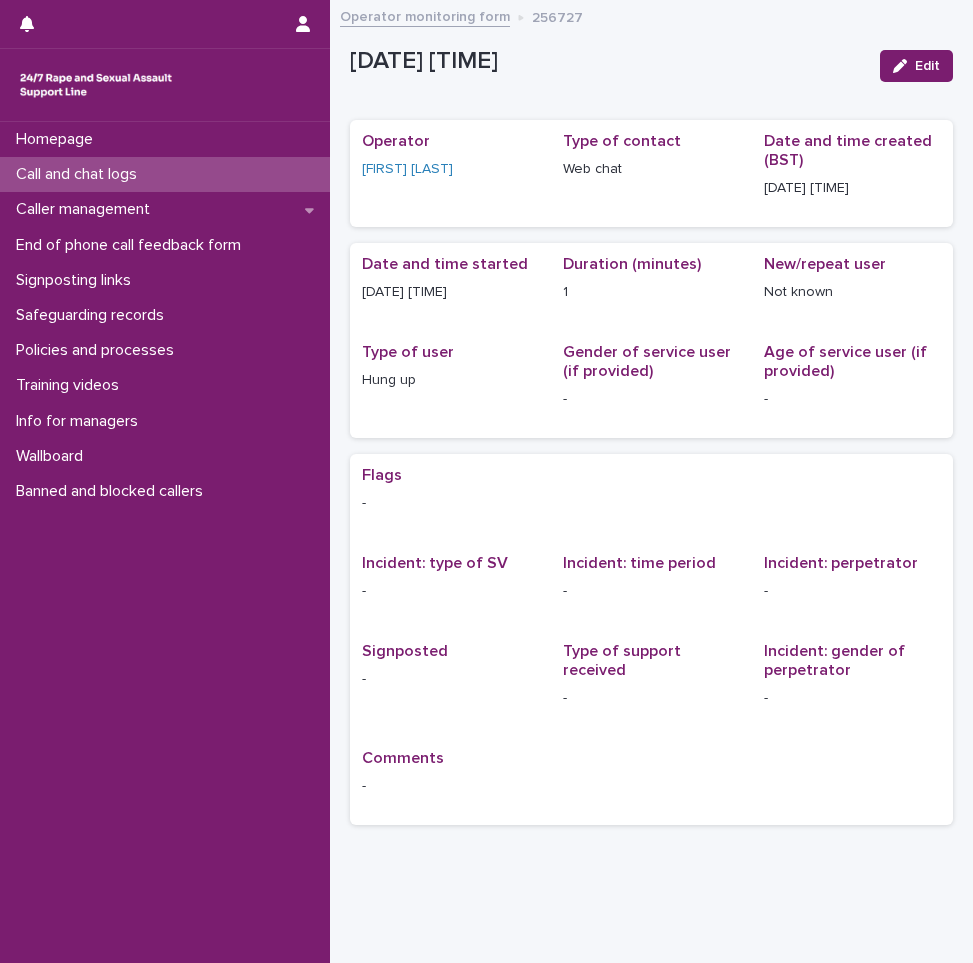 click on "Call and chat logs" at bounding box center [80, 174] 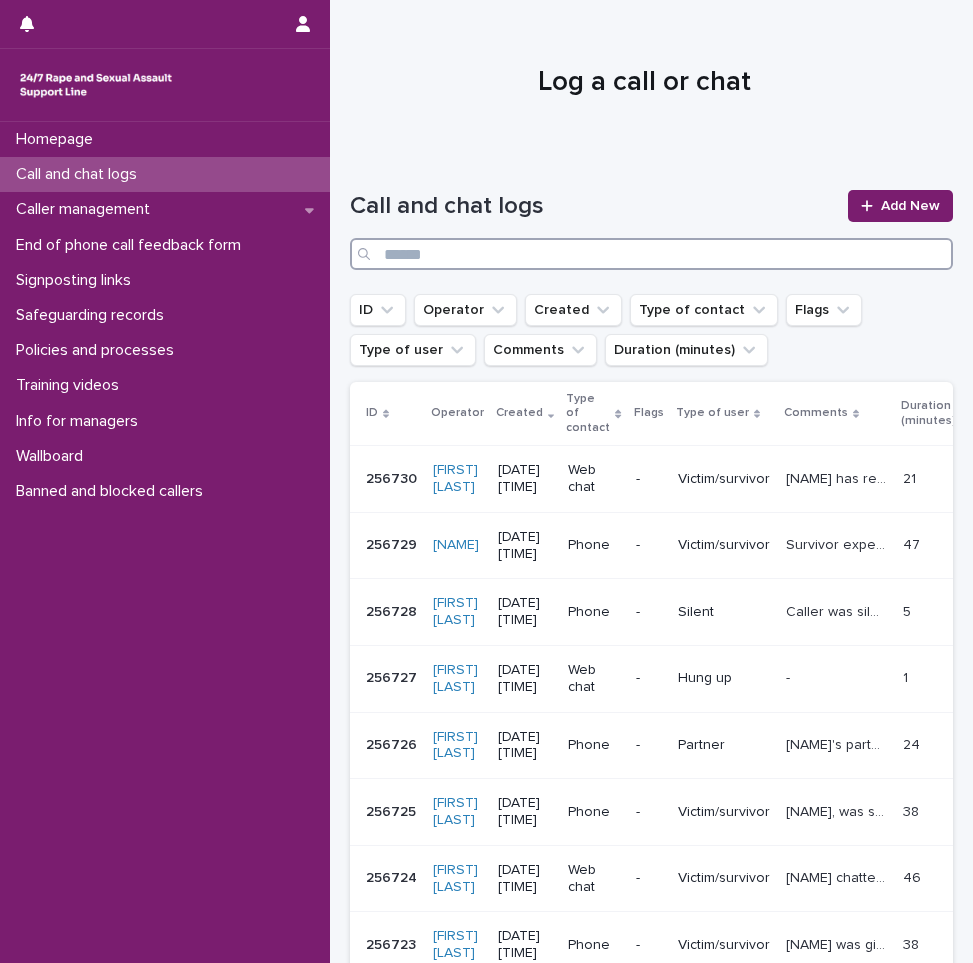 click at bounding box center [651, 254] 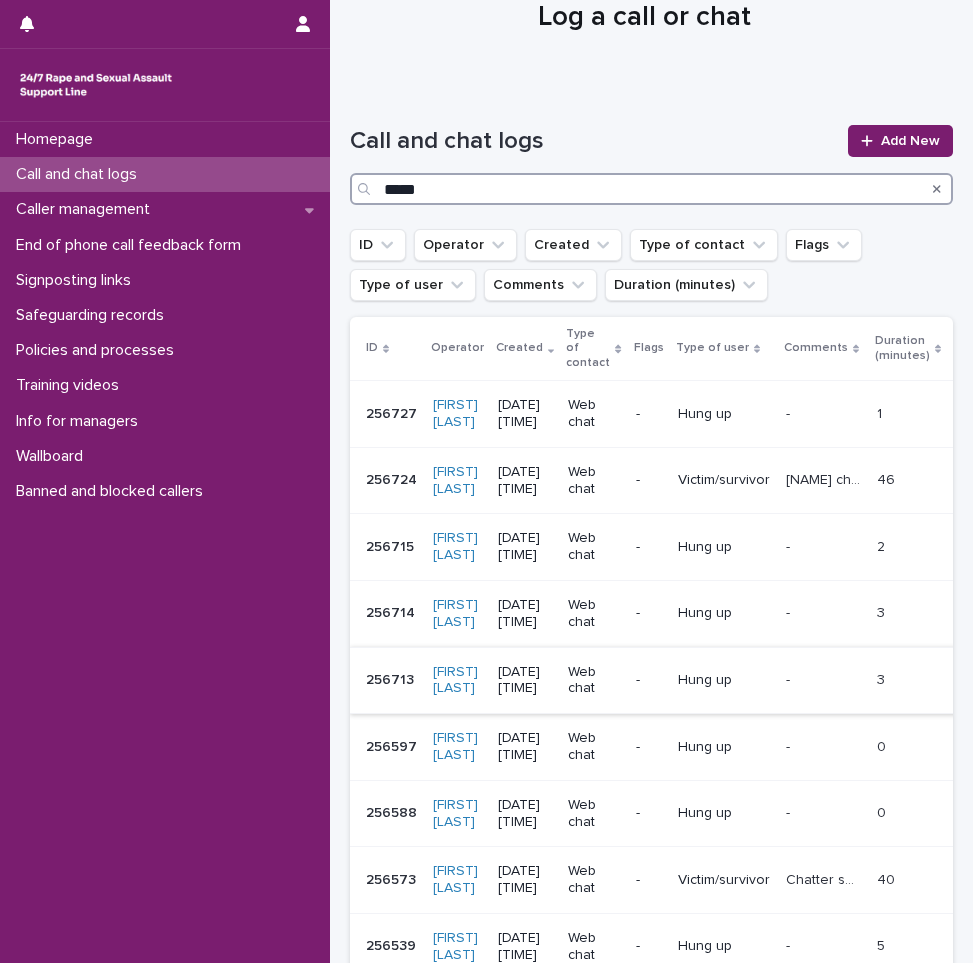 scroll, scrollTop: 100, scrollLeft: 0, axis: vertical 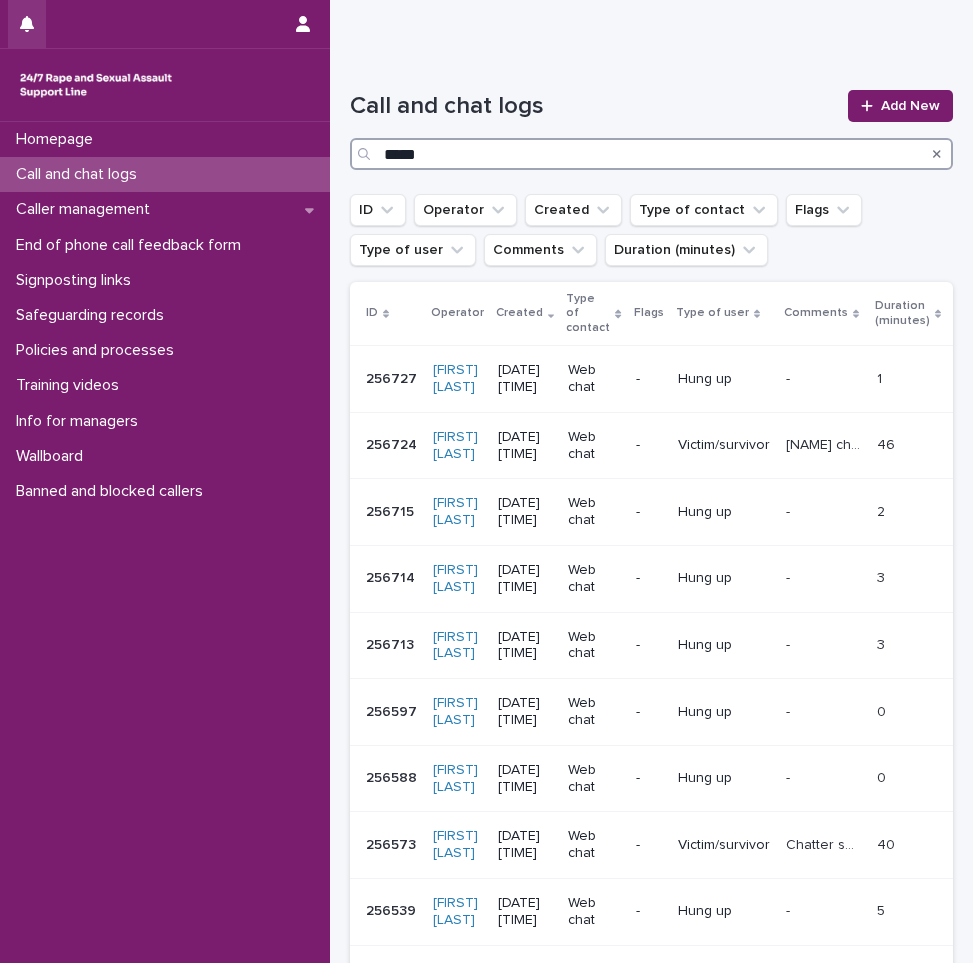 type on "*****" 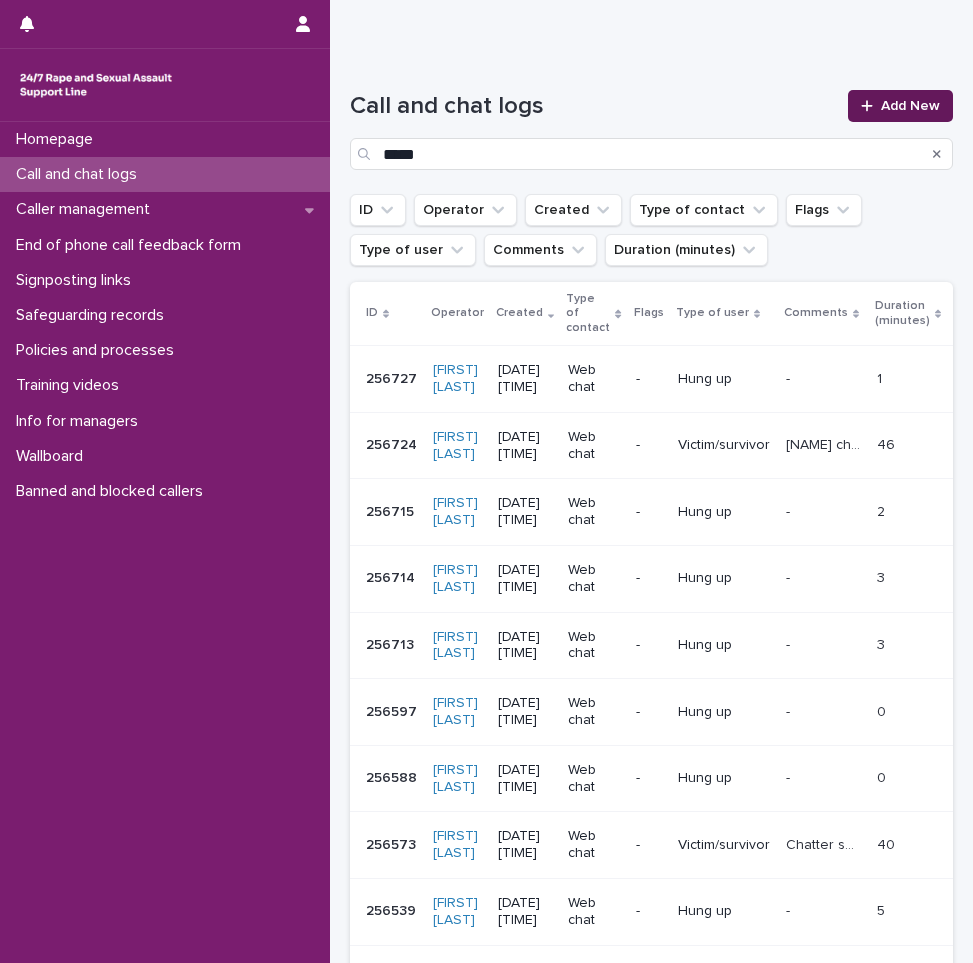 click on "Add New" at bounding box center (910, 106) 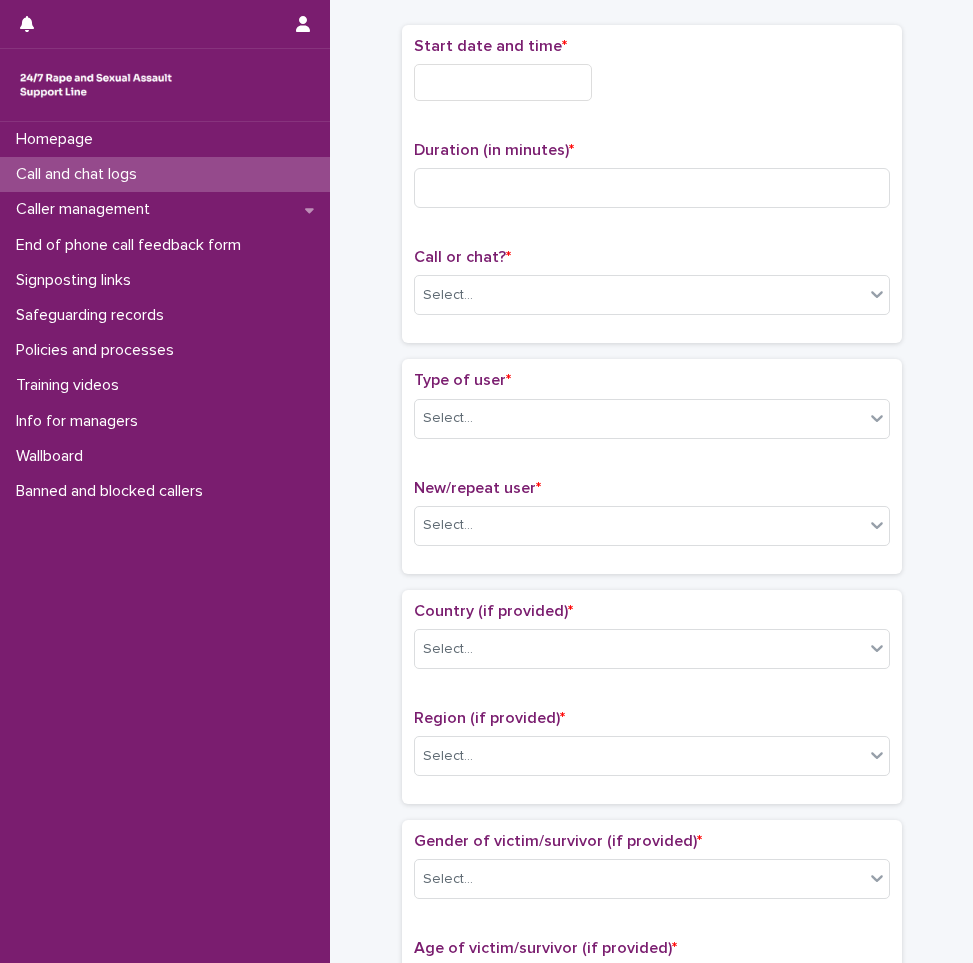 scroll, scrollTop: 0, scrollLeft: 0, axis: both 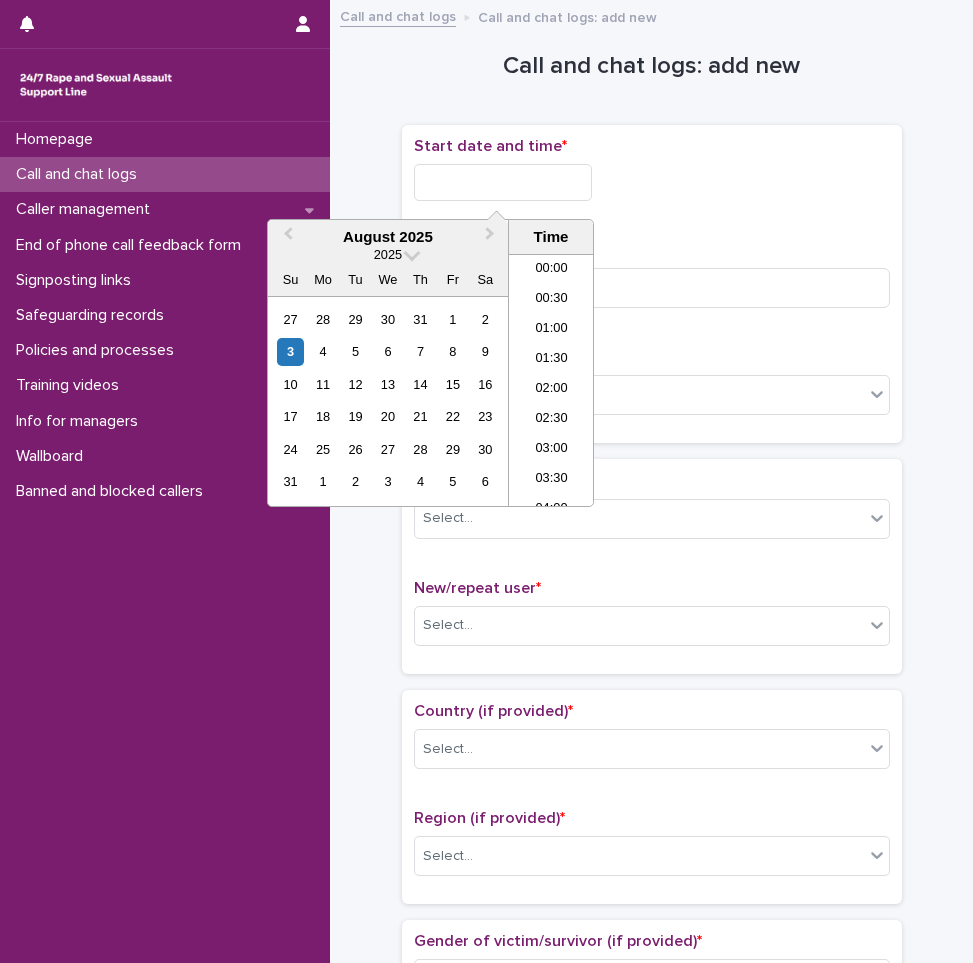 click at bounding box center (503, 182) 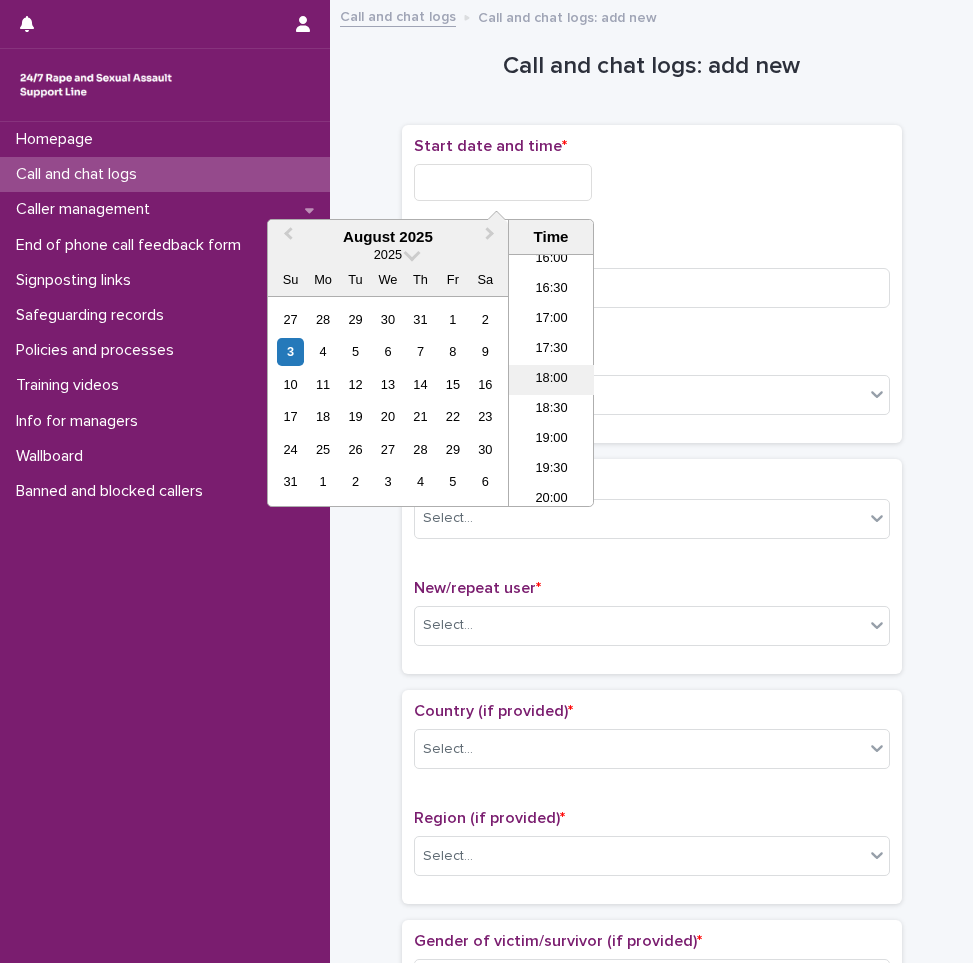click on "18:00" at bounding box center (551, 380) 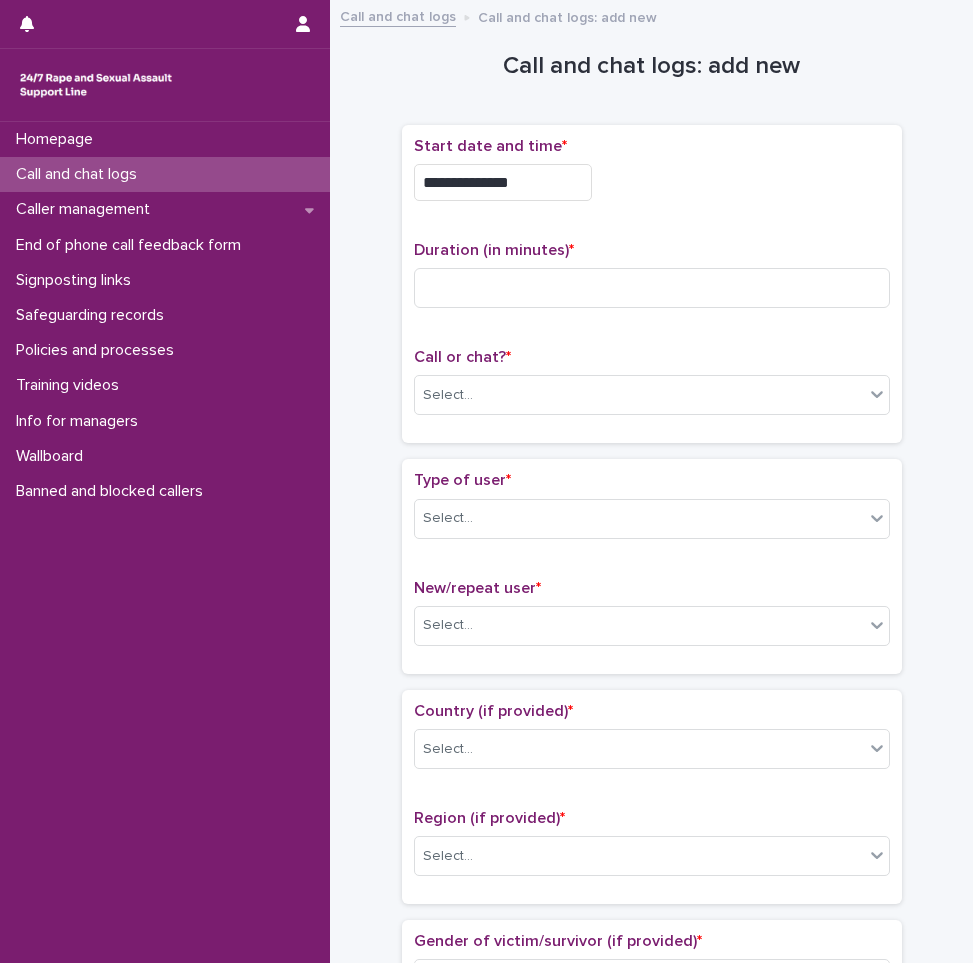 click on "**********" at bounding box center [503, 182] 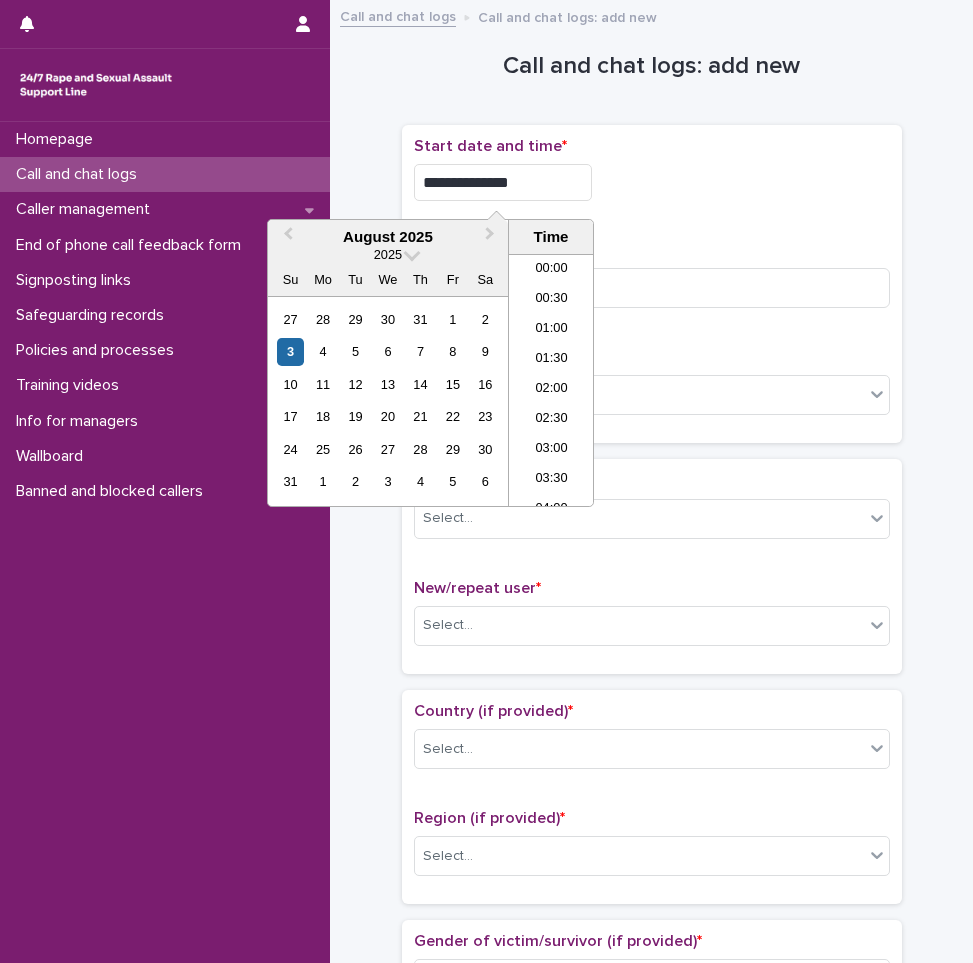 scroll, scrollTop: 970, scrollLeft: 0, axis: vertical 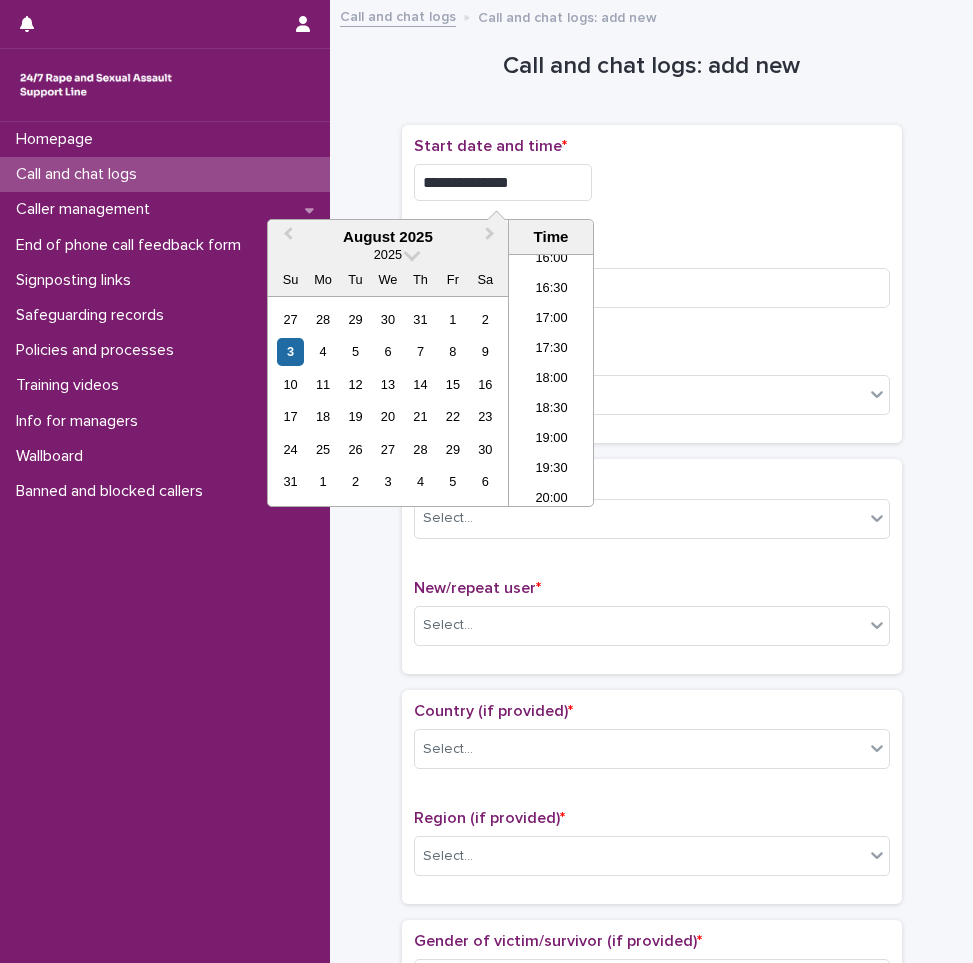 type on "**********" 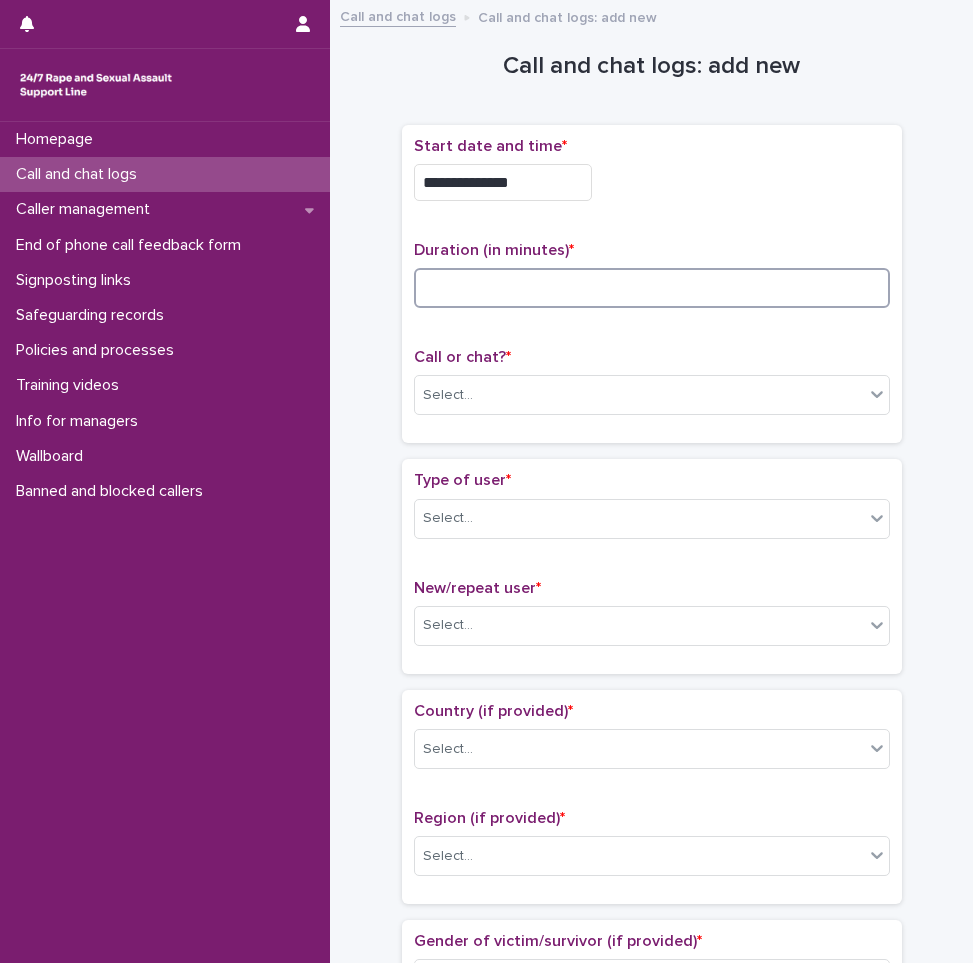 click at bounding box center (652, 288) 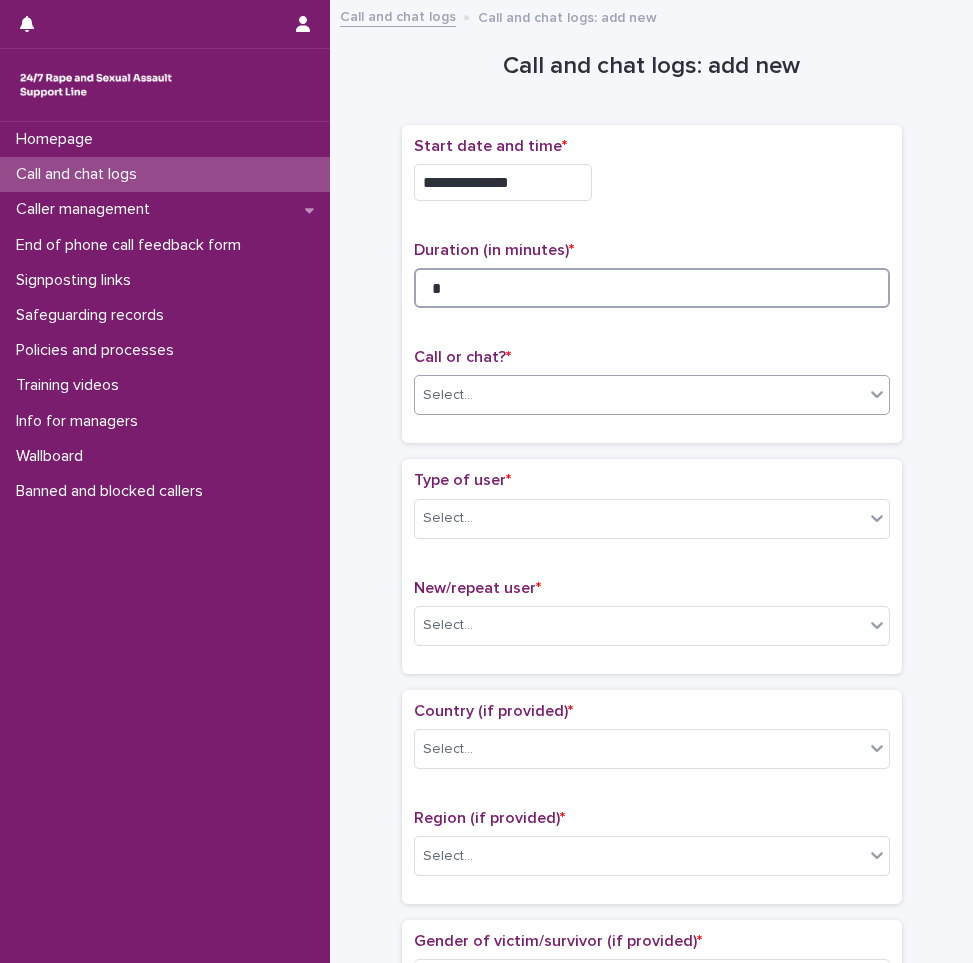 type on "*" 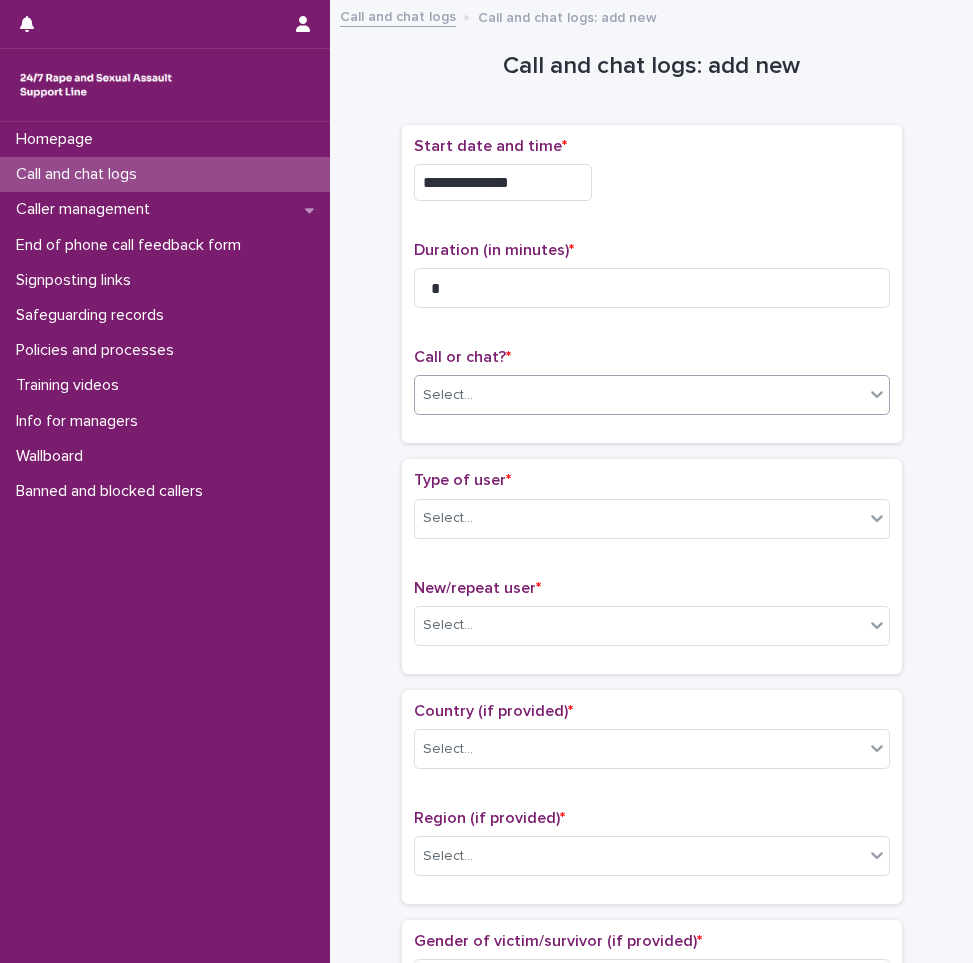 click on "Select..." at bounding box center [639, 395] 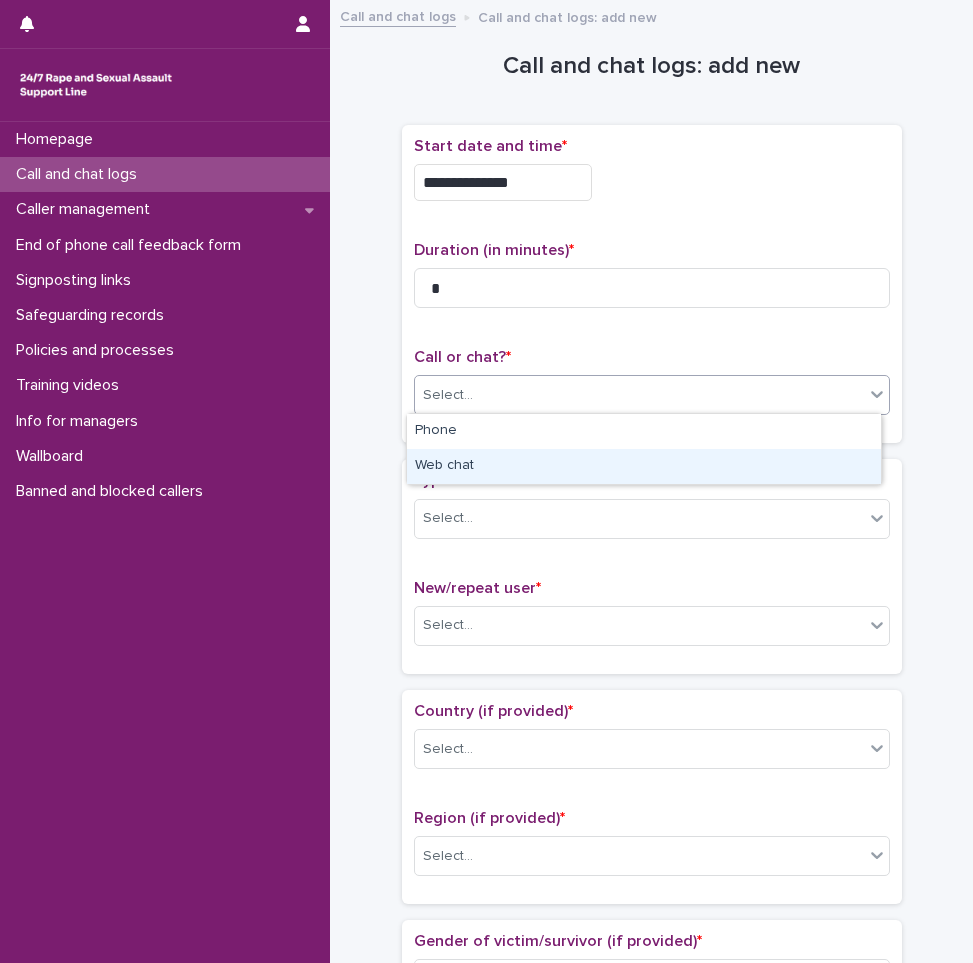 click on "Web chat" at bounding box center [644, 466] 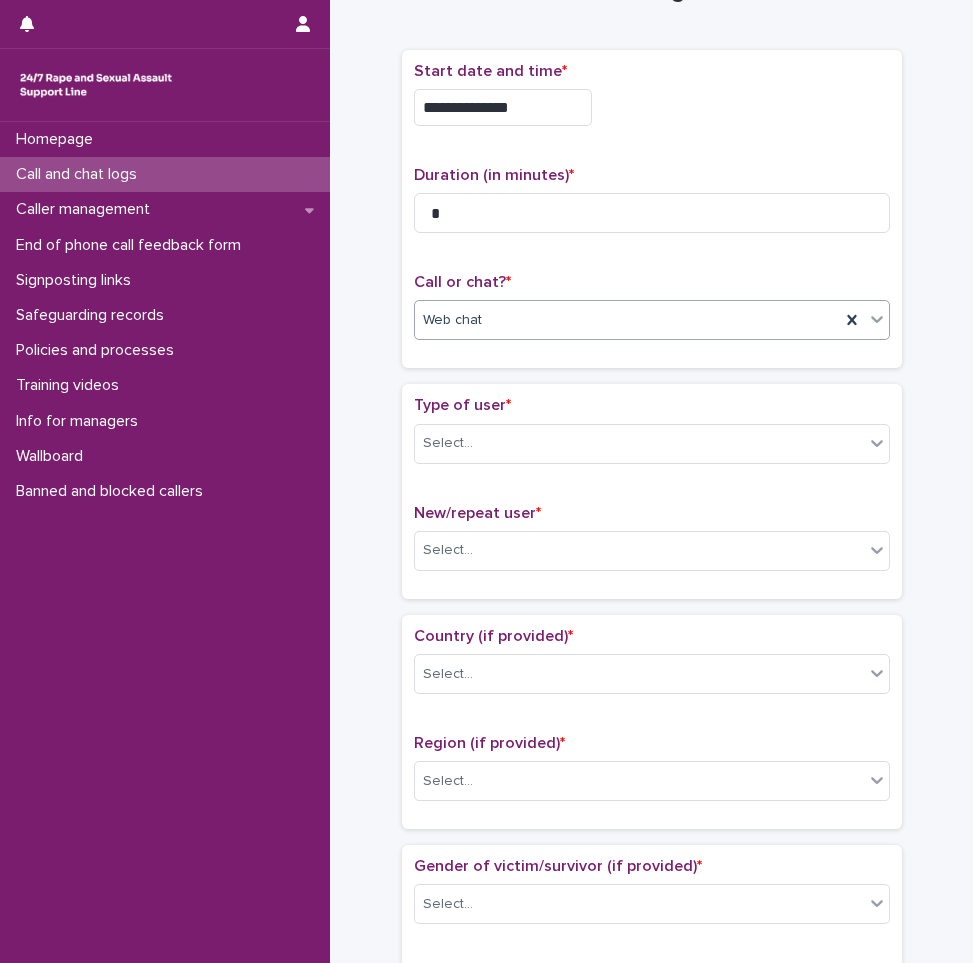 scroll, scrollTop: 200, scrollLeft: 0, axis: vertical 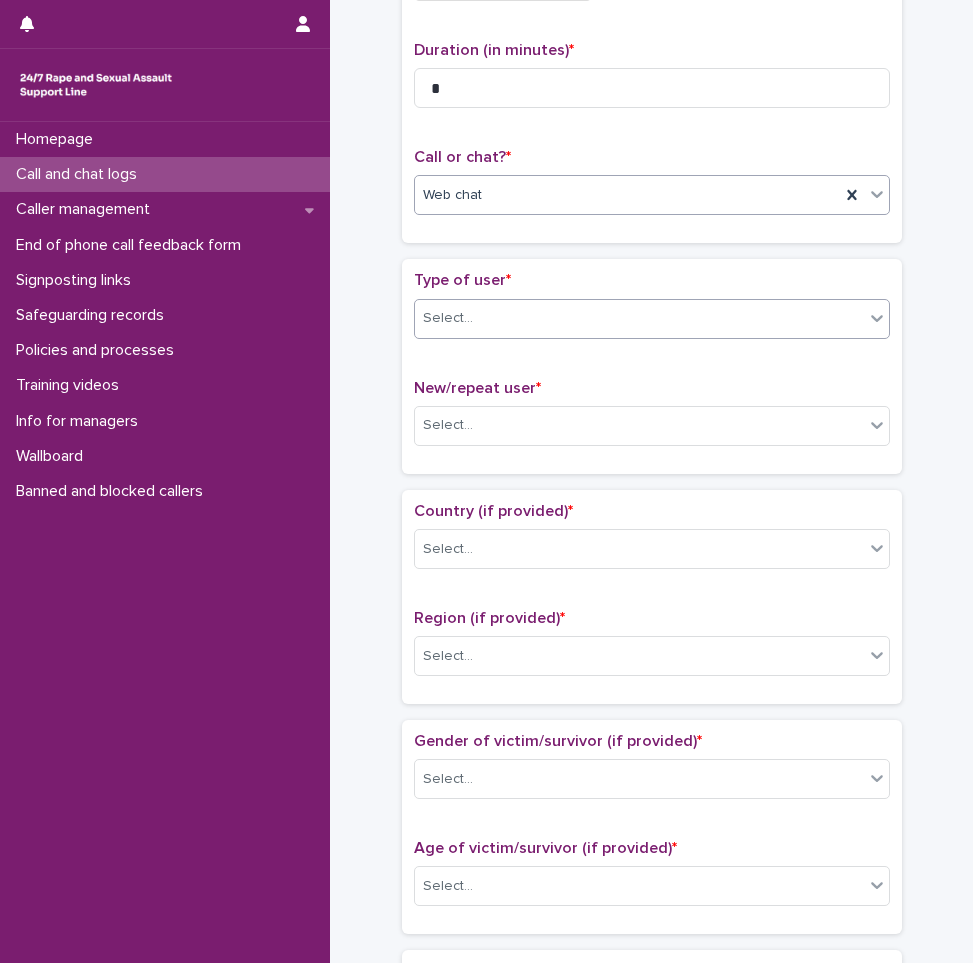 click on "Select..." at bounding box center [639, 318] 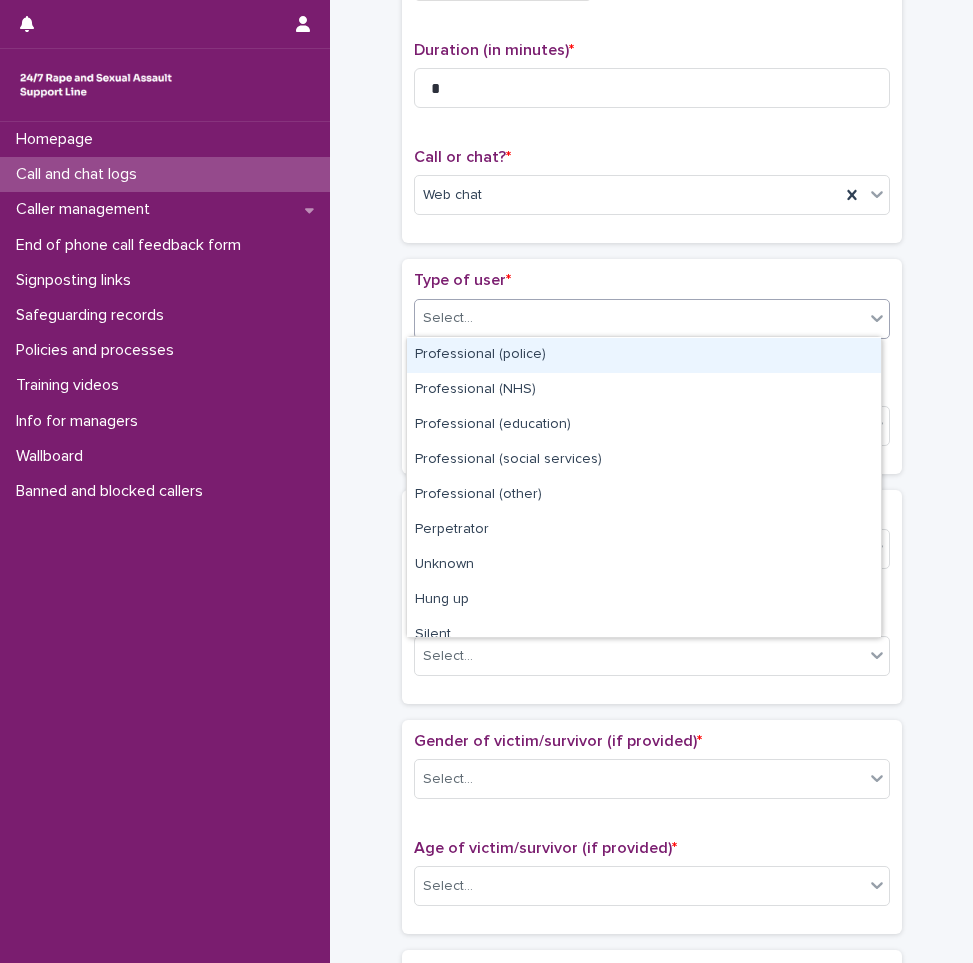 scroll, scrollTop: 225, scrollLeft: 0, axis: vertical 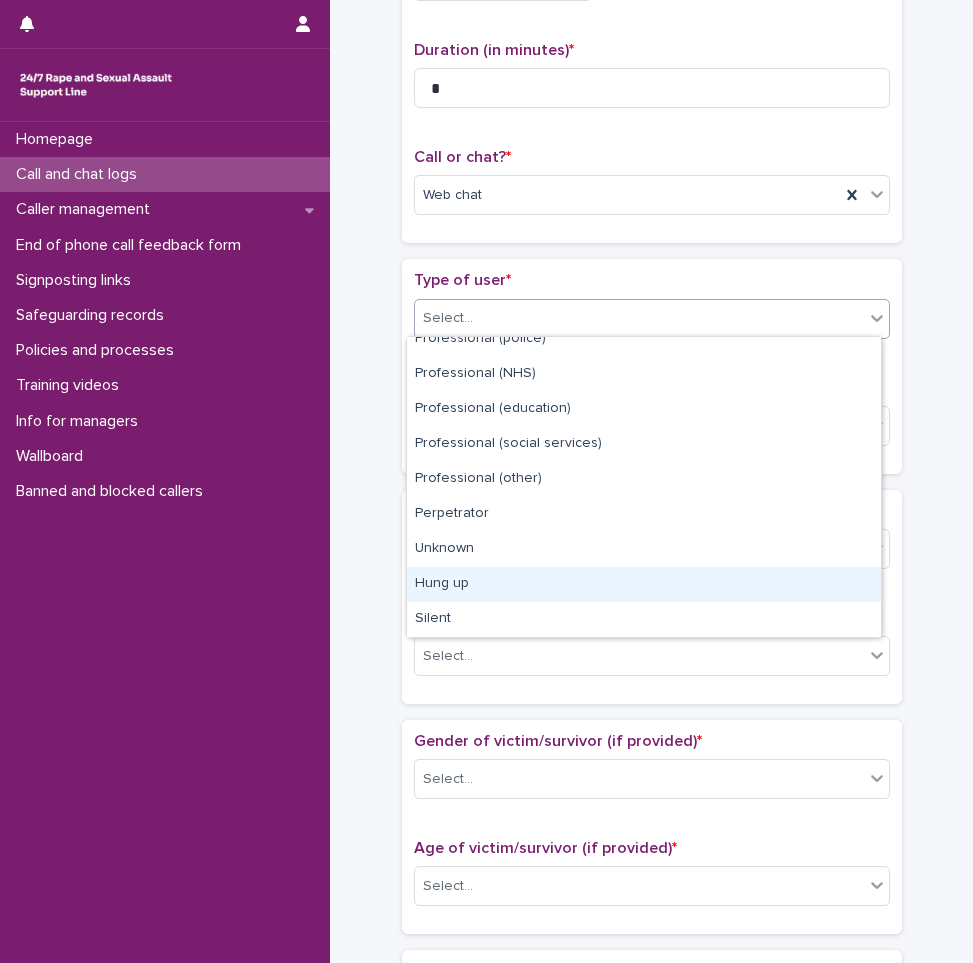 click on "Hung up" at bounding box center [644, 584] 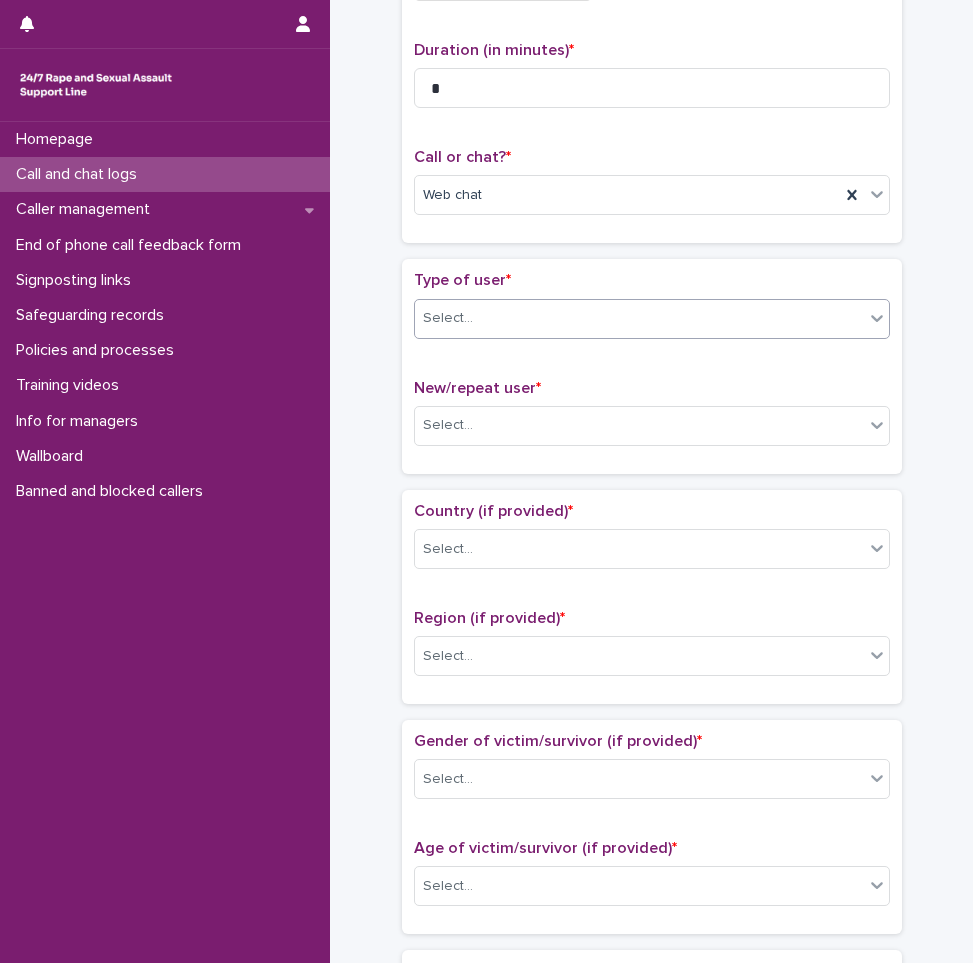 scroll, scrollTop: 0, scrollLeft: 0, axis: both 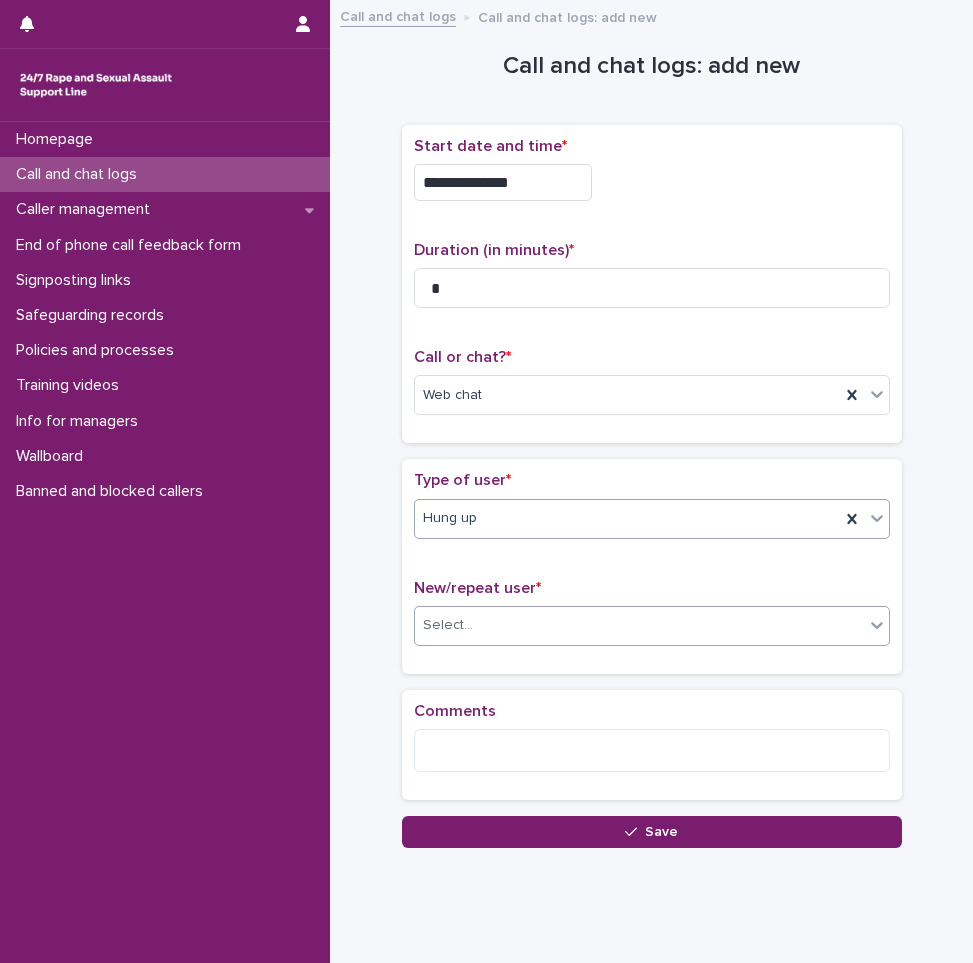click on "Select..." at bounding box center (448, 625) 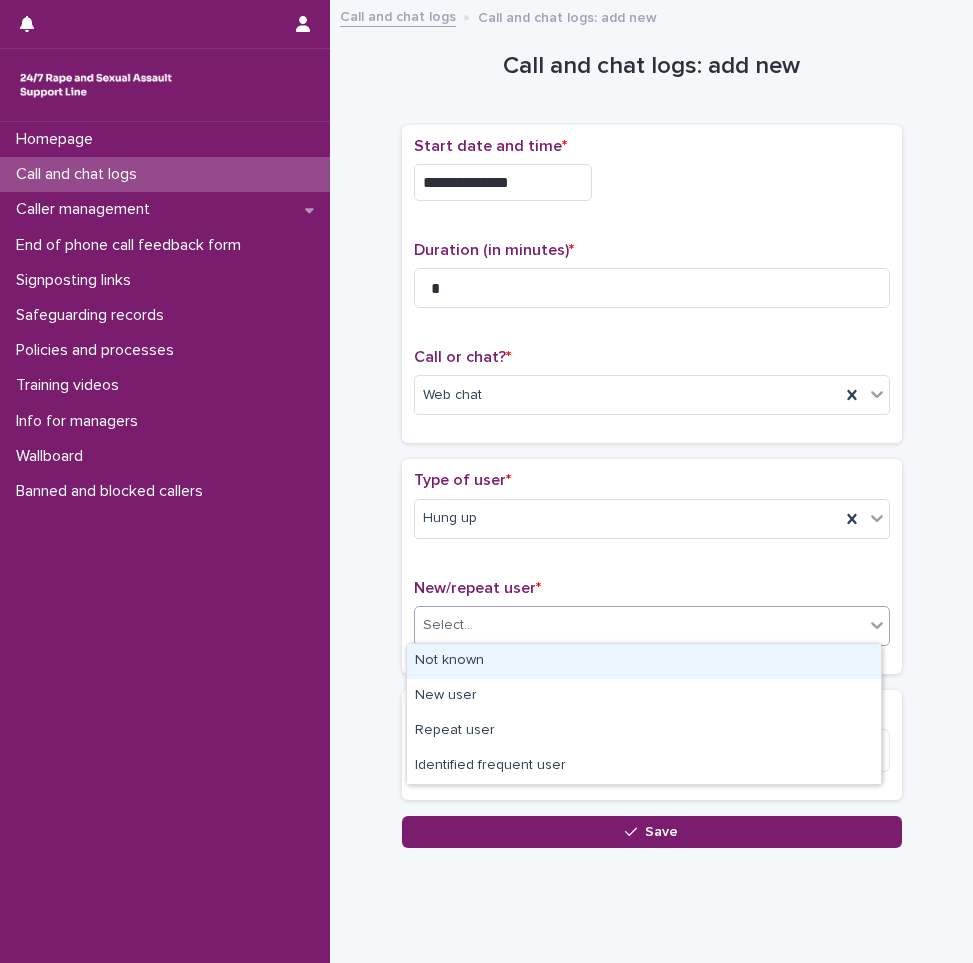 click on "Not known" at bounding box center [644, 661] 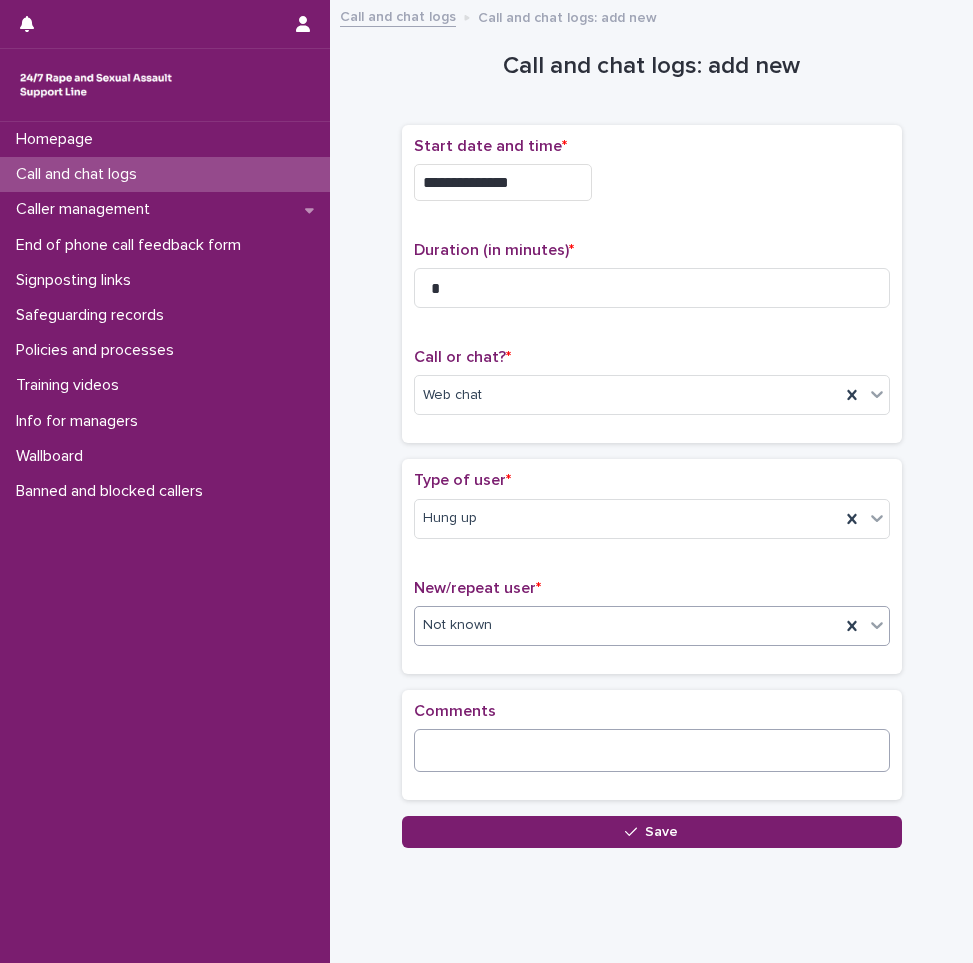 scroll, scrollTop: 39, scrollLeft: 0, axis: vertical 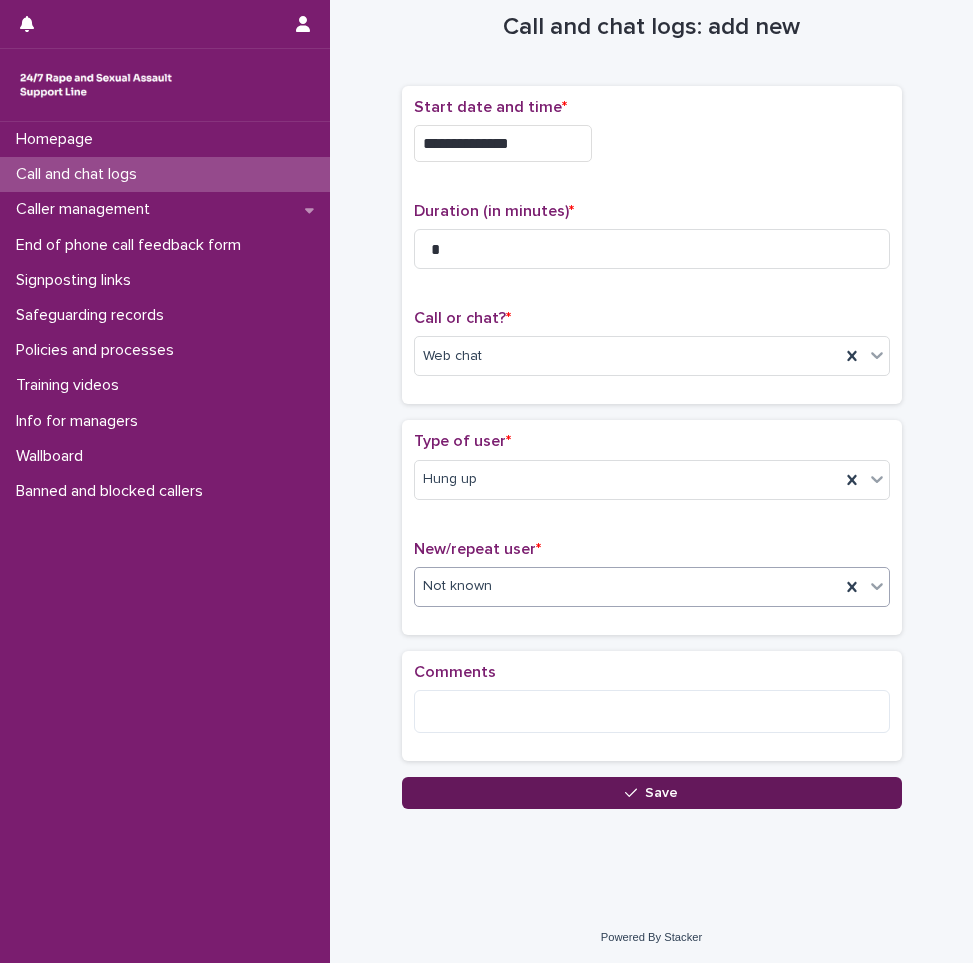 click on "Save" at bounding box center (652, 793) 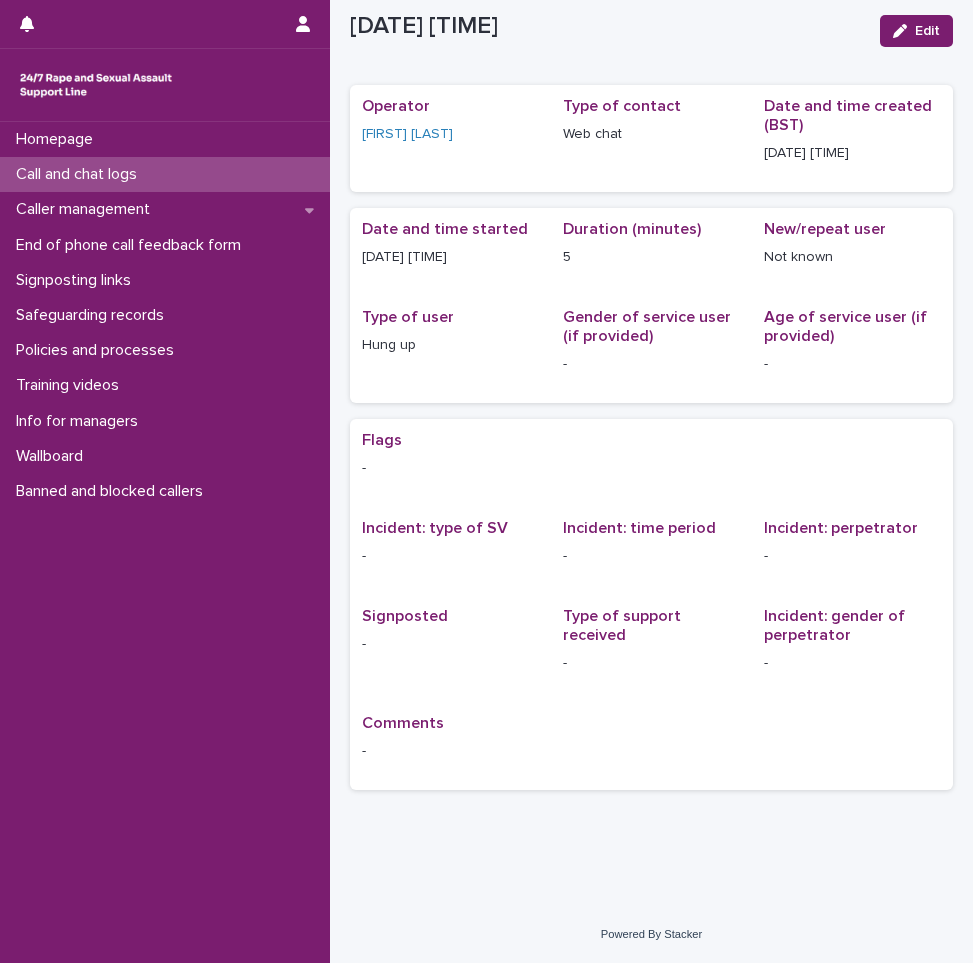 scroll, scrollTop: 0, scrollLeft: 0, axis: both 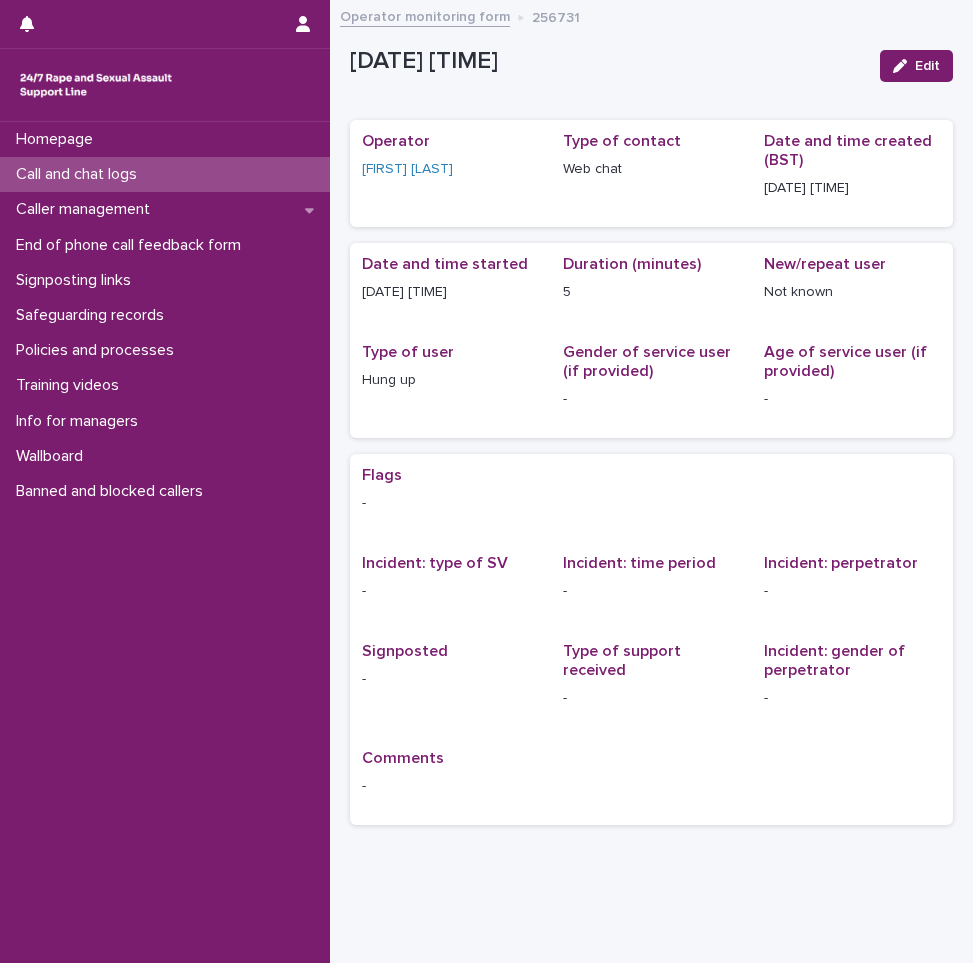 click on "Call and chat logs" at bounding box center [80, 174] 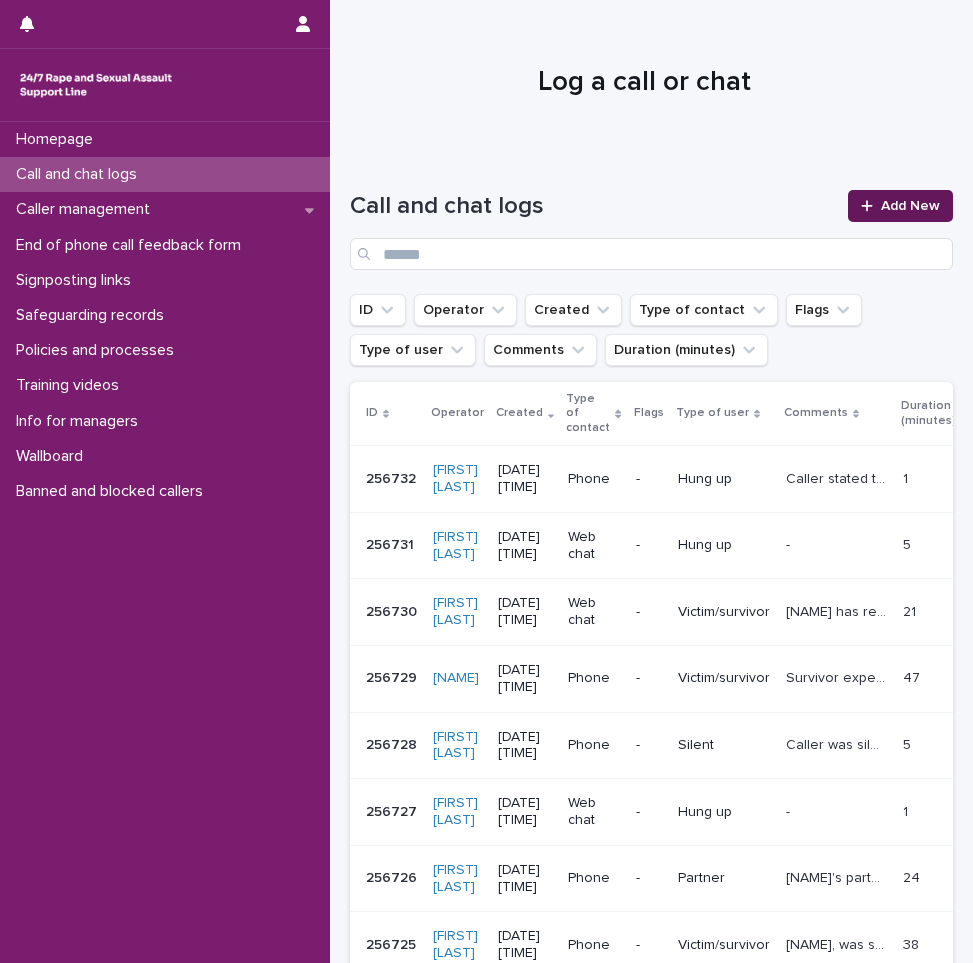 click on "Add New" at bounding box center (910, 206) 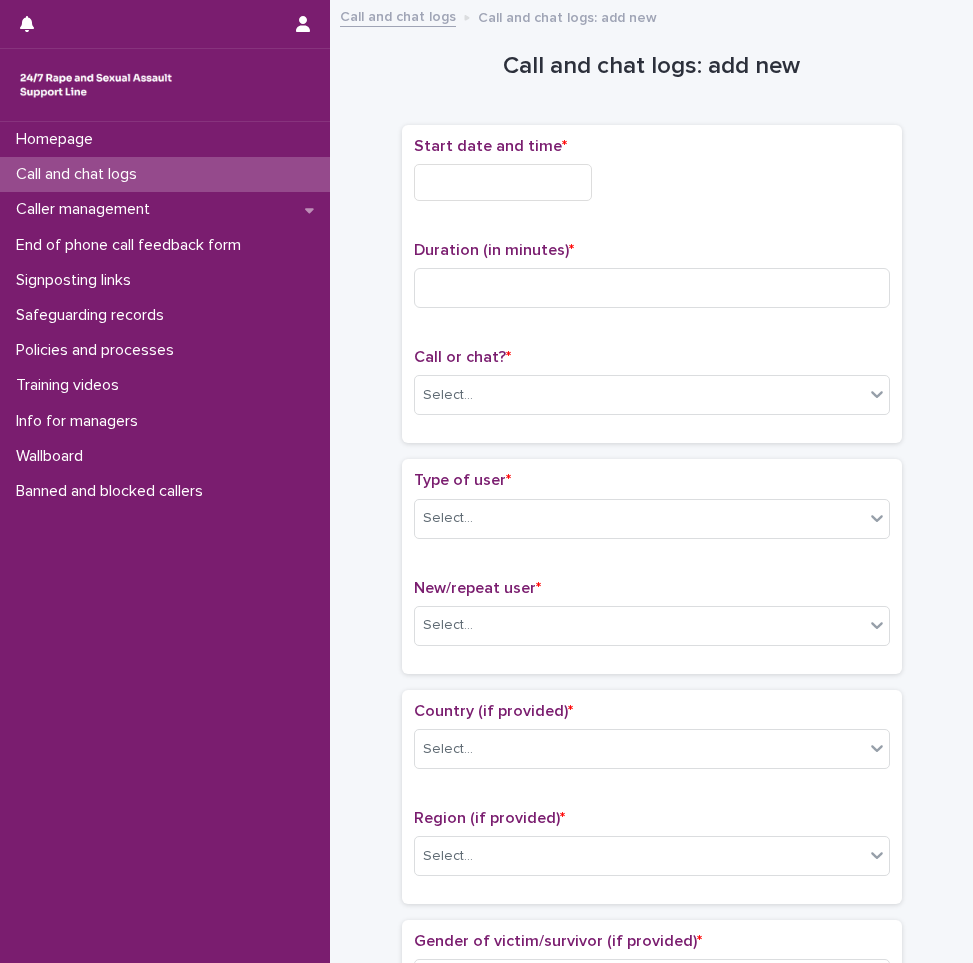 click at bounding box center (503, 182) 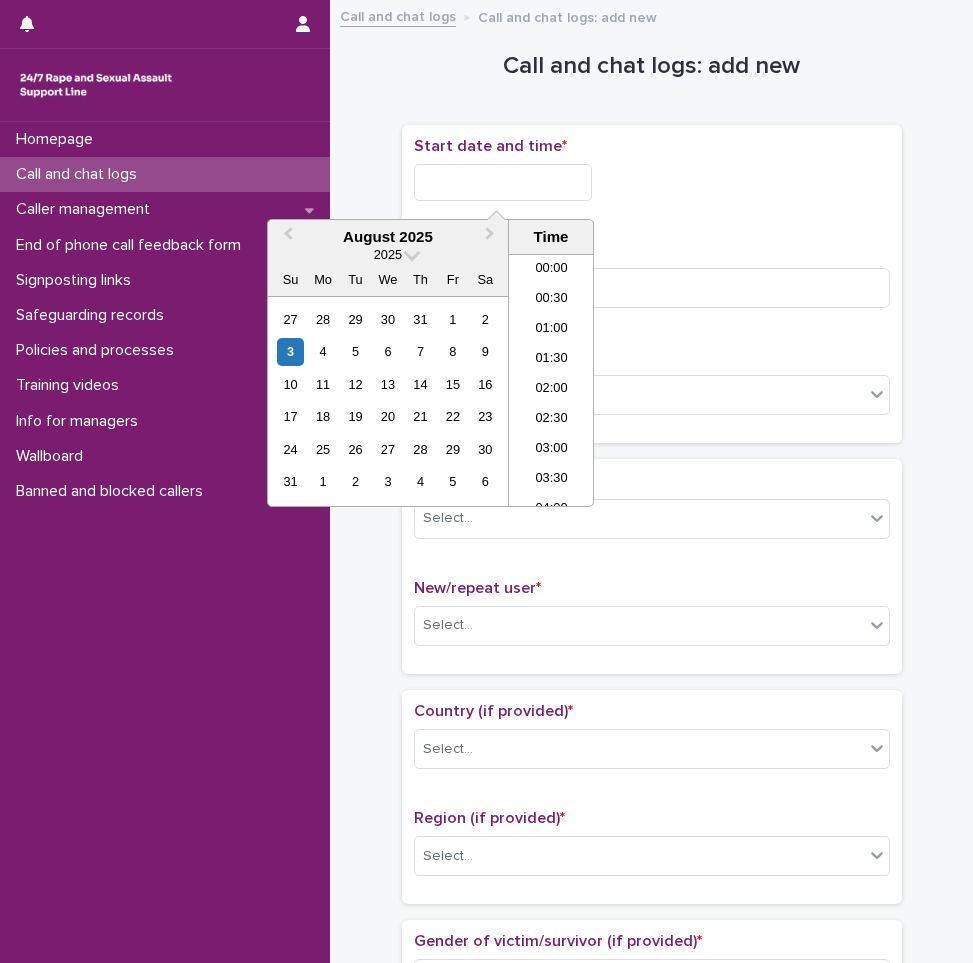 scroll, scrollTop: 1000, scrollLeft: 0, axis: vertical 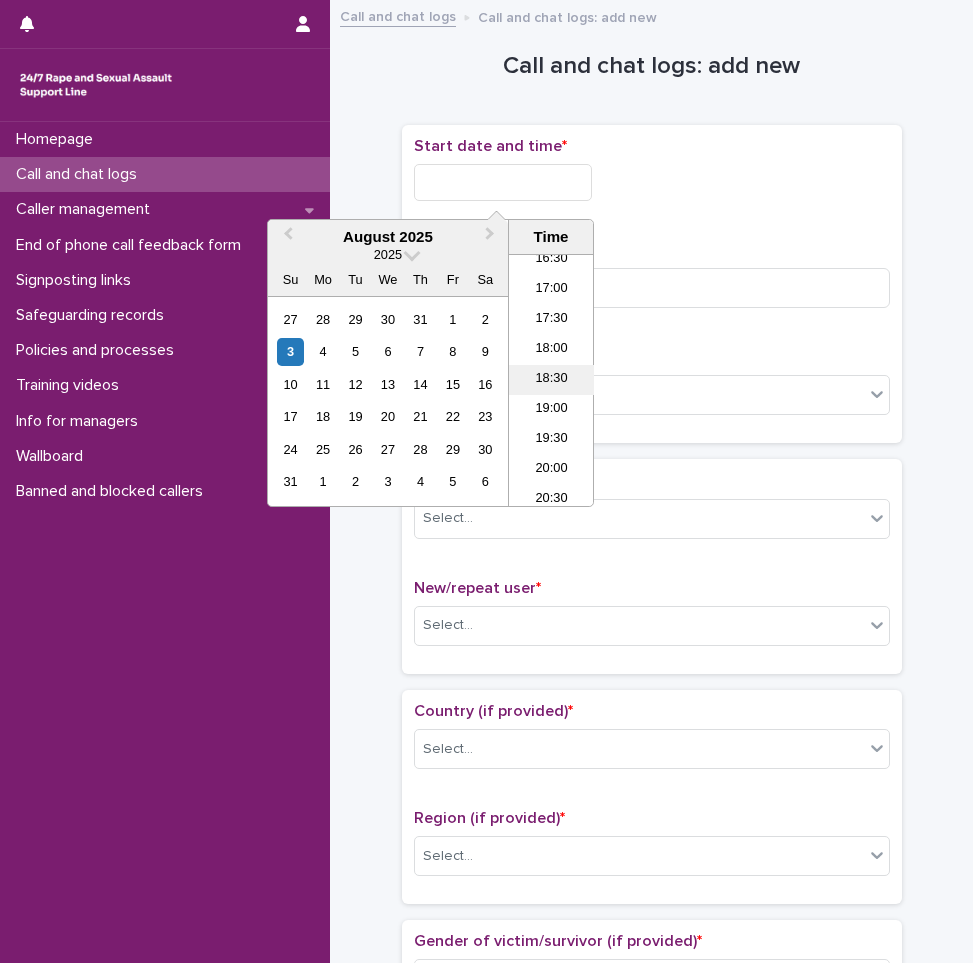 click on "18:30" at bounding box center [551, 380] 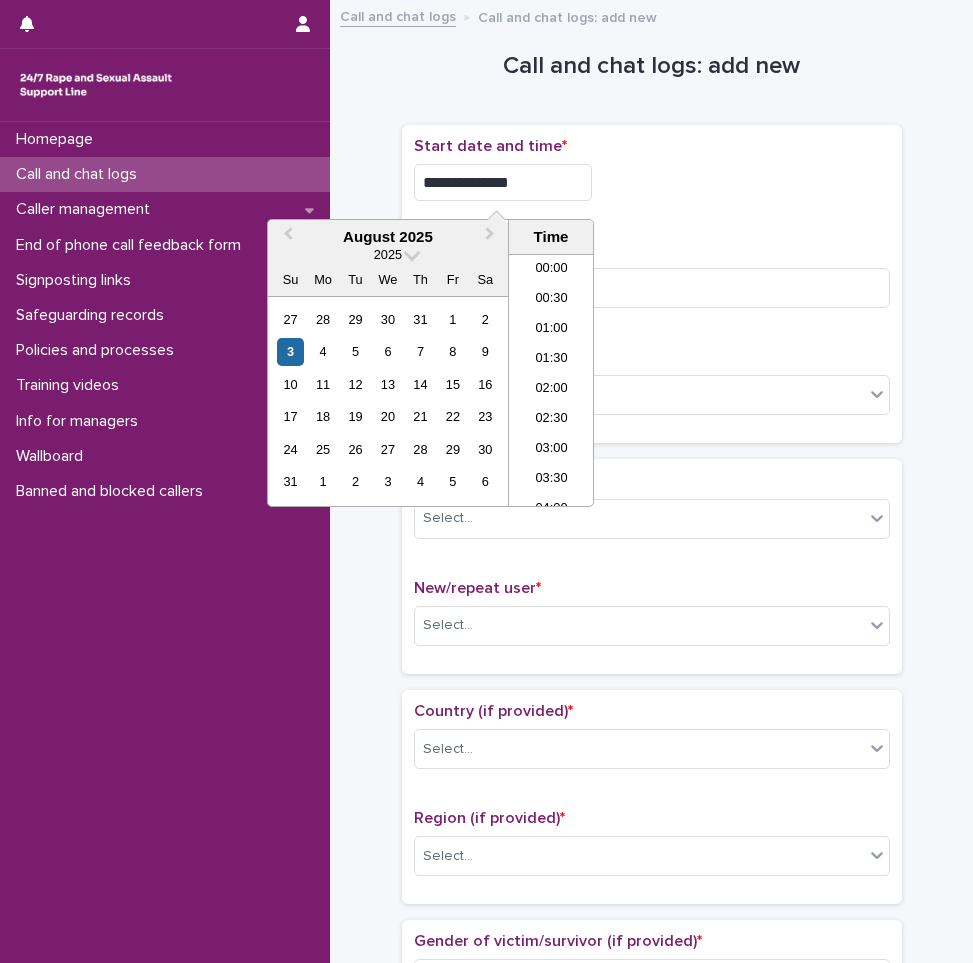 click on "**********" at bounding box center (503, 182) 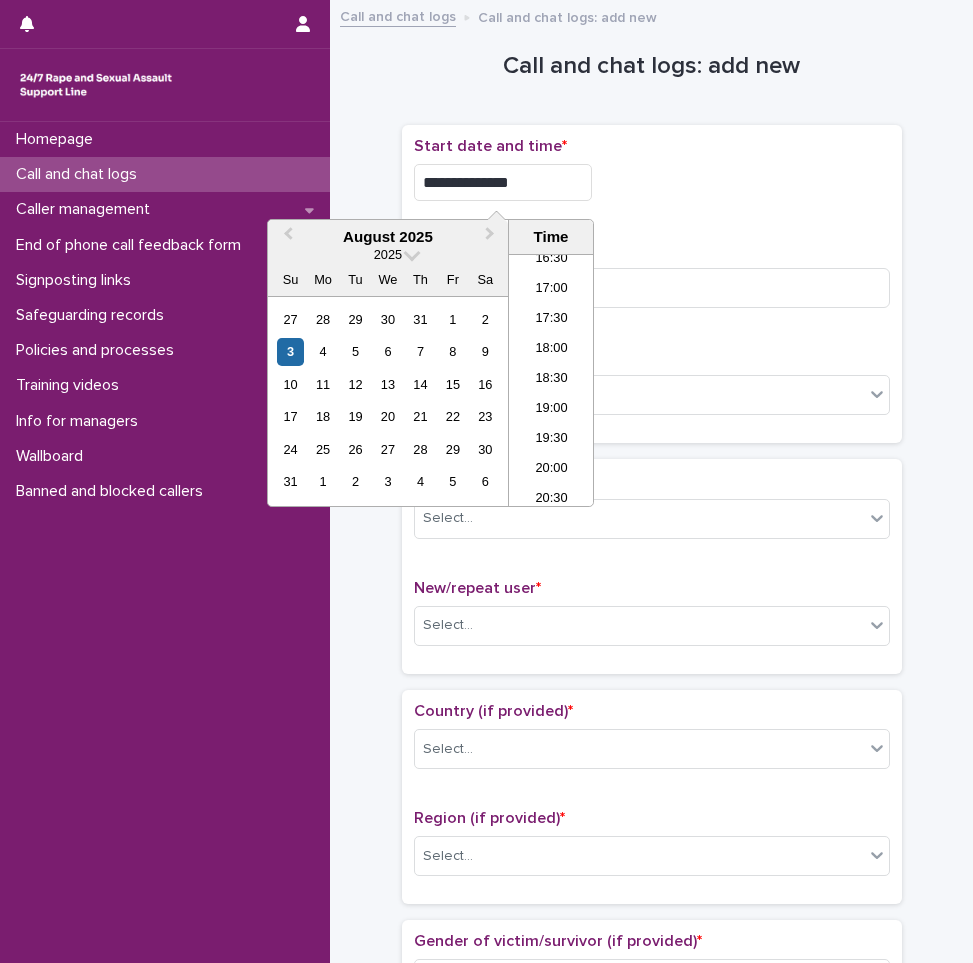 type on "**********" 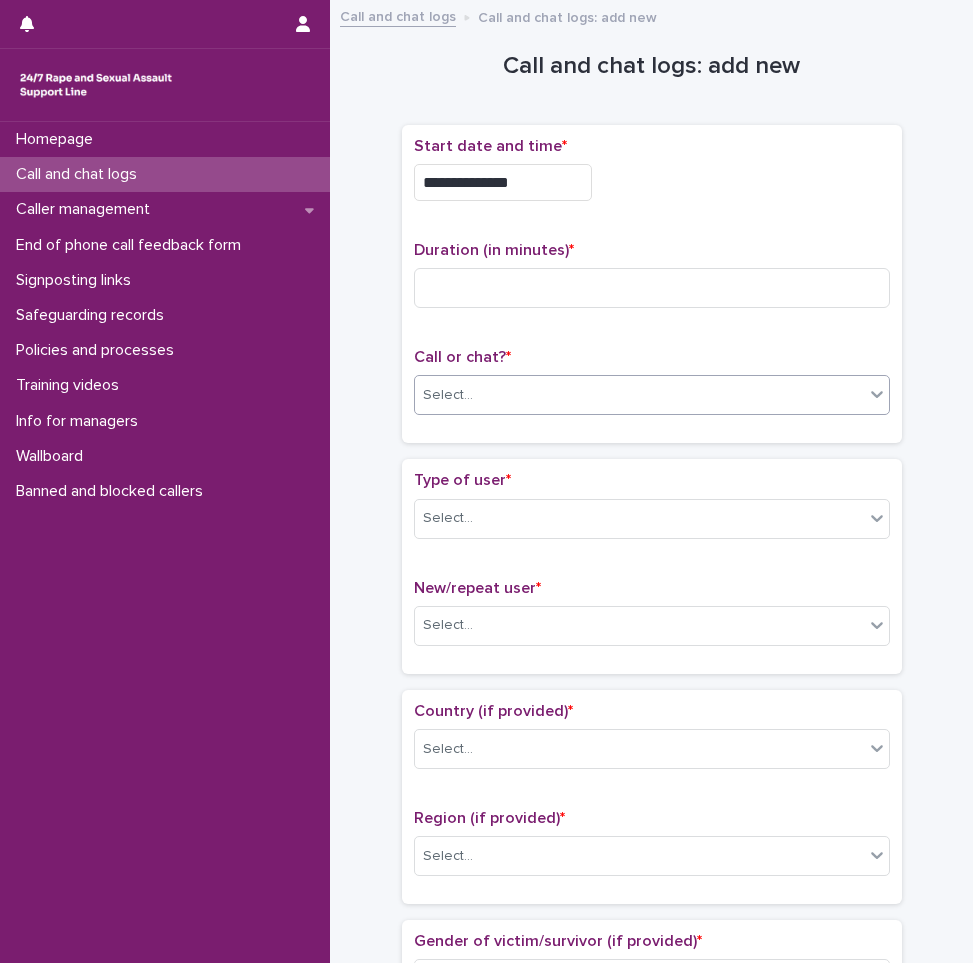 click on "Select..." at bounding box center (639, 395) 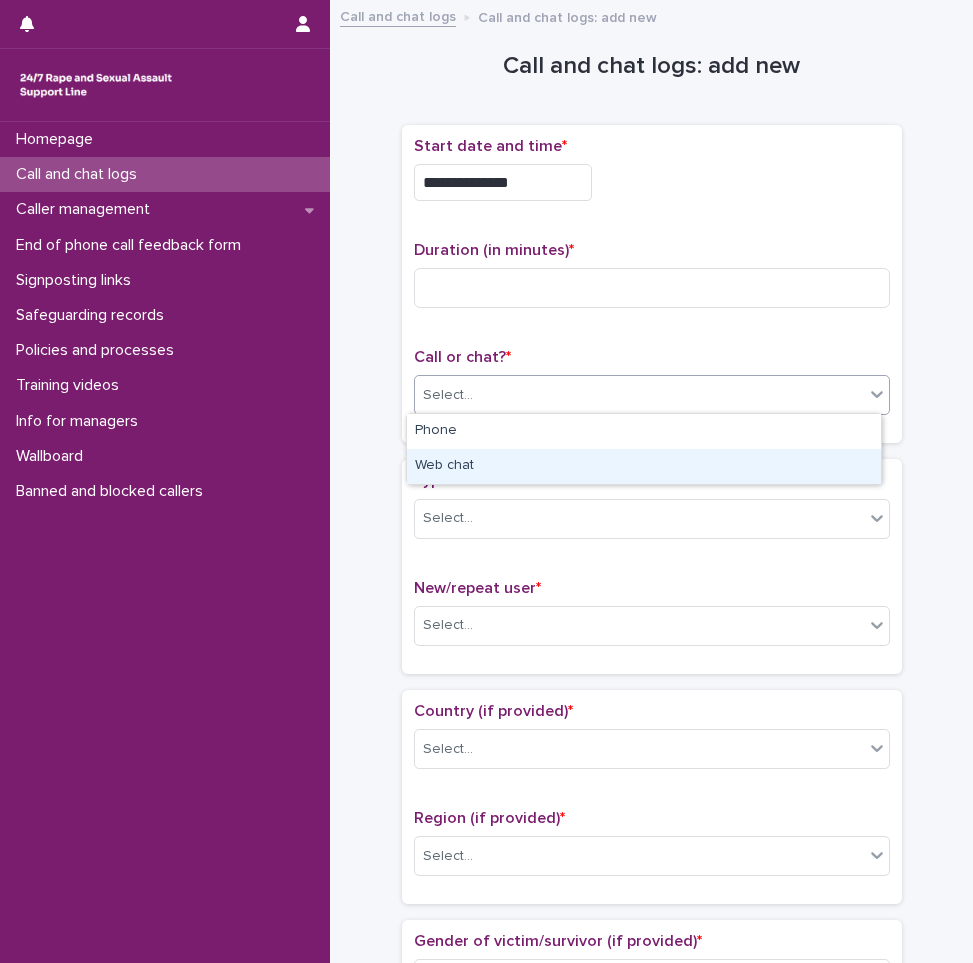 click on "Web chat" at bounding box center [644, 466] 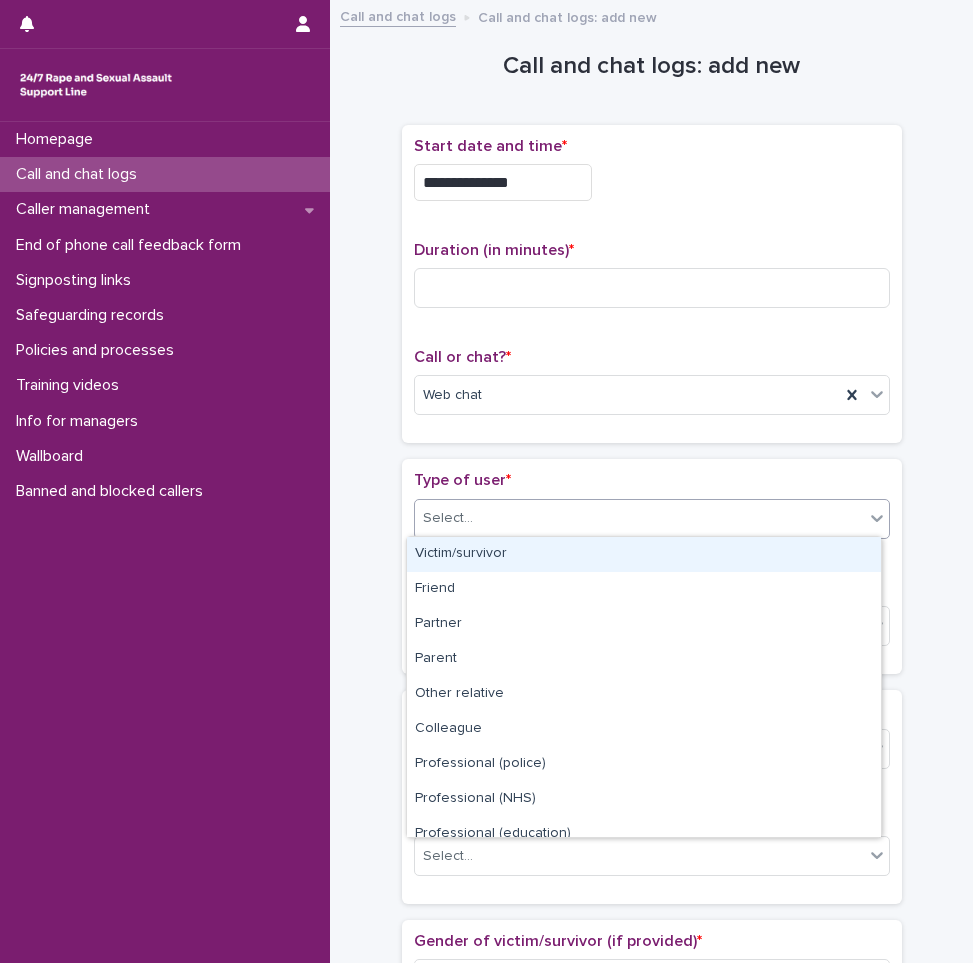 click on "Select..." at bounding box center [639, 518] 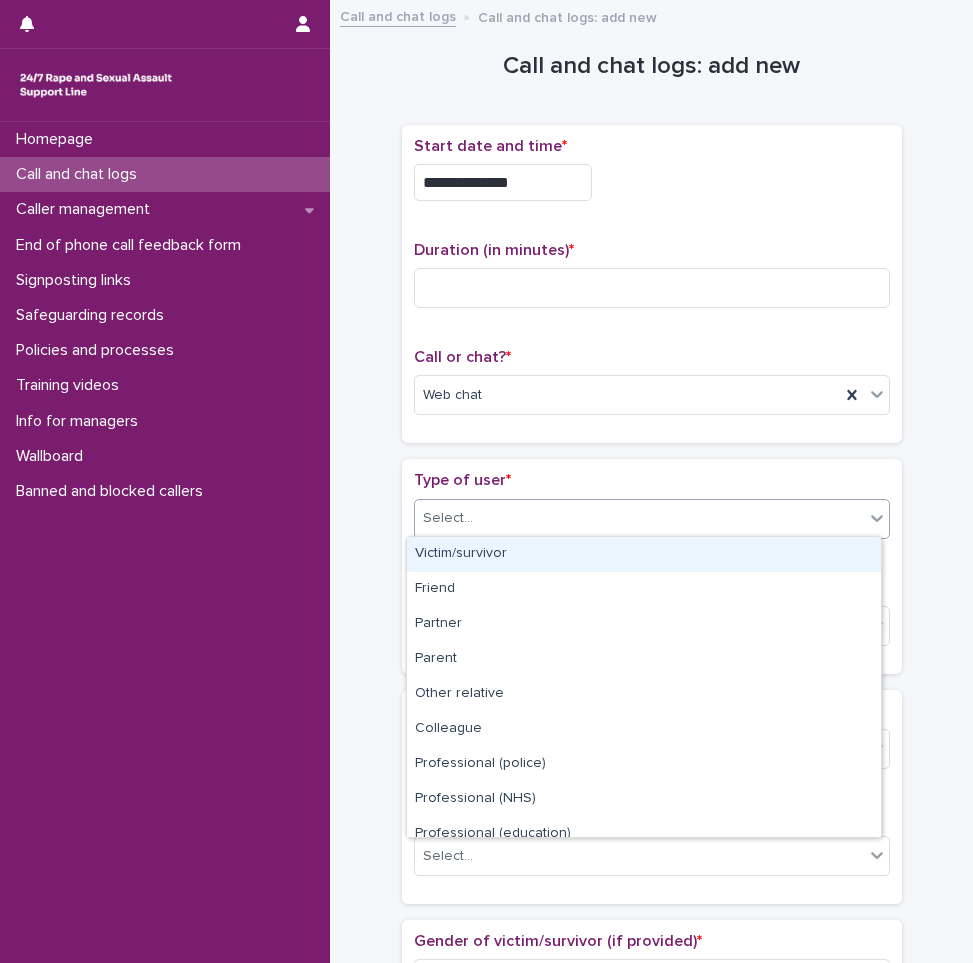 click on "Type of user *" at bounding box center (652, 480) 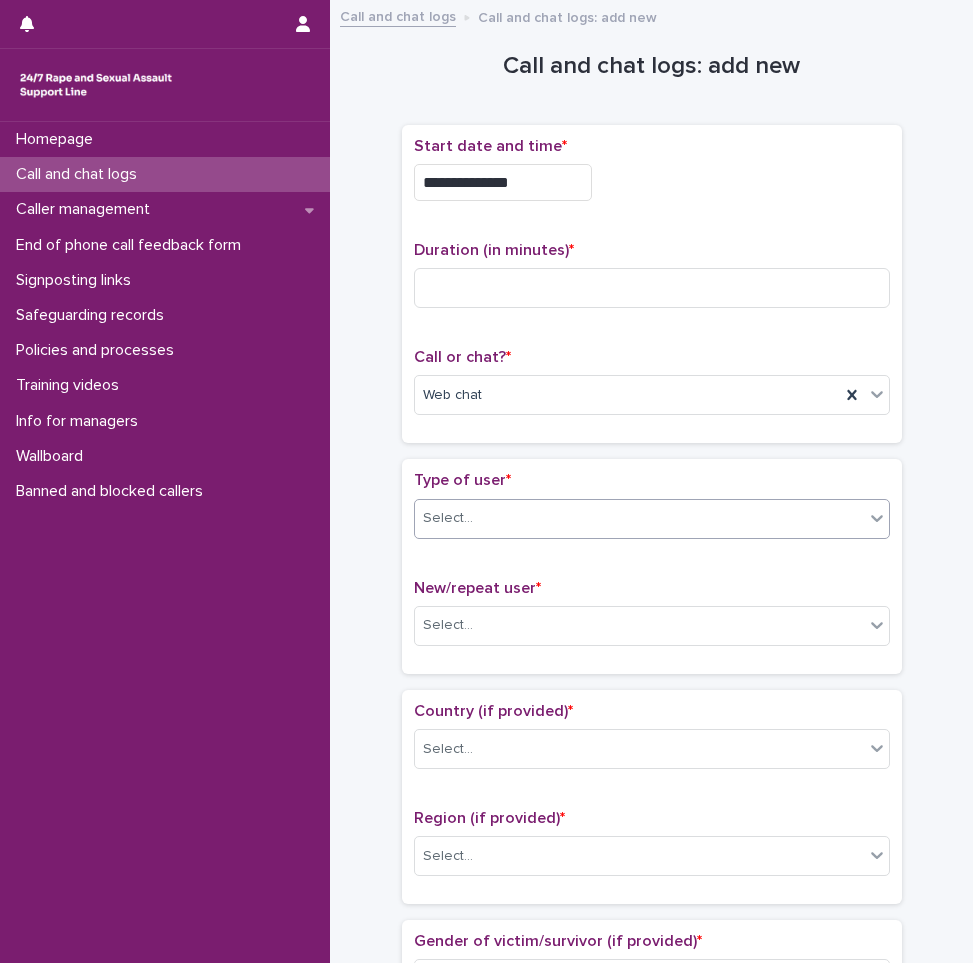 click on "Select..." at bounding box center [639, 518] 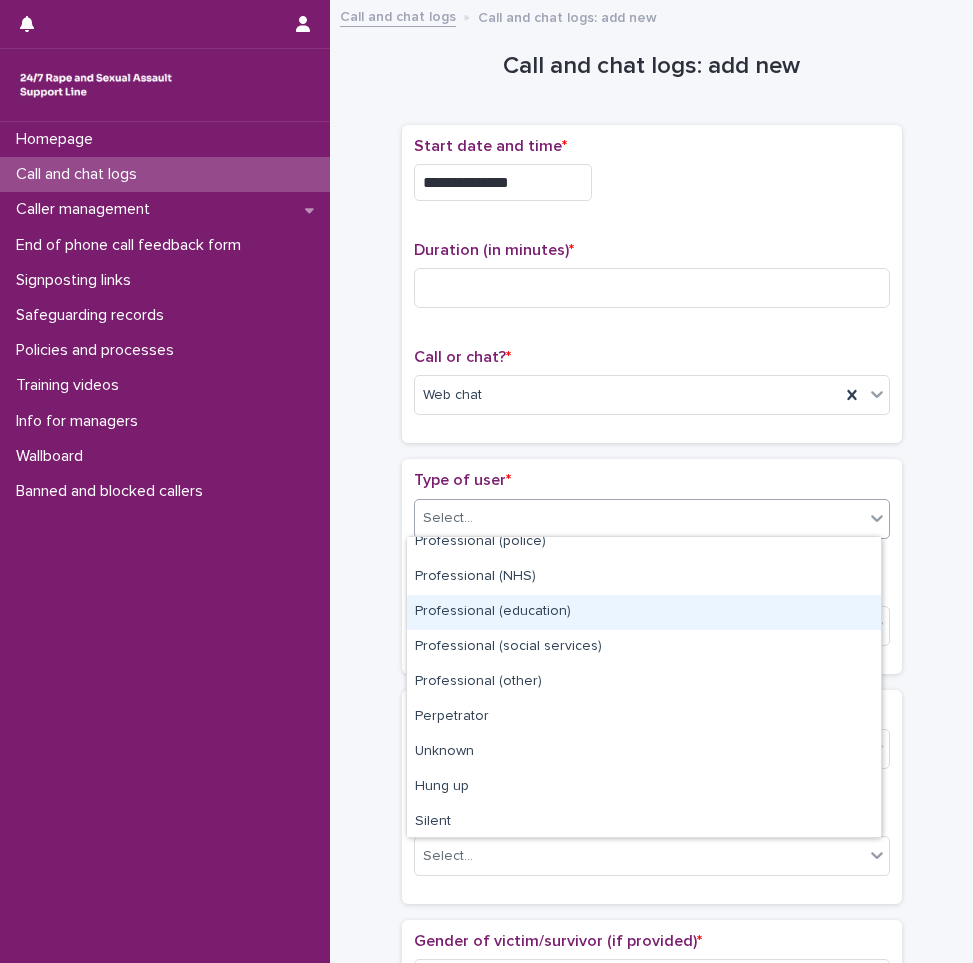 scroll, scrollTop: 225, scrollLeft: 0, axis: vertical 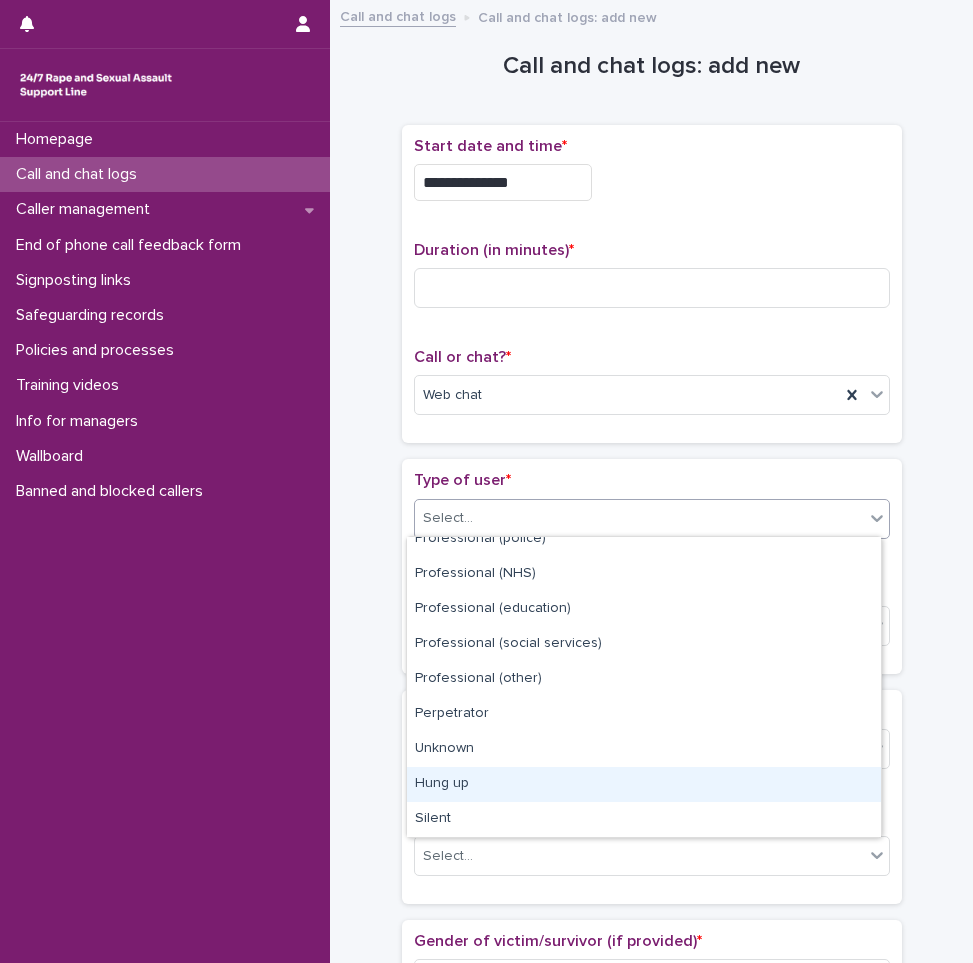 click on "Hung up" at bounding box center [644, 784] 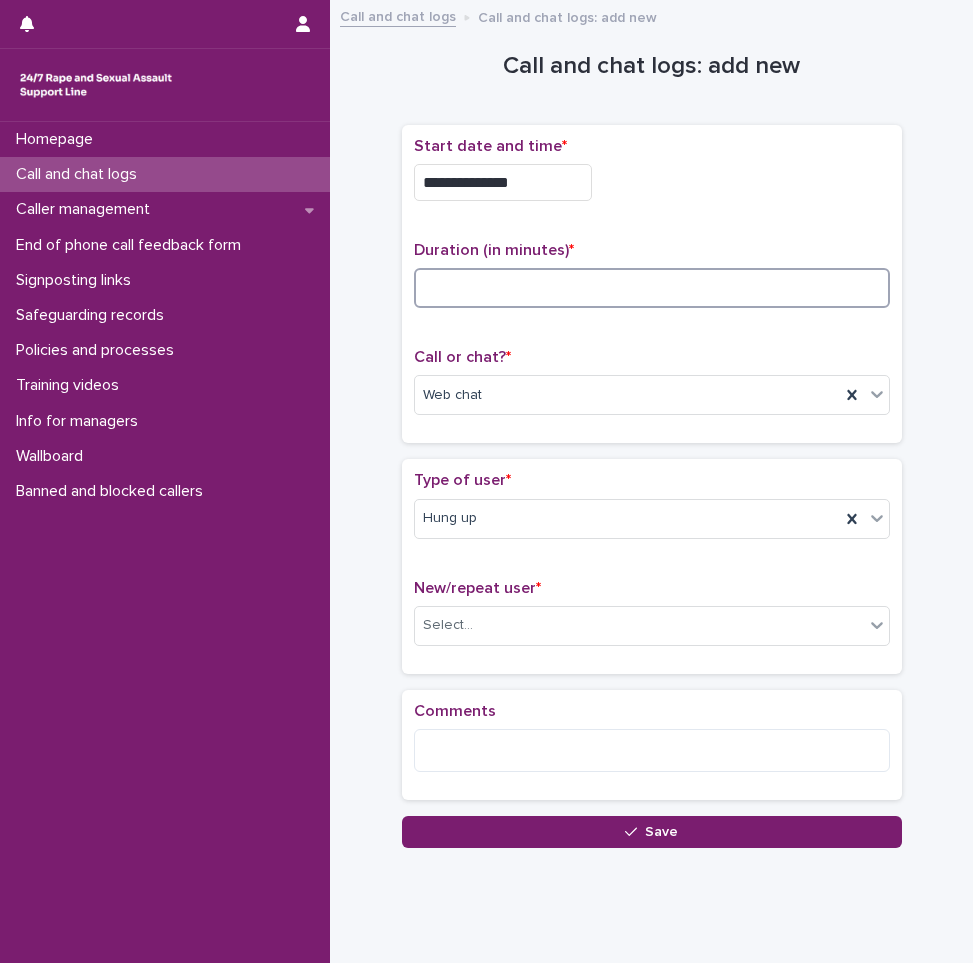 click at bounding box center [652, 288] 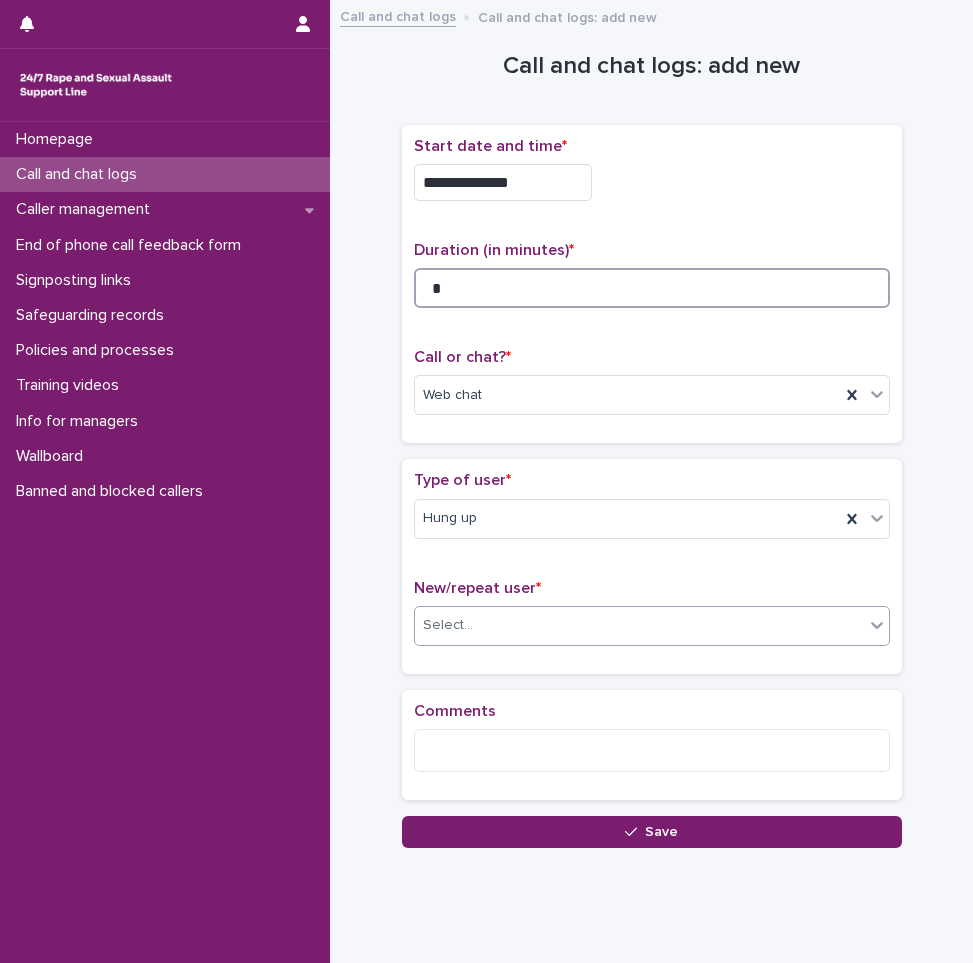 type on "*" 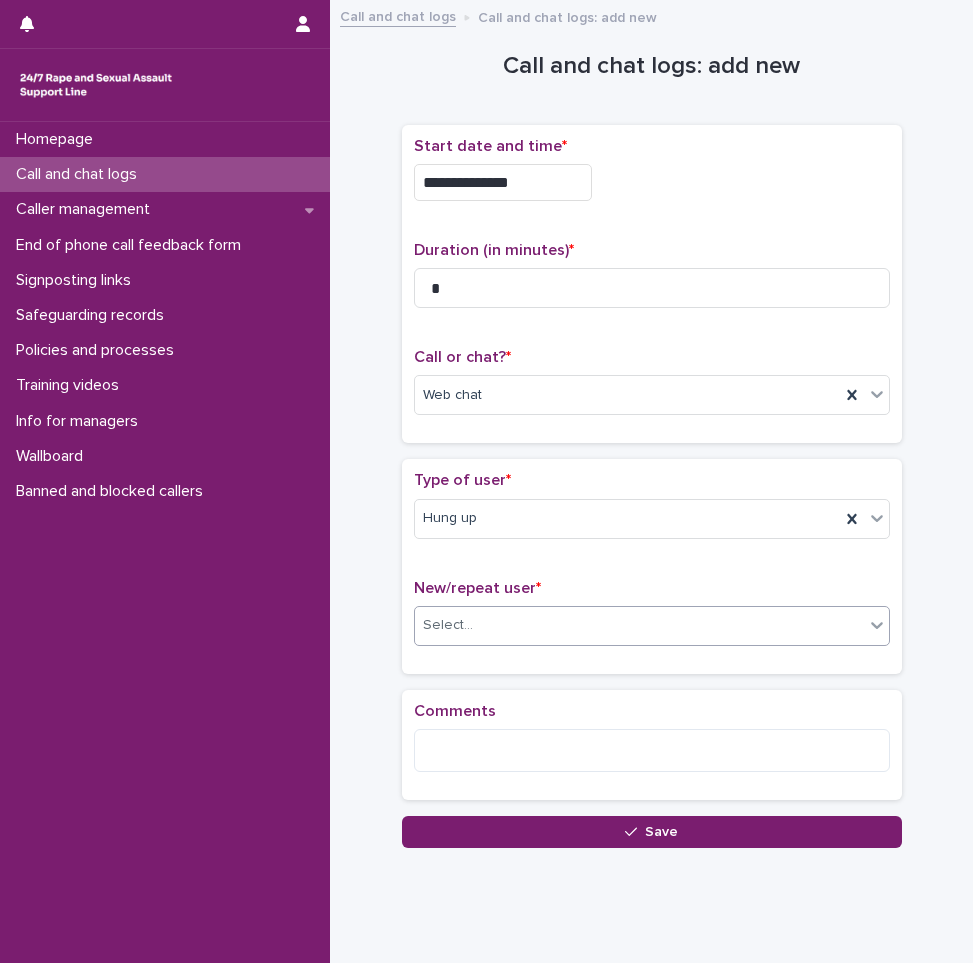 click on "Select..." at bounding box center (639, 625) 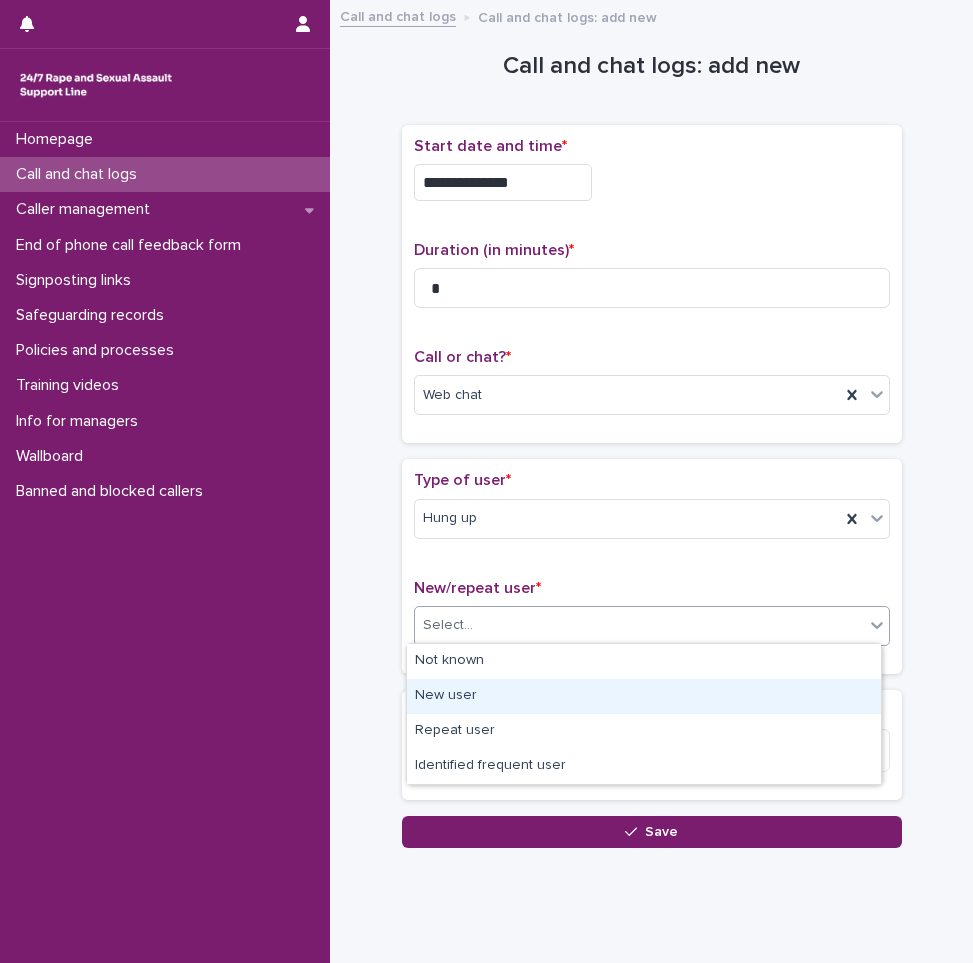 click on "New user" at bounding box center (644, 696) 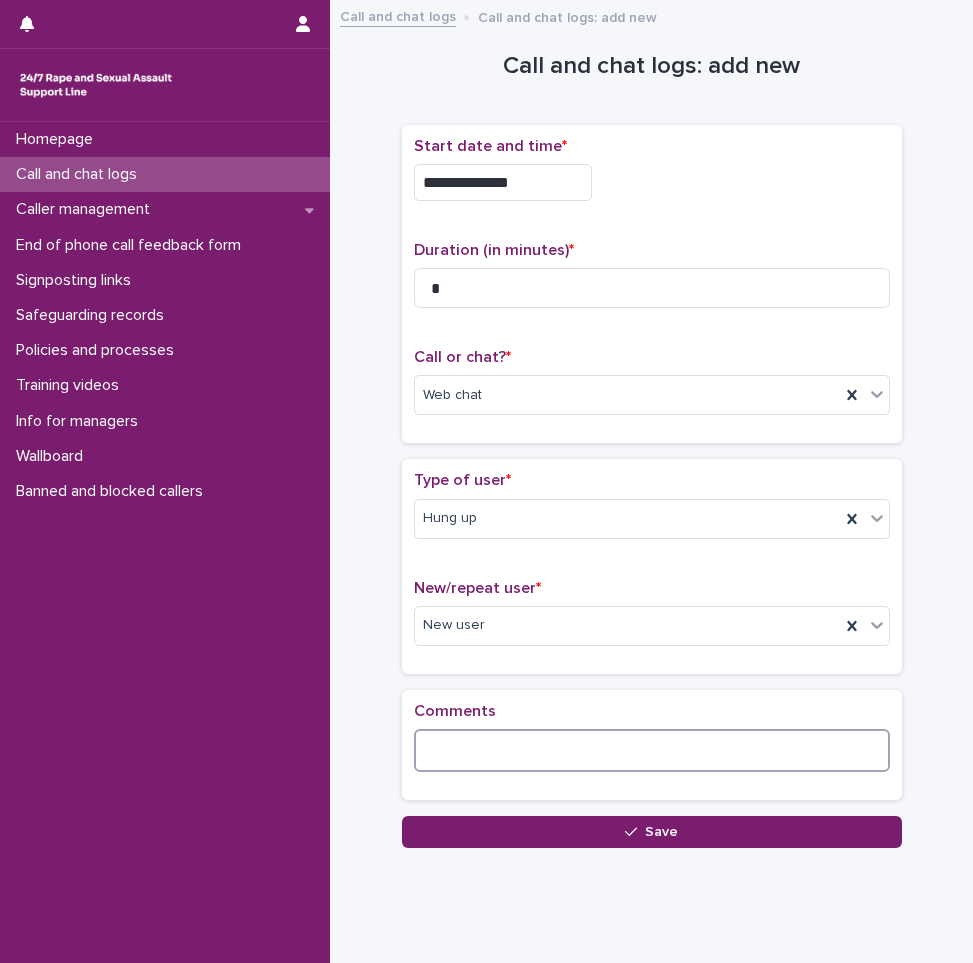 click at bounding box center (652, 750) 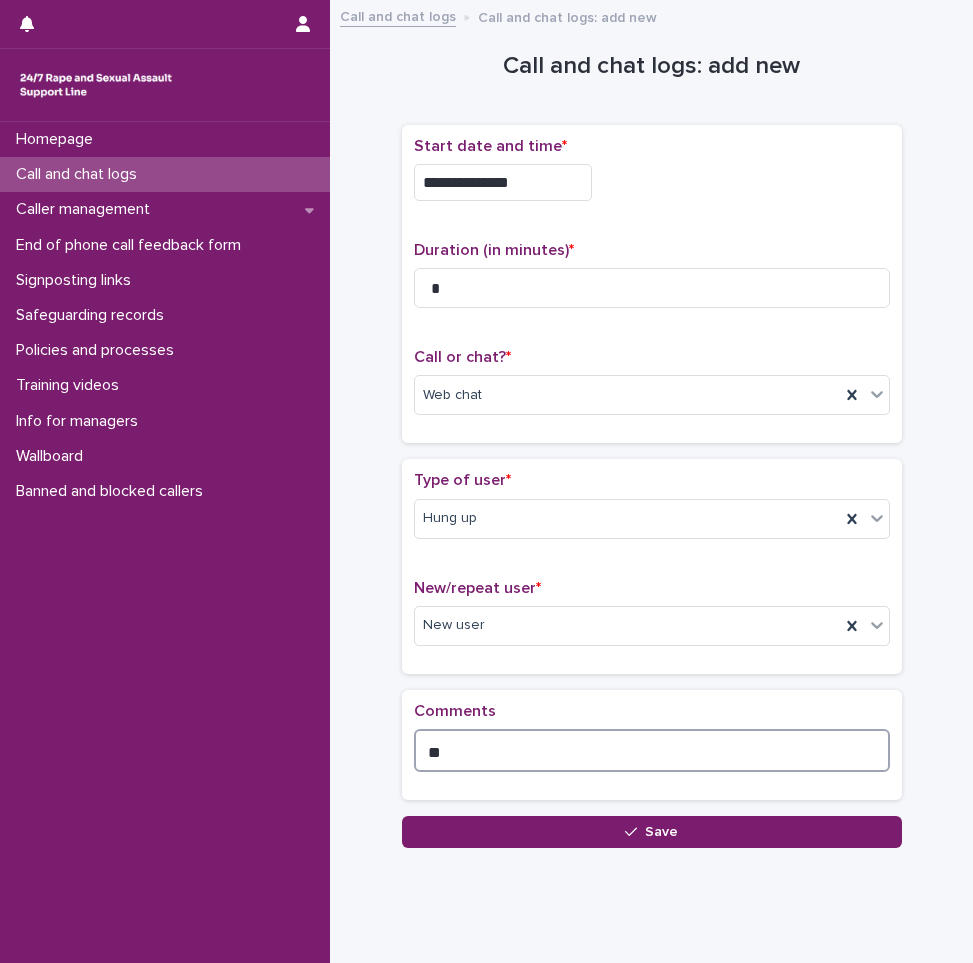 type on "*" 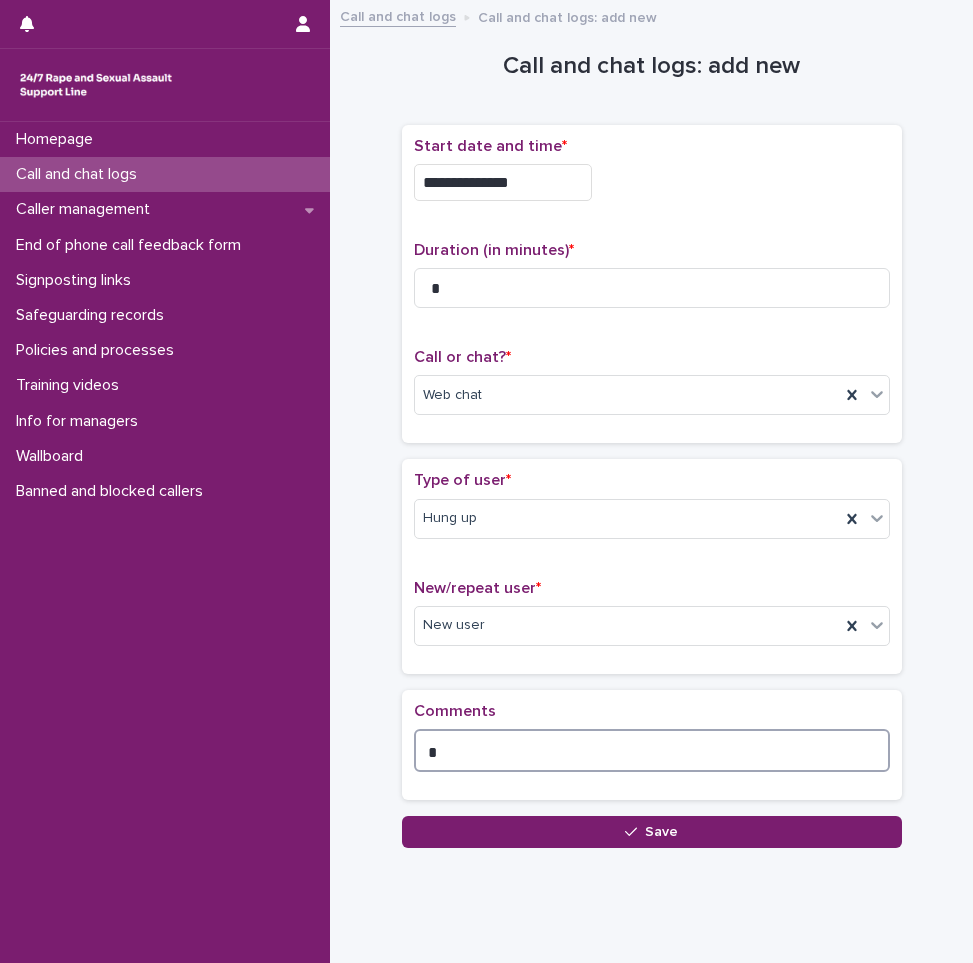 type 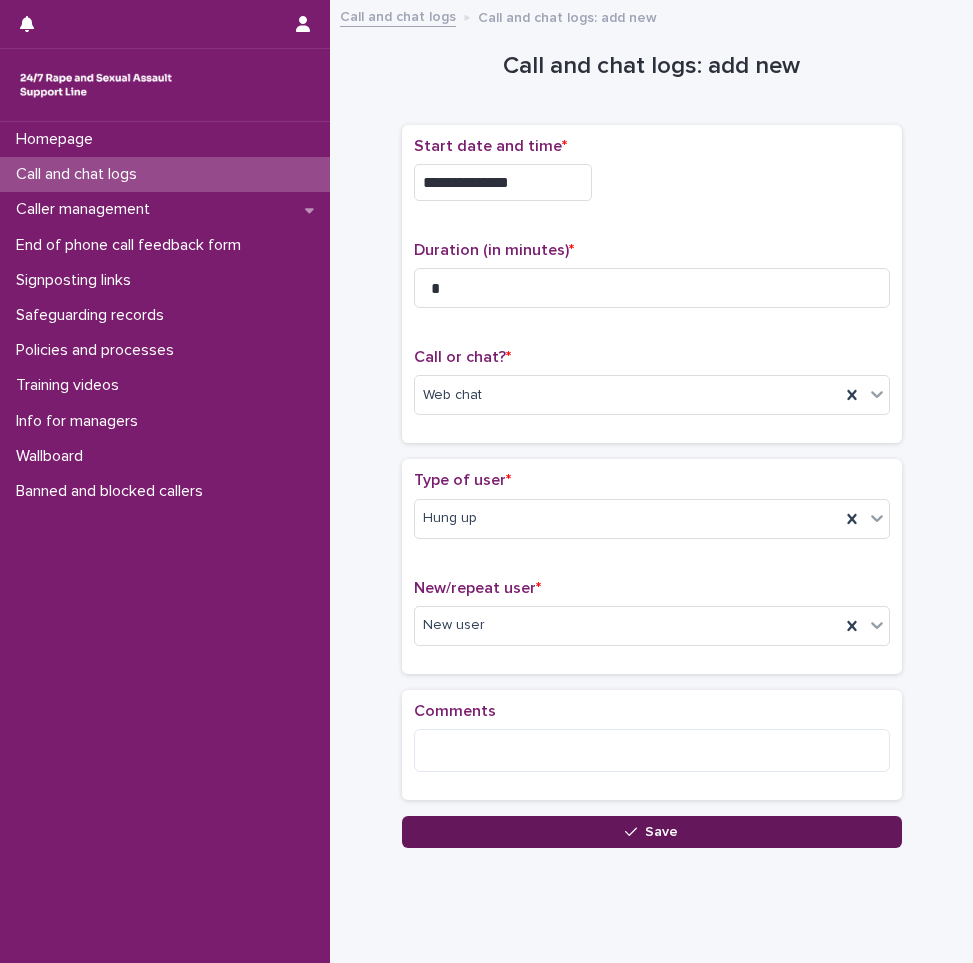 click on "Save" at bounding box center (652, 832) 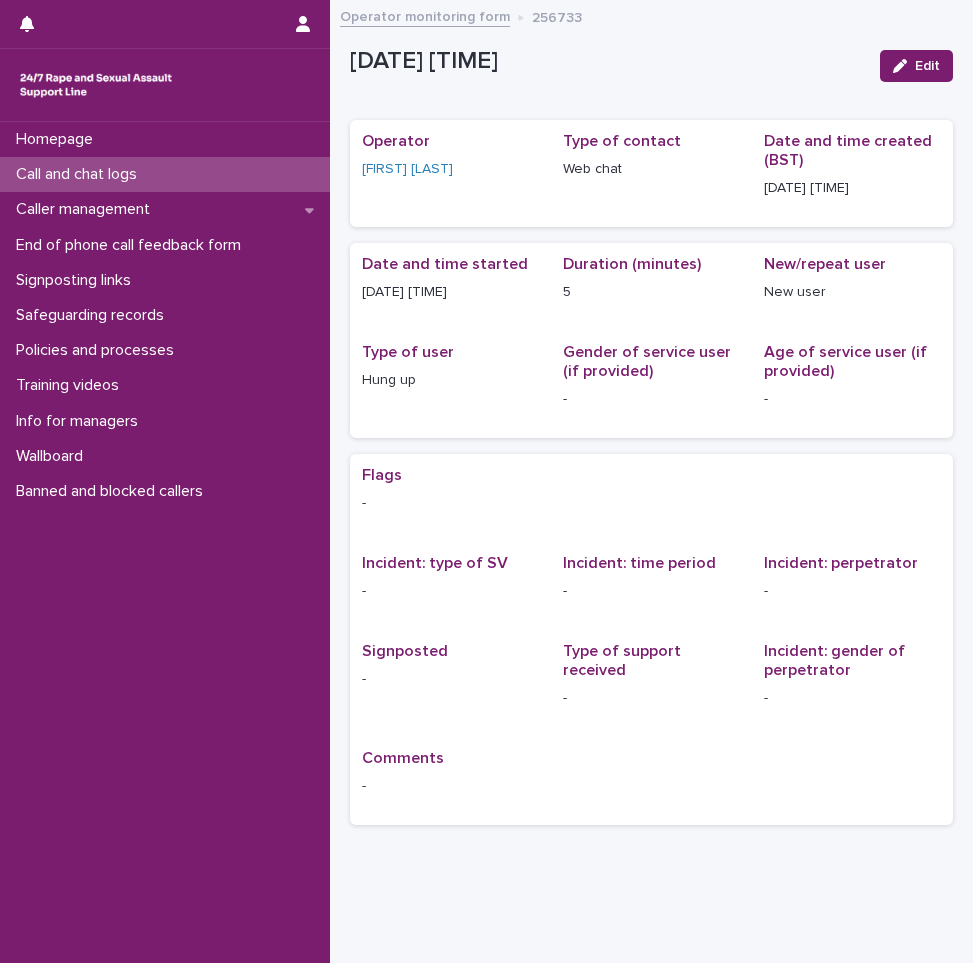 click on "Call and chat logs" at bounding box center (80, 174) 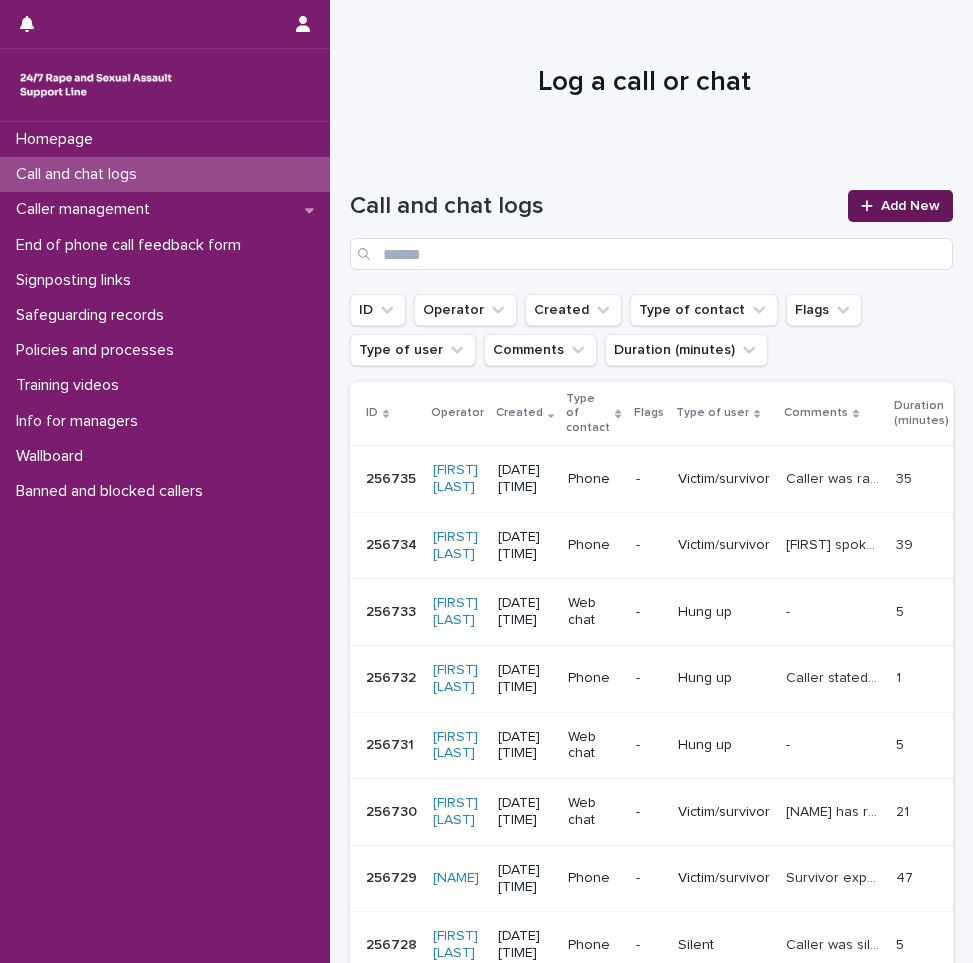click on "Add New" at bounding box center [910, 206] 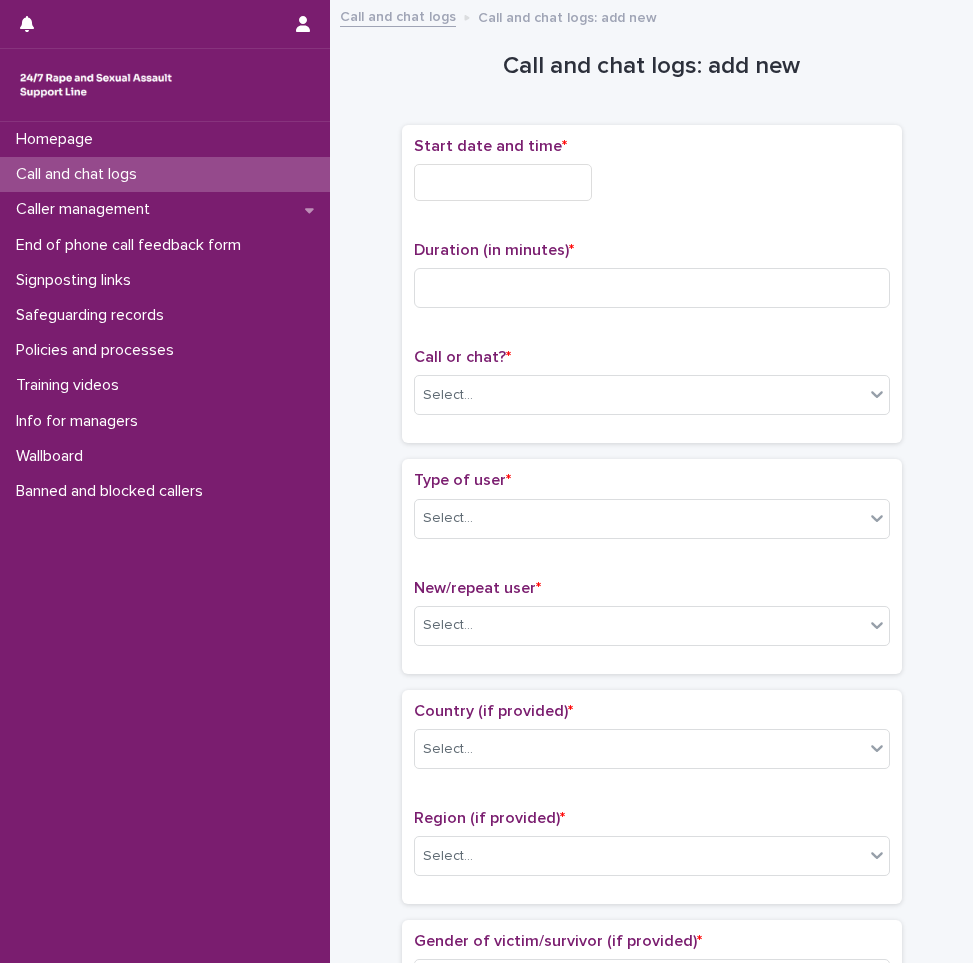 click at bounding box center [503, 182] 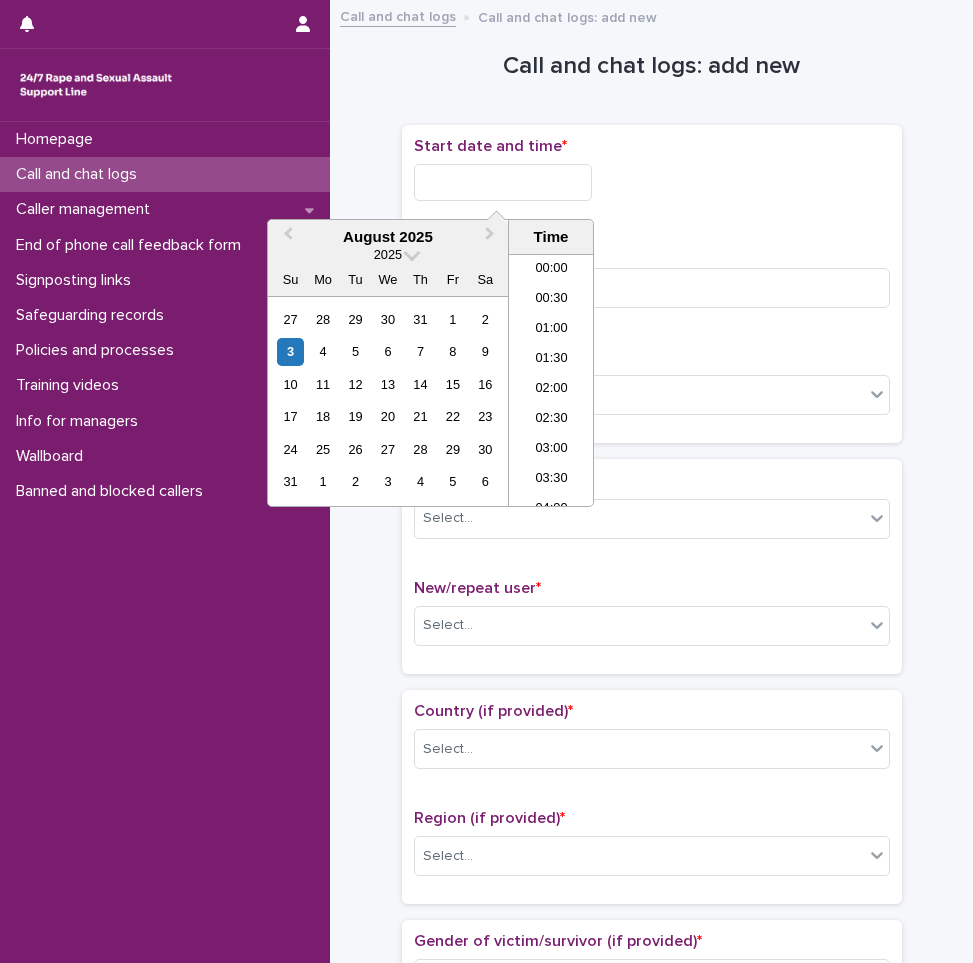 scroll, scrollTop: 1000, scrollLeft: 0, axis: vertical 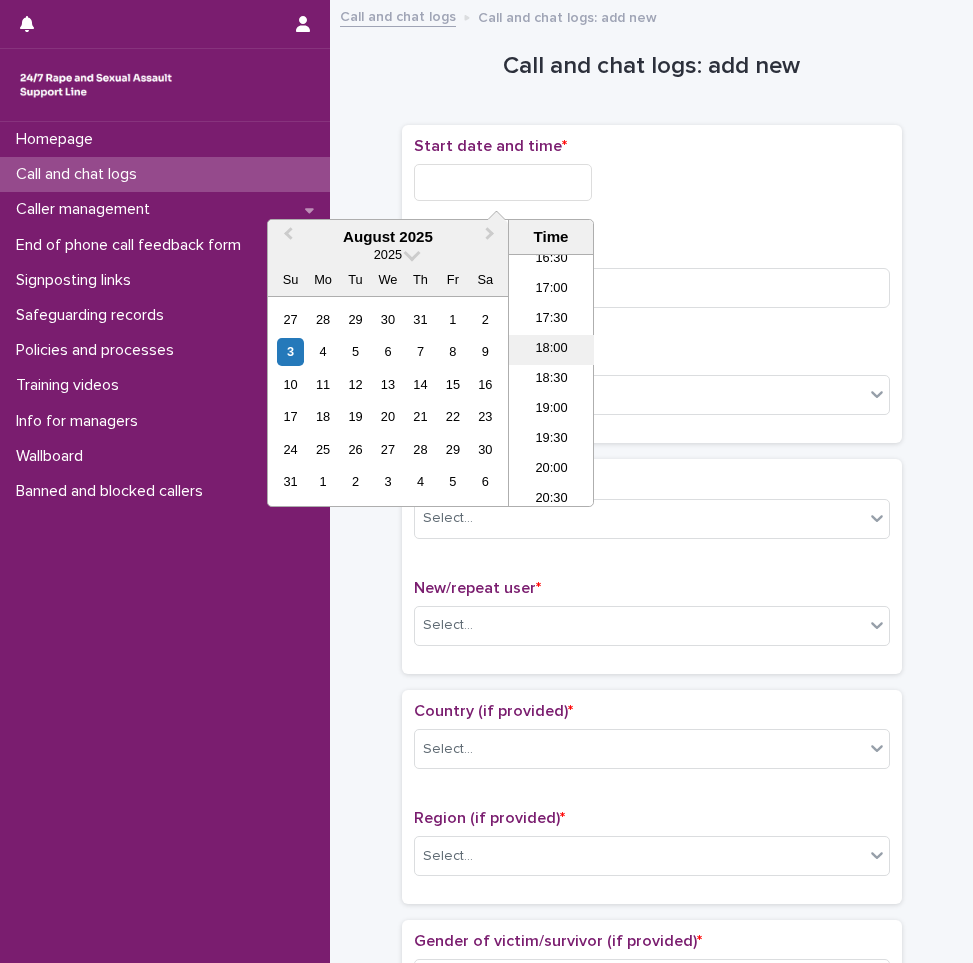 click on "18:00" at bounding box center [551, 350] 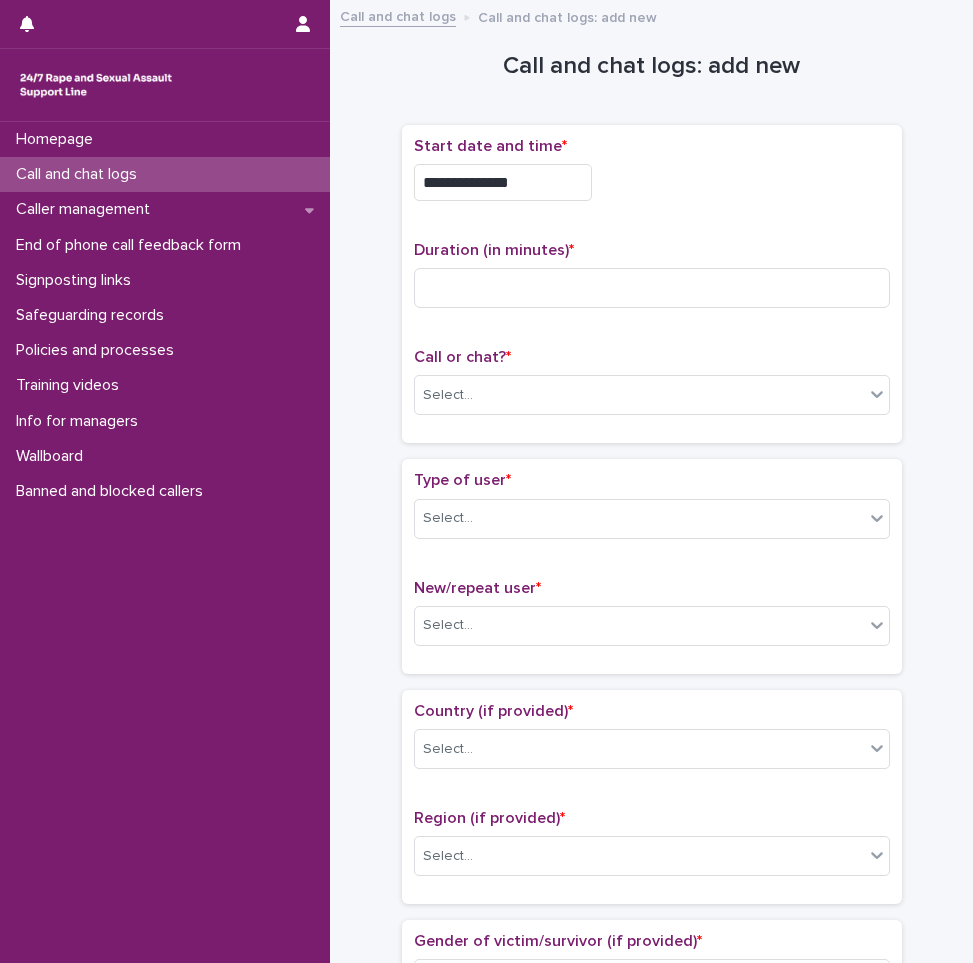 click on "**********" at bounding box center [503, 182] 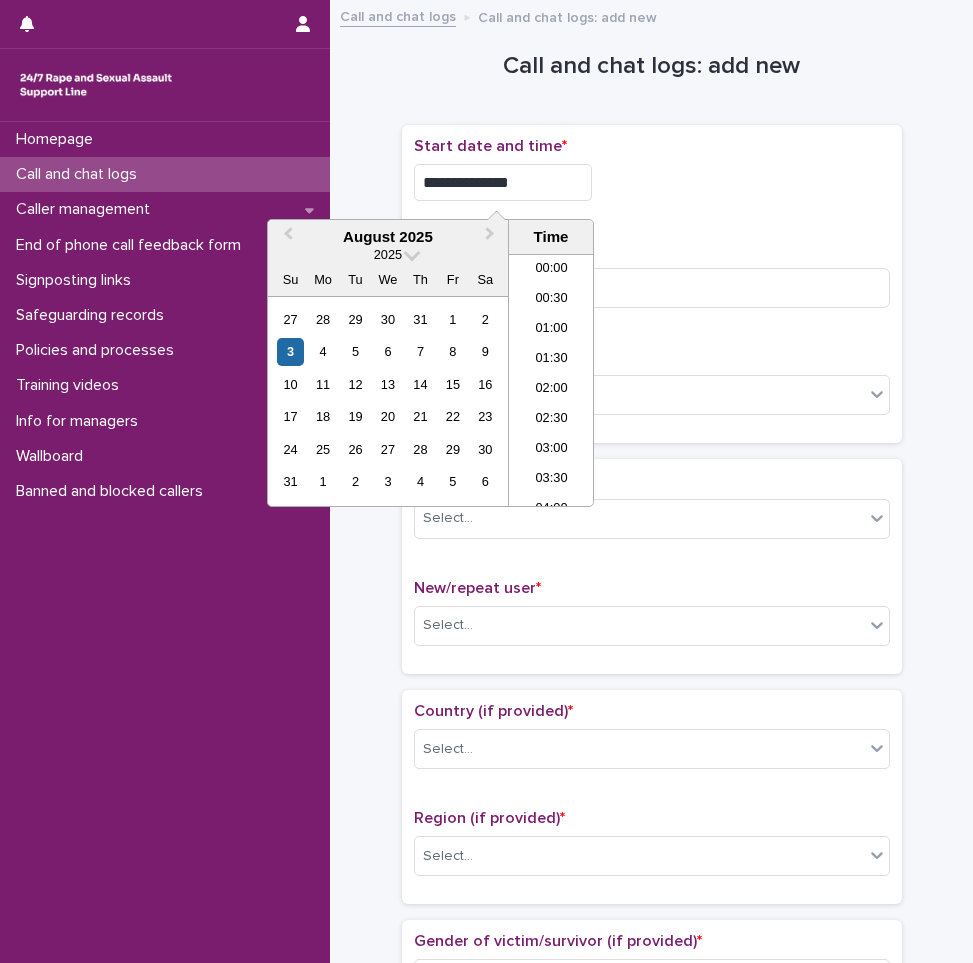 scroll, scrollTop: 970, scrollLeft: 0, axis: vertical 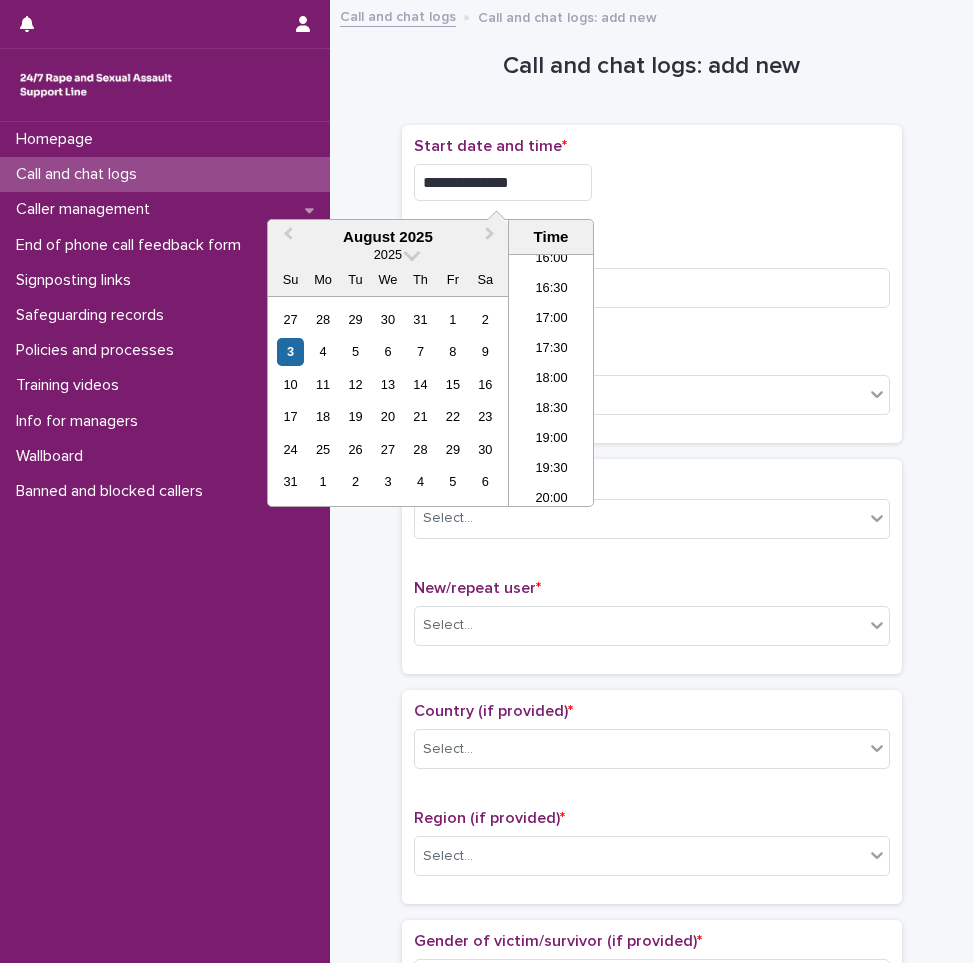 type on "**********" 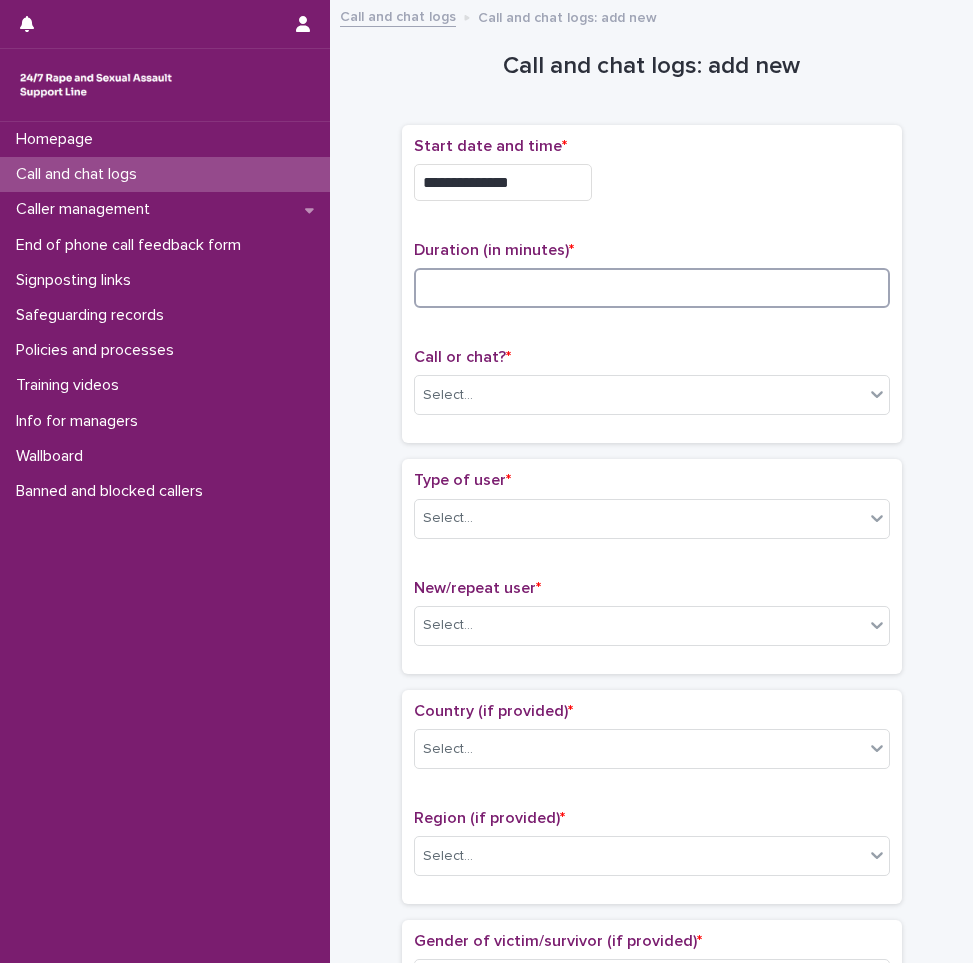 click at bounding box center (652, 288) 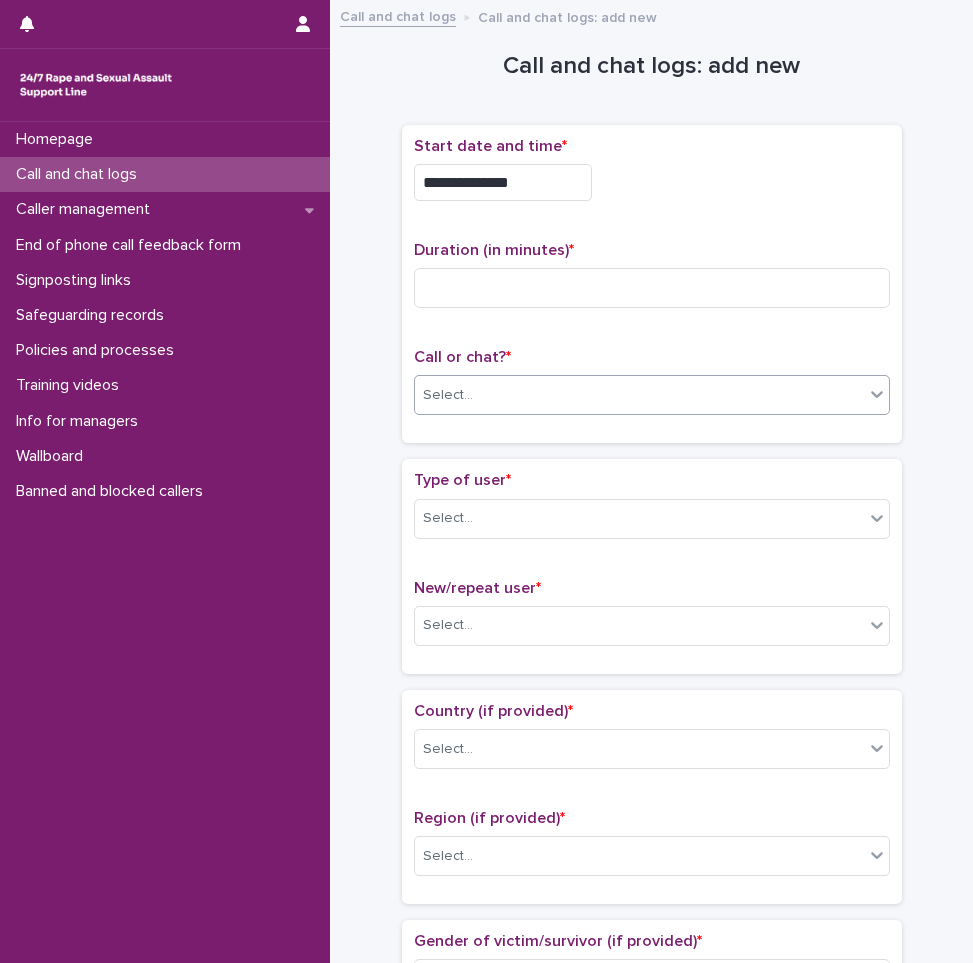 click on "Select..." at bounding box center [639, 395] 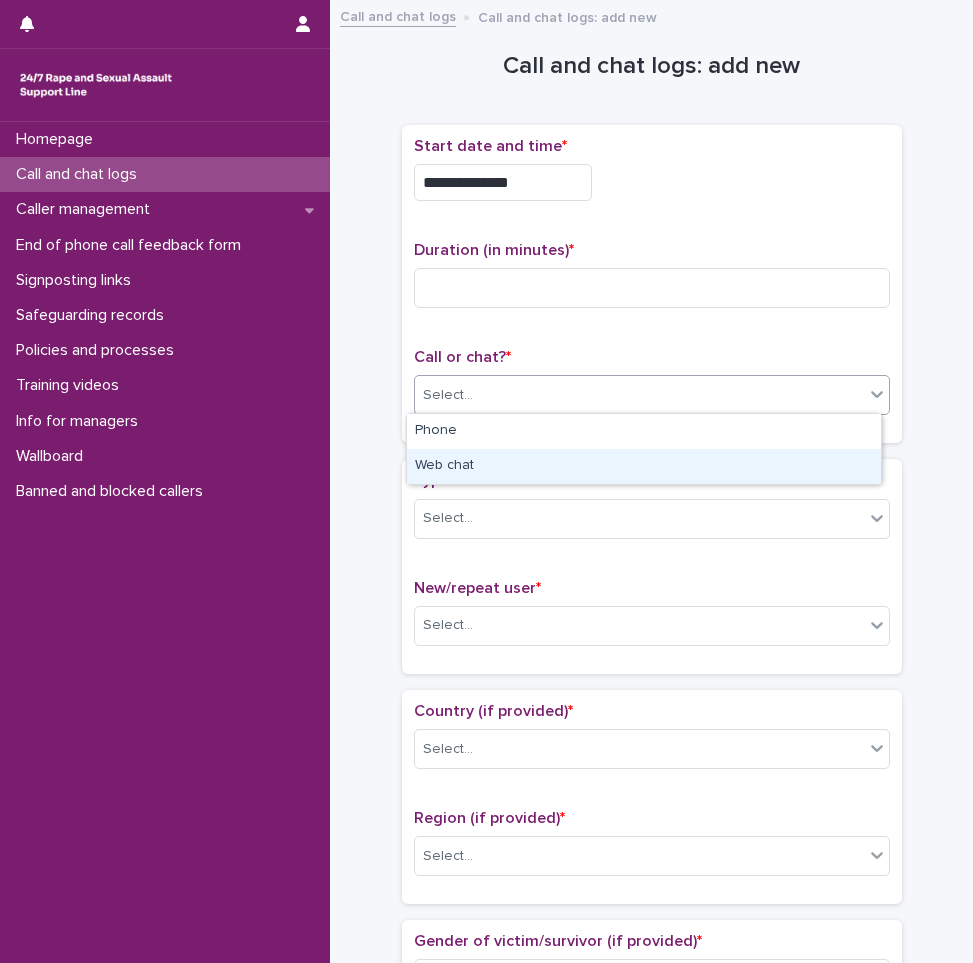 click on "Web chat" at bounding box center (644, 466) 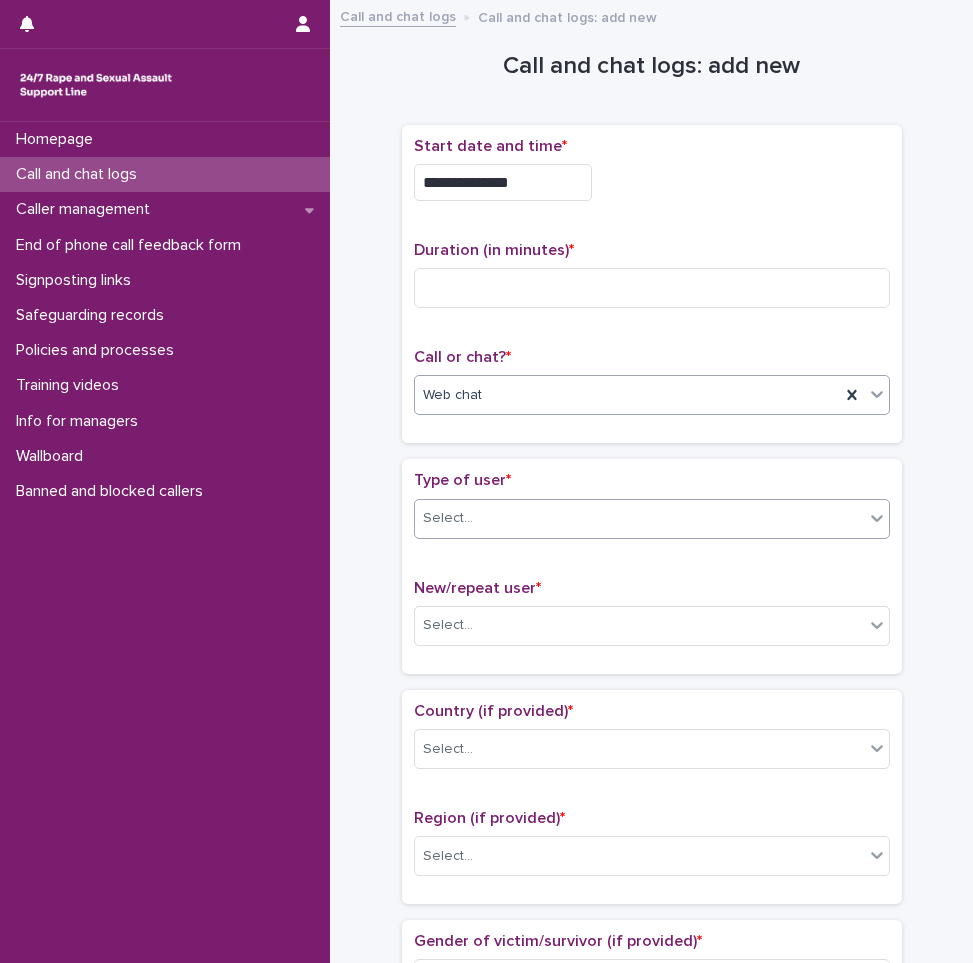 click on "Select..." at bounding box center (639, 518) 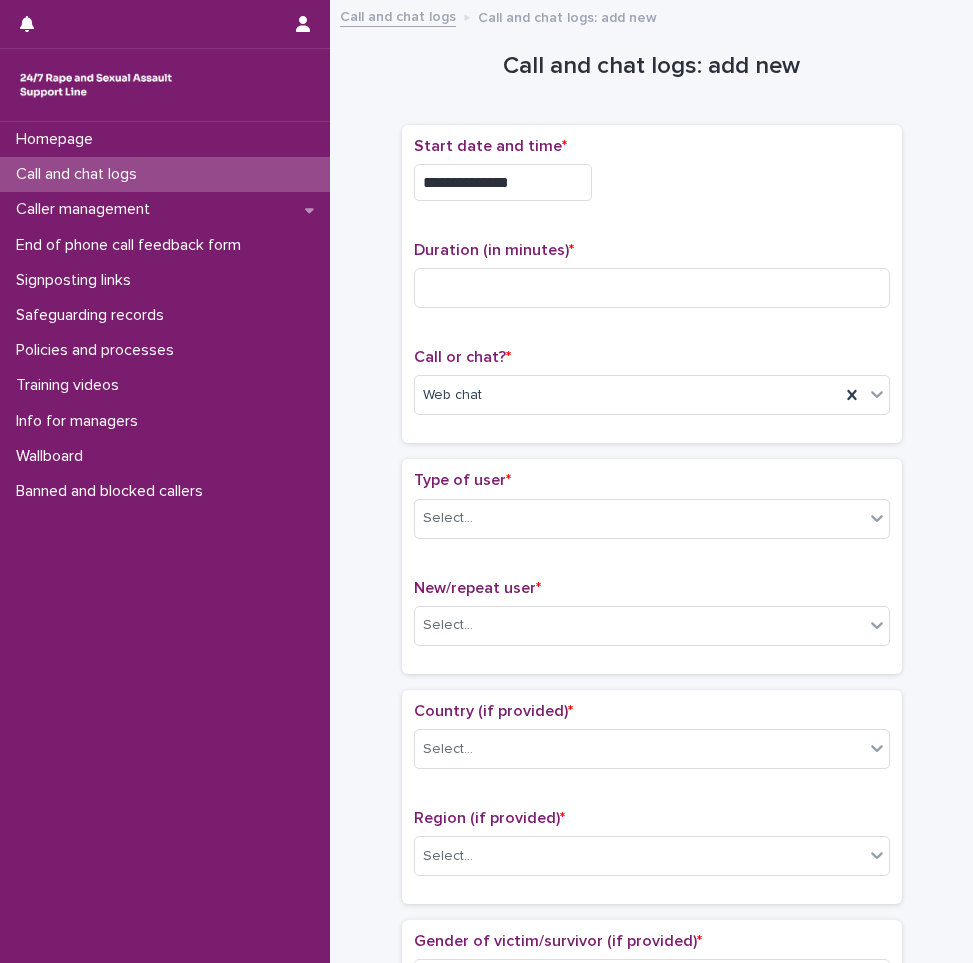 click on "**********" at bounding box center (651, 1035) 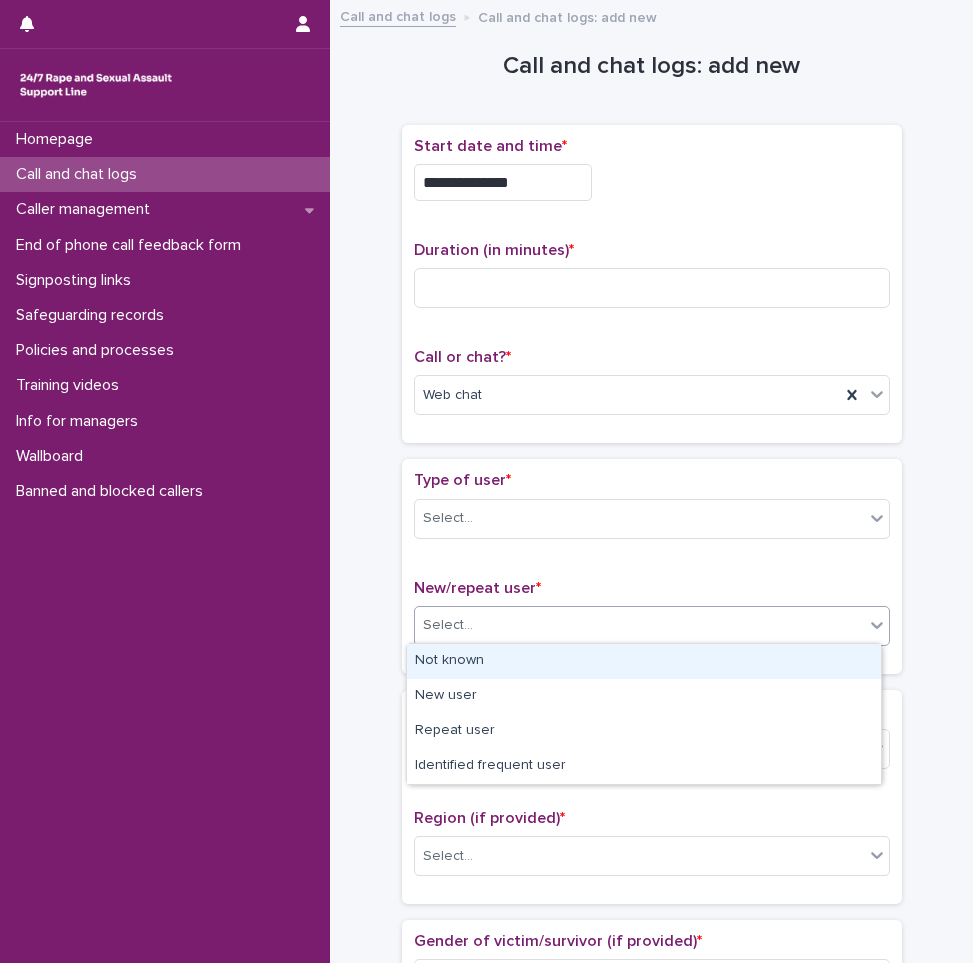 click on "Select..." at bounding box center [639, 625] 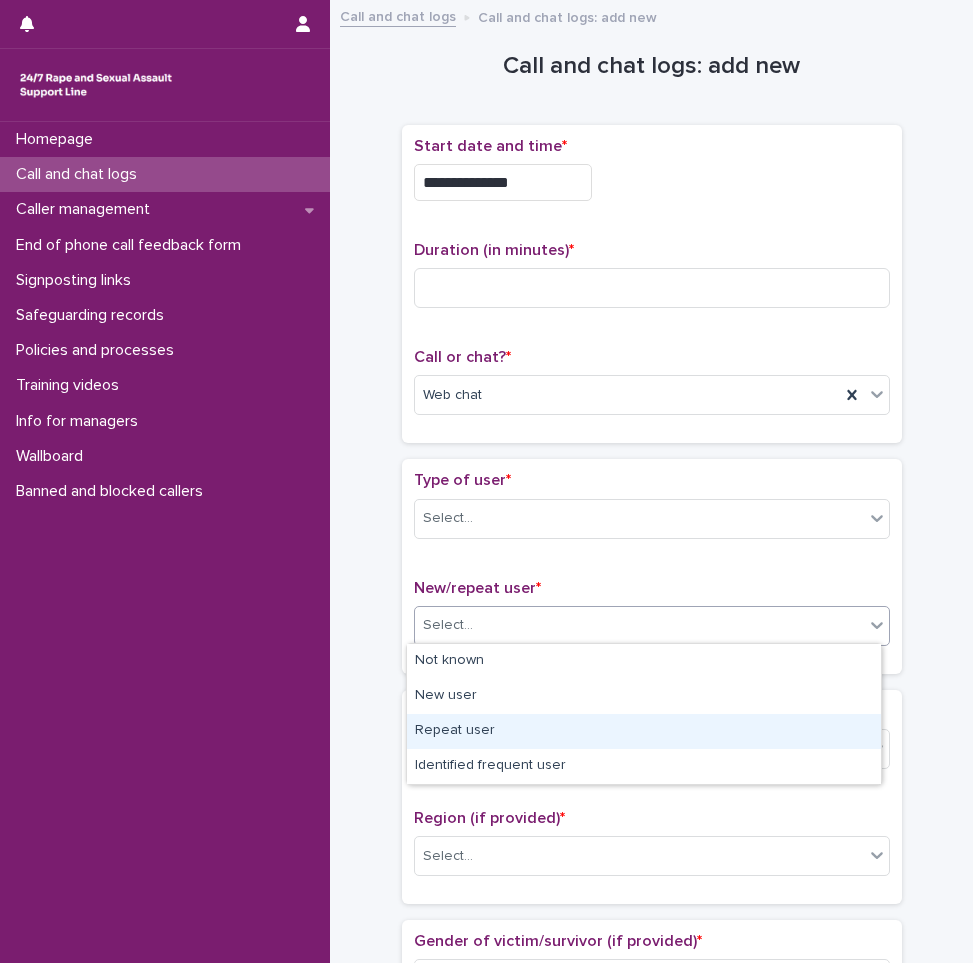 click on "Repeat user" at bounding box center (644, 731) 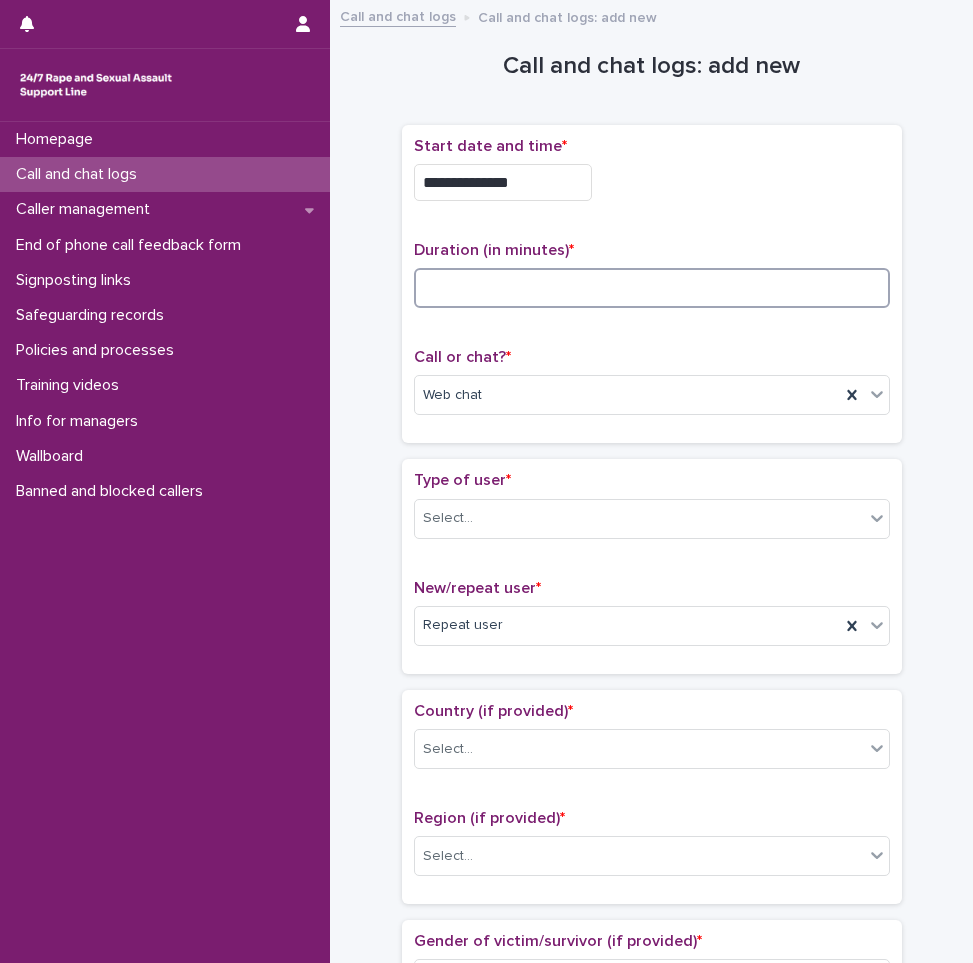 click at bounding box center (652, 288) 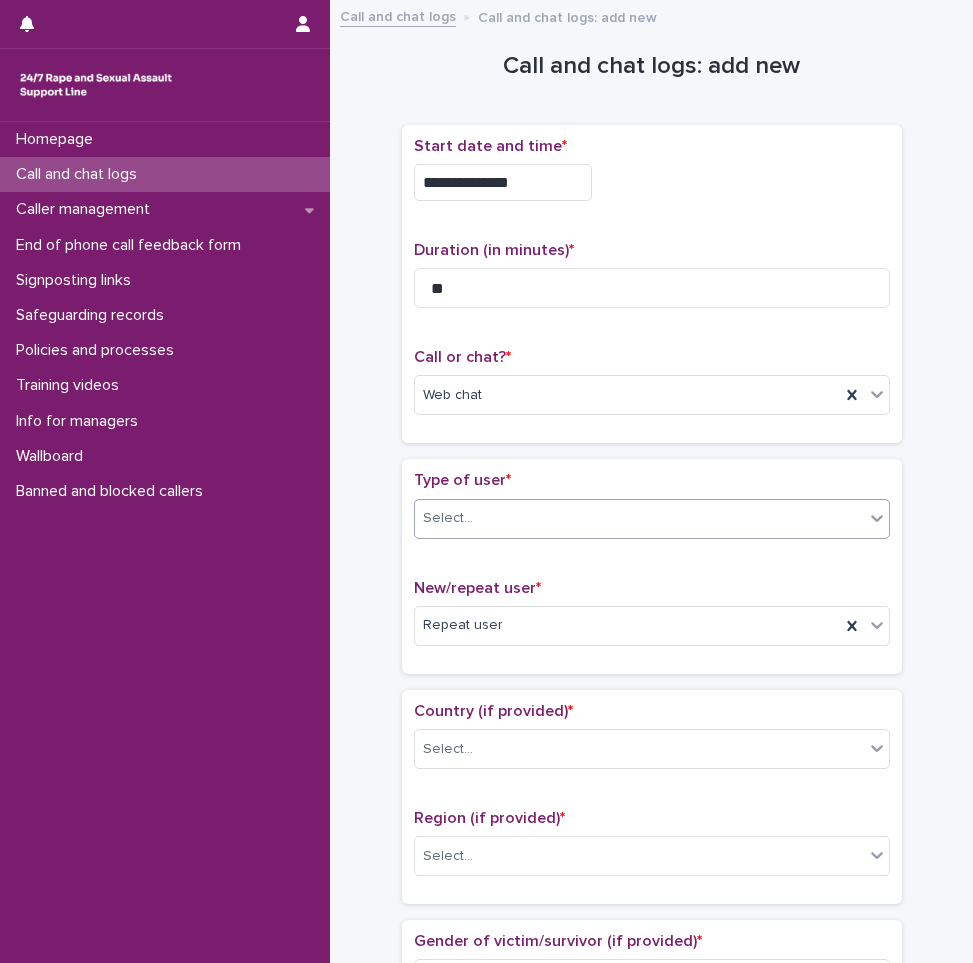 click on "Select..." at bounding box center [639, 518] 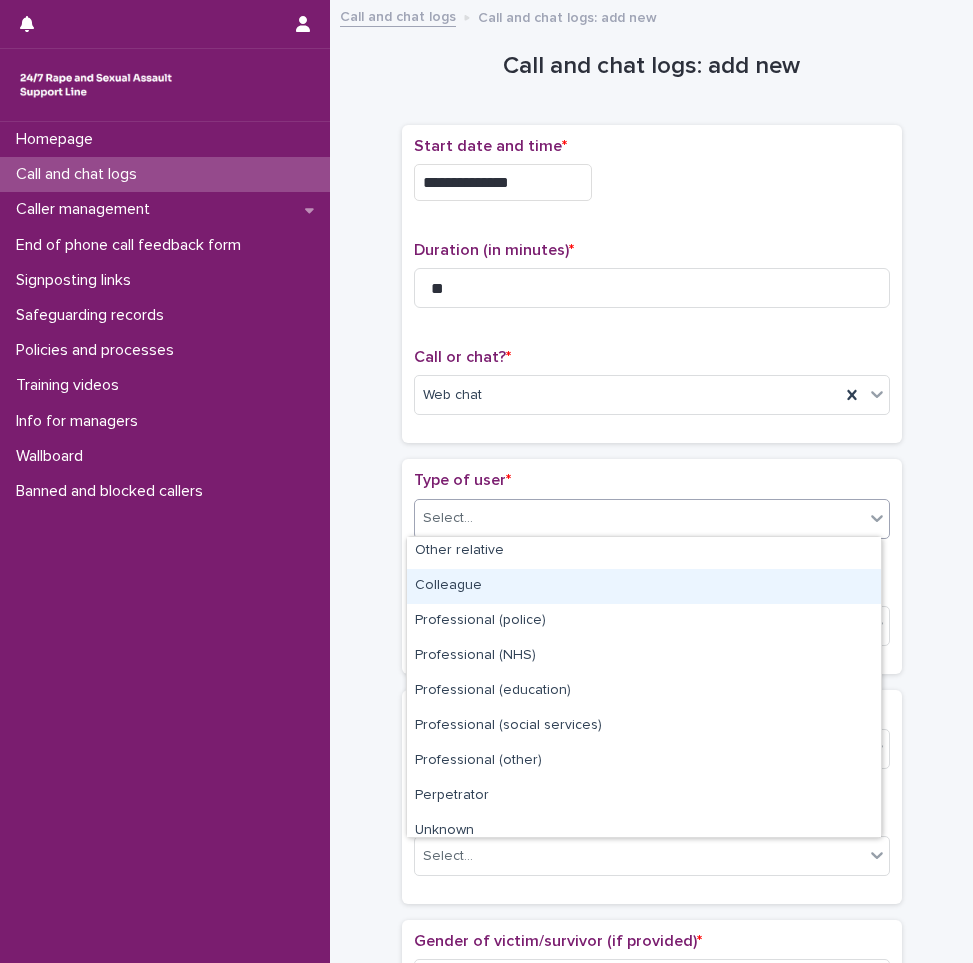 scroll, scrollTop: 225, scrollLeft: 0, axis: vertical 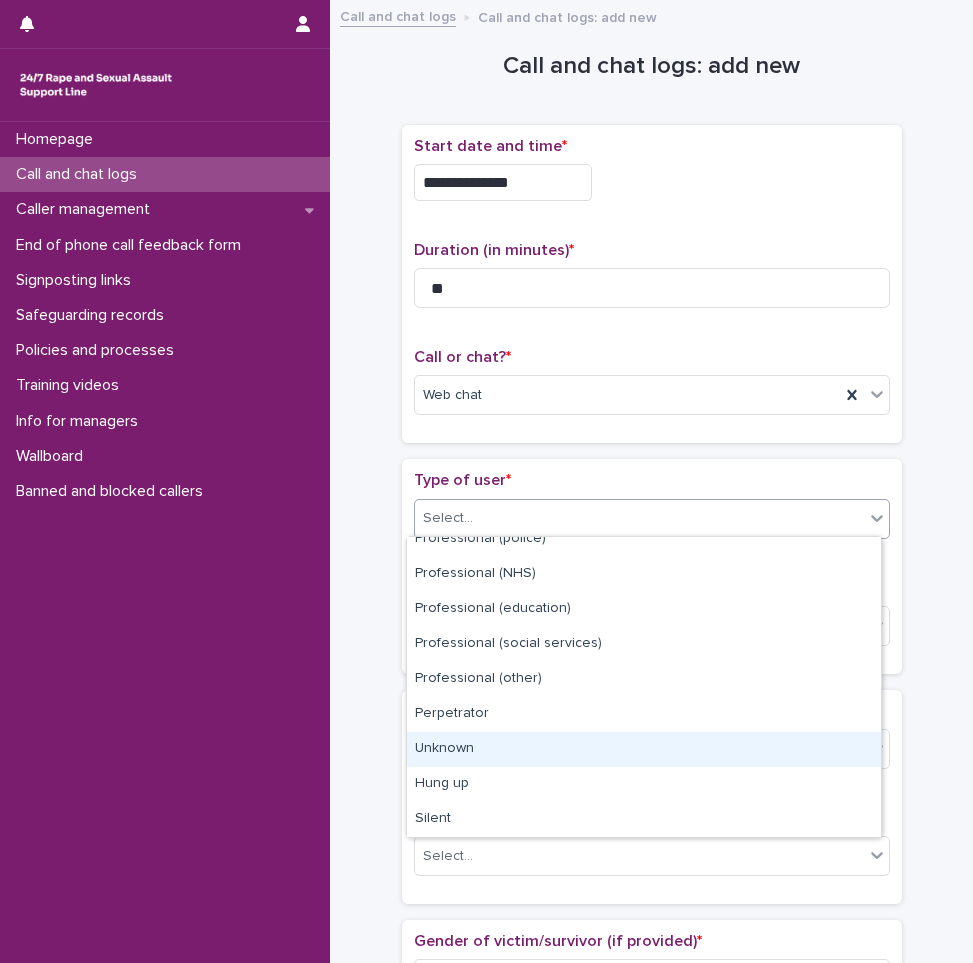 click on "Unknown" at bounding box center (644, 749) 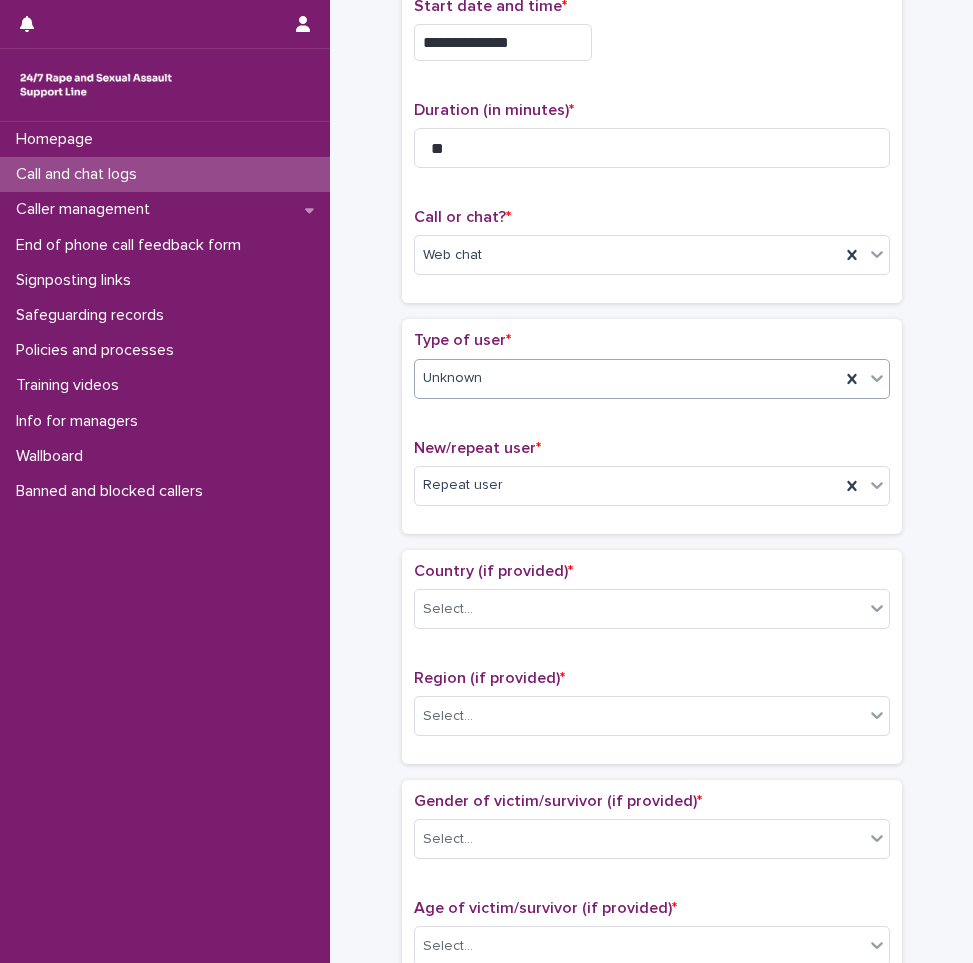 scroll, scrollTop: 200, scrollLeft: 0, axis: vertical 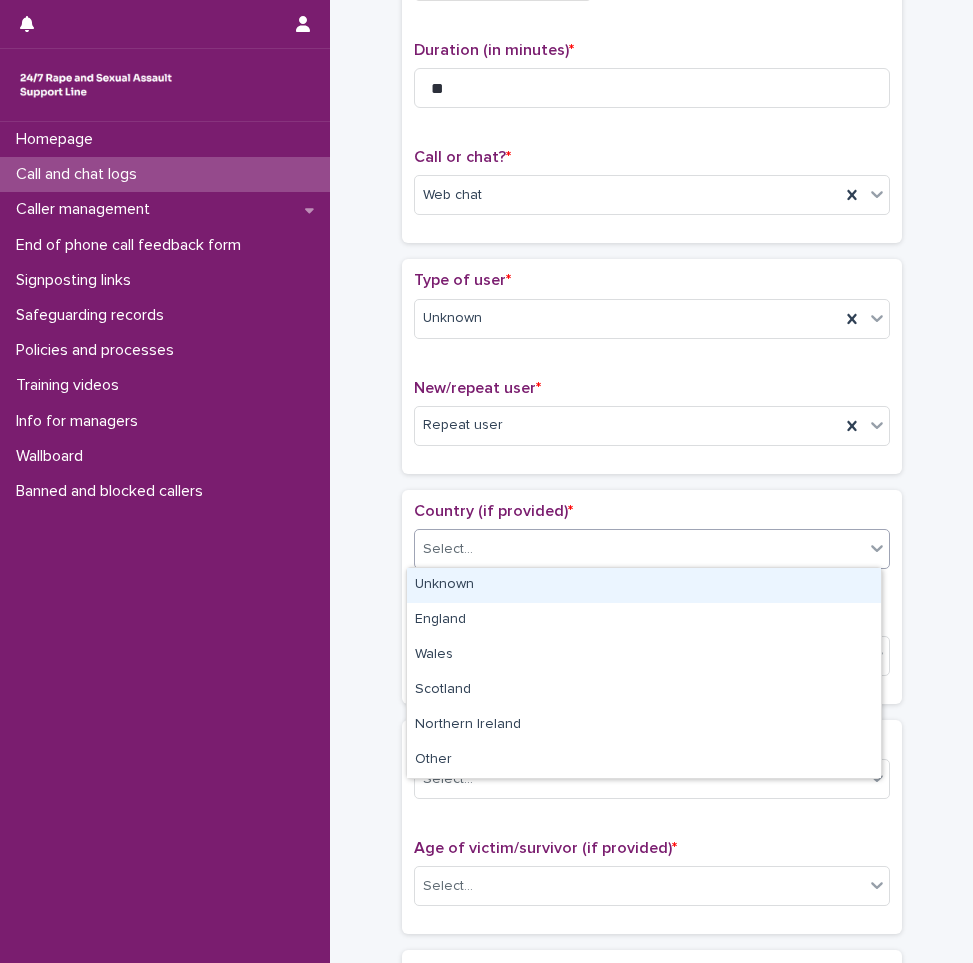 click on "Select..." at bounding box center [639, 549] 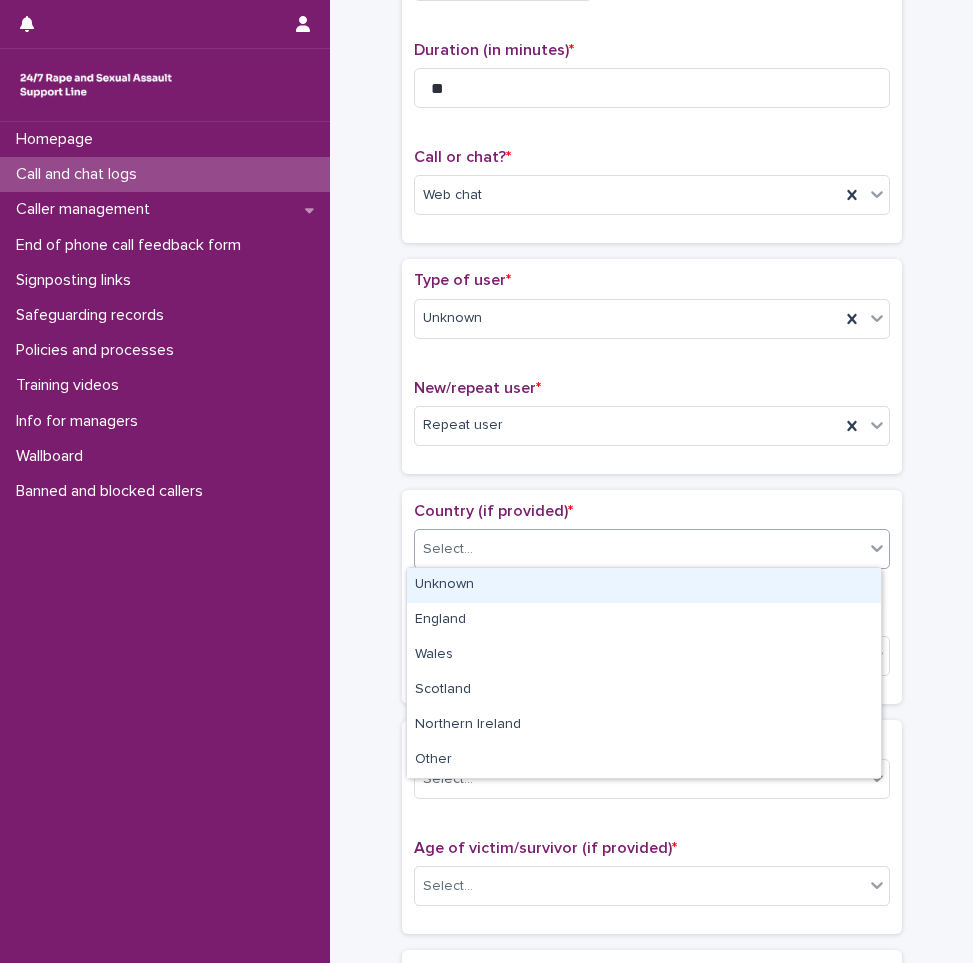 click on "Unknown" at bounding box center [644, 585] 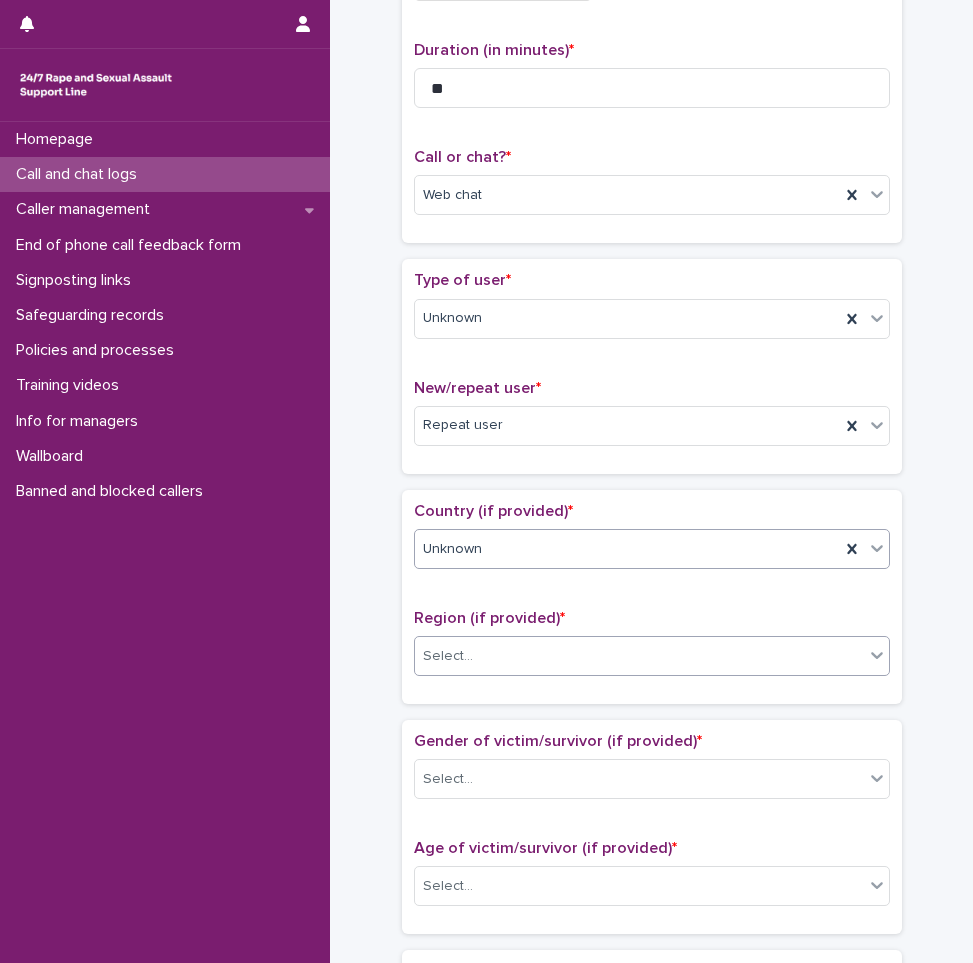 click on "Select..." at bounding box center (639, 656) 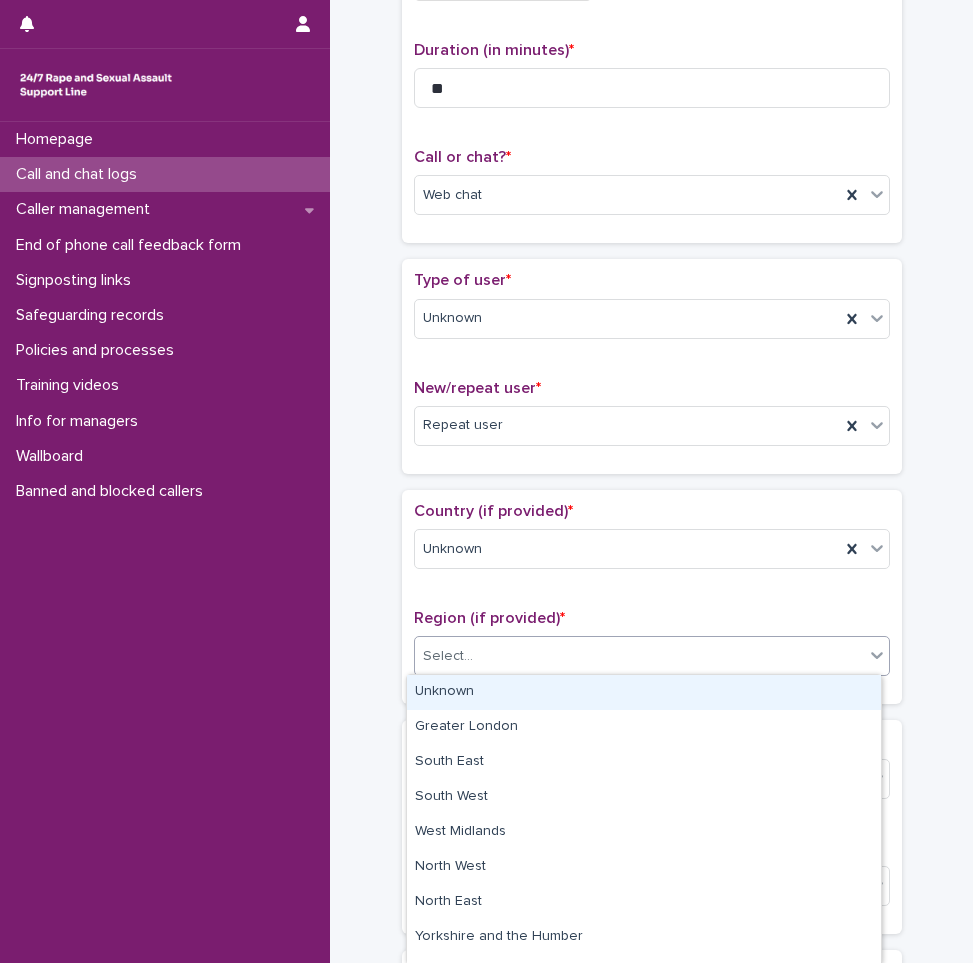 click on "Unknown" at bounding box center (644, 692) 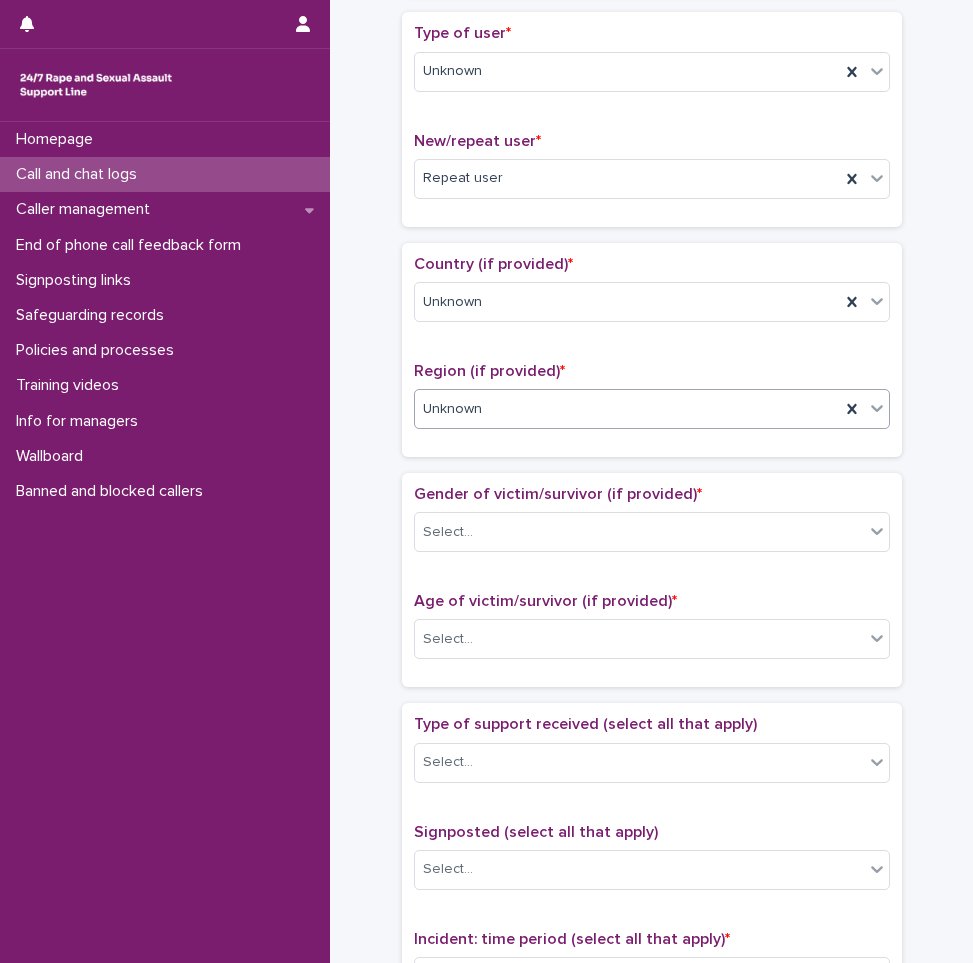 scroll, scrollTop: 500, scrollLeft: 0, axis: vertical 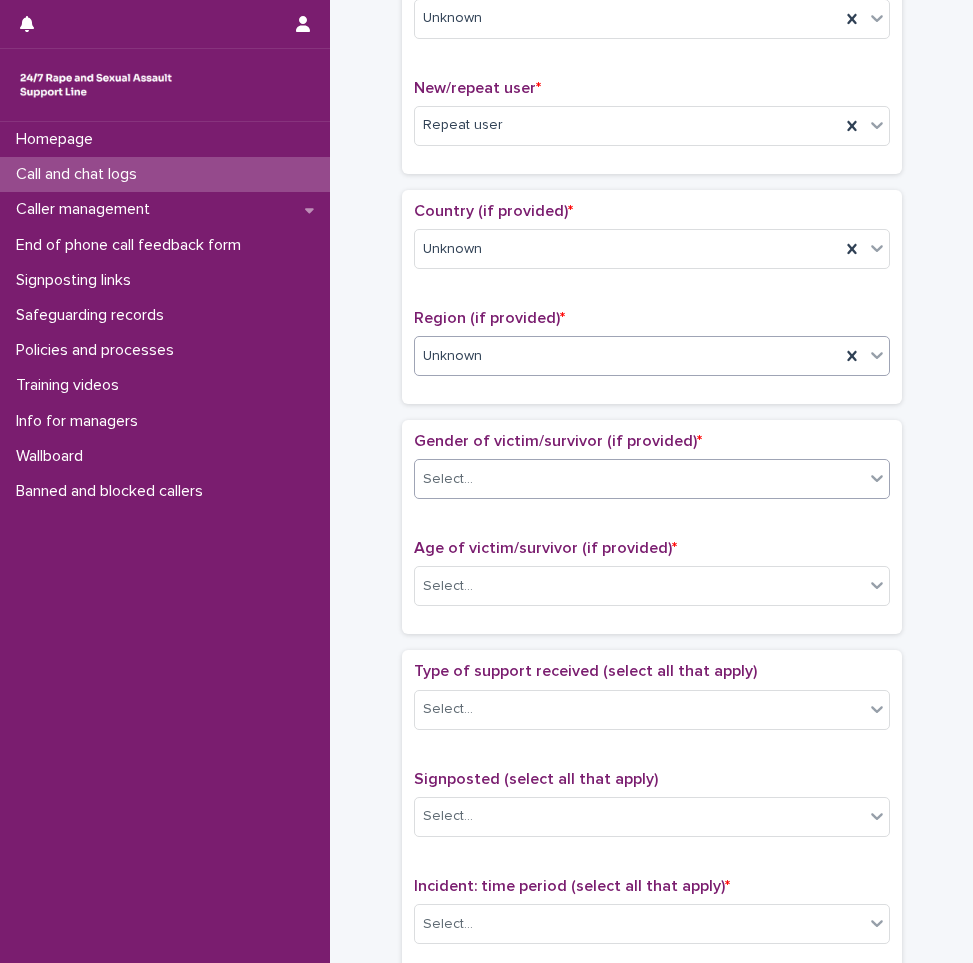 click on "Select..." at bounding box center [639, 479] 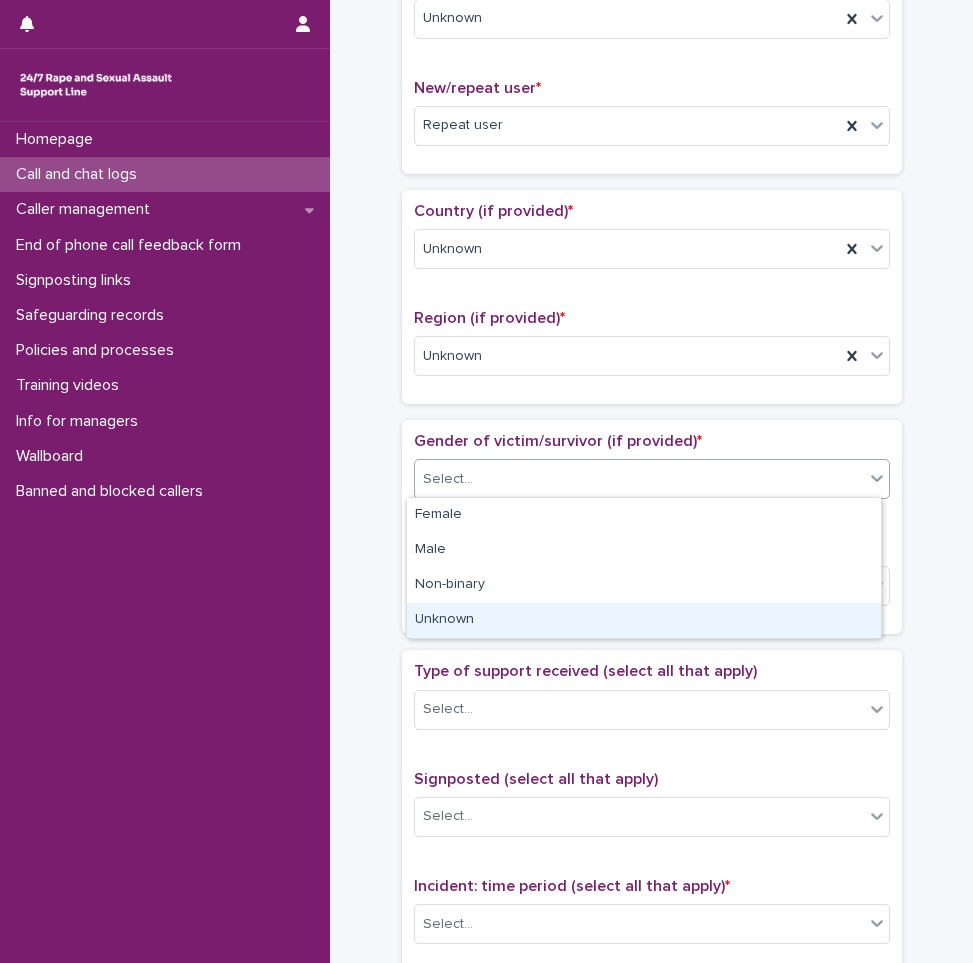 click on "Unknown" at bounding box center [644, 620] 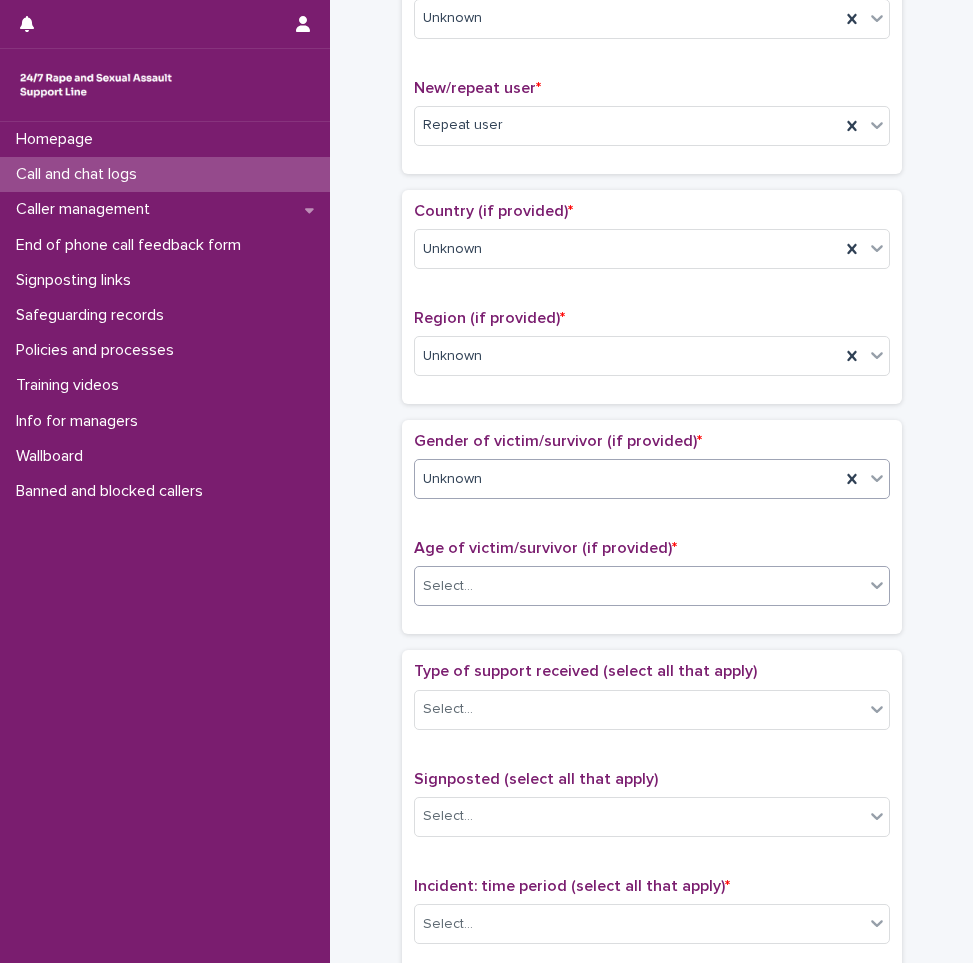 click on "Select..." at bounding box center [639, 586] 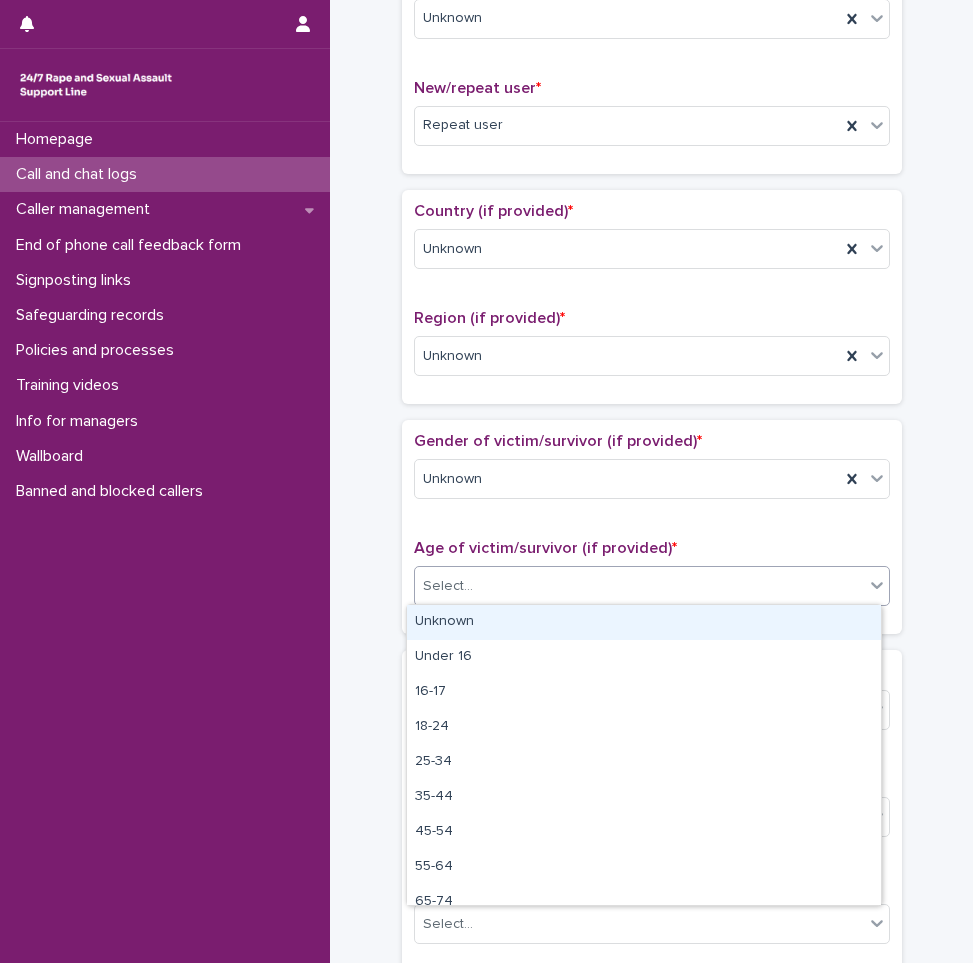 click on "Unknown" at bounding box center (644, 622) 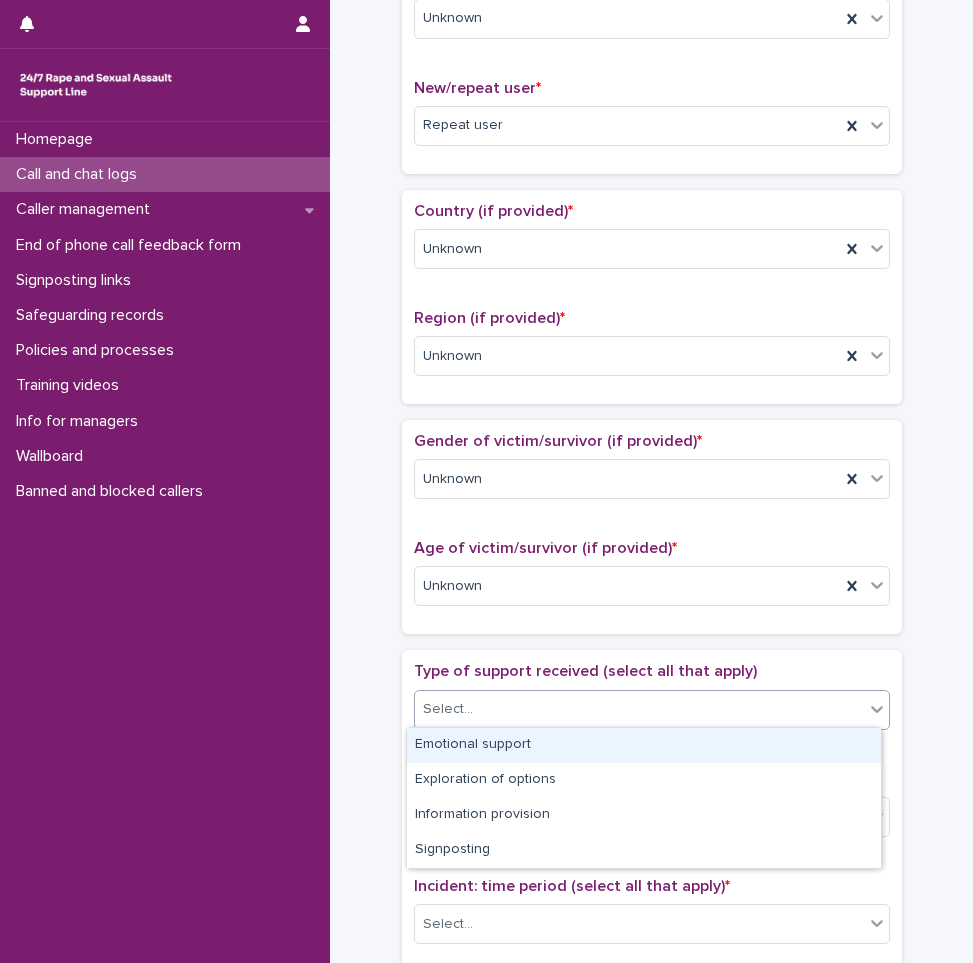 click on "Select..." at bounding box center (639, 709) 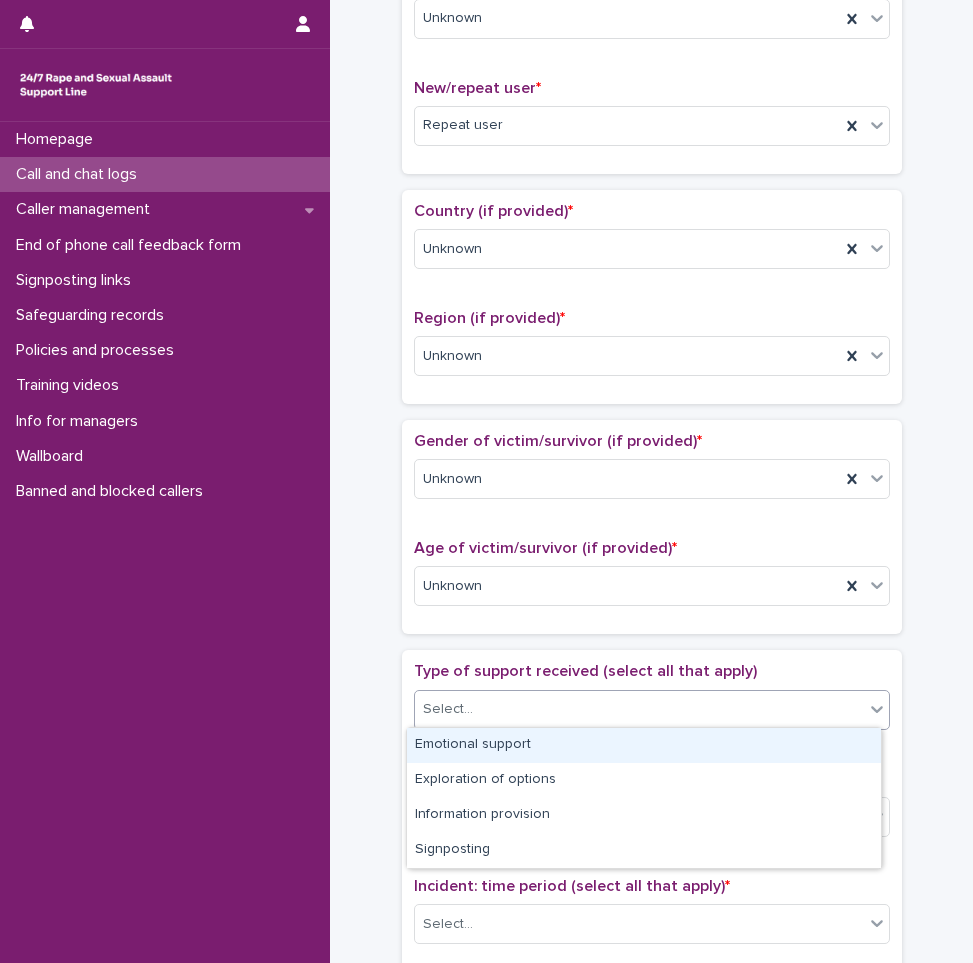 click on "Emotional support" at bounding box center (644, 745) 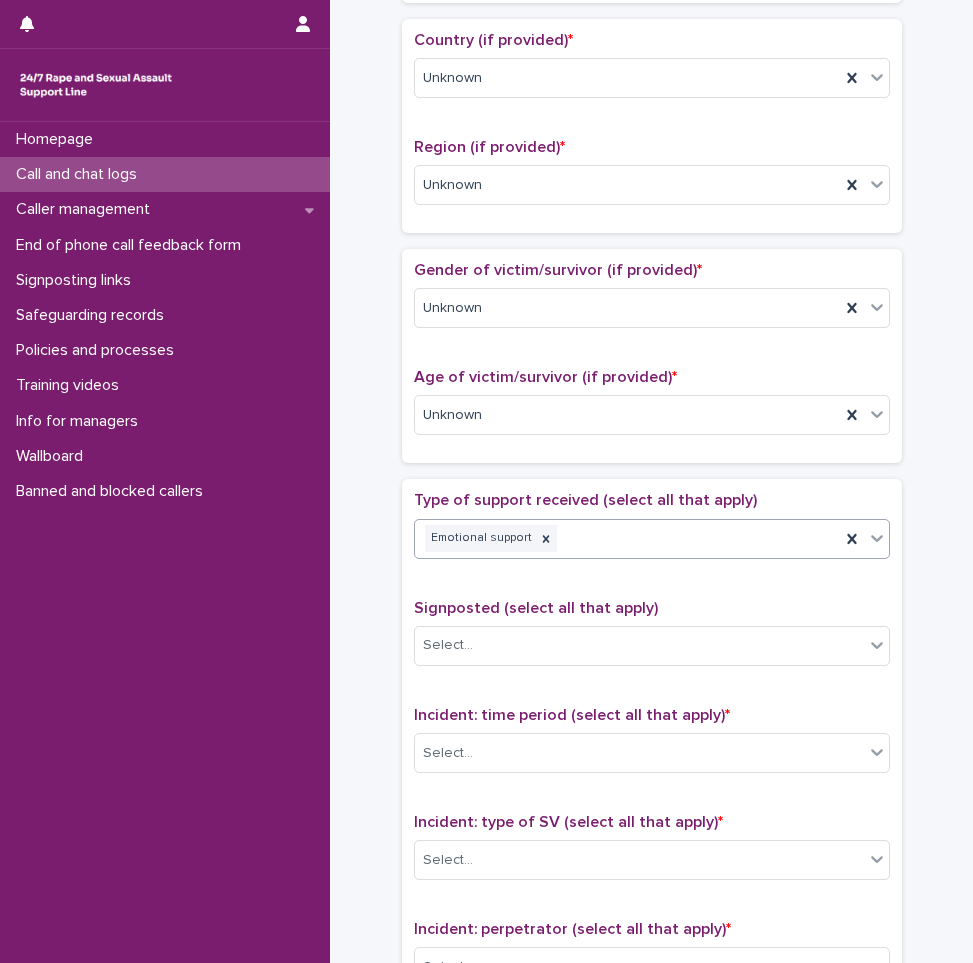 scroll, scrollTop: 700, scrollLeft: 0, axis: vertical 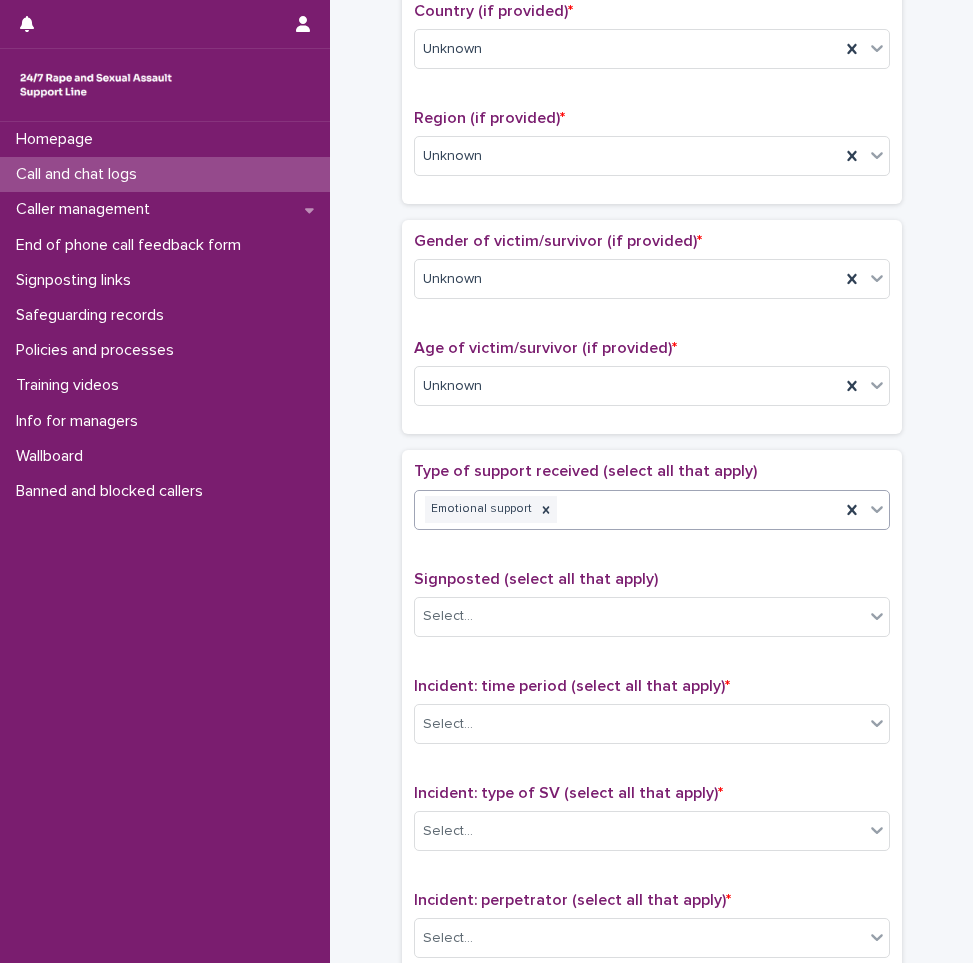 click on "Emotional support" at bounding box center (627, 509) 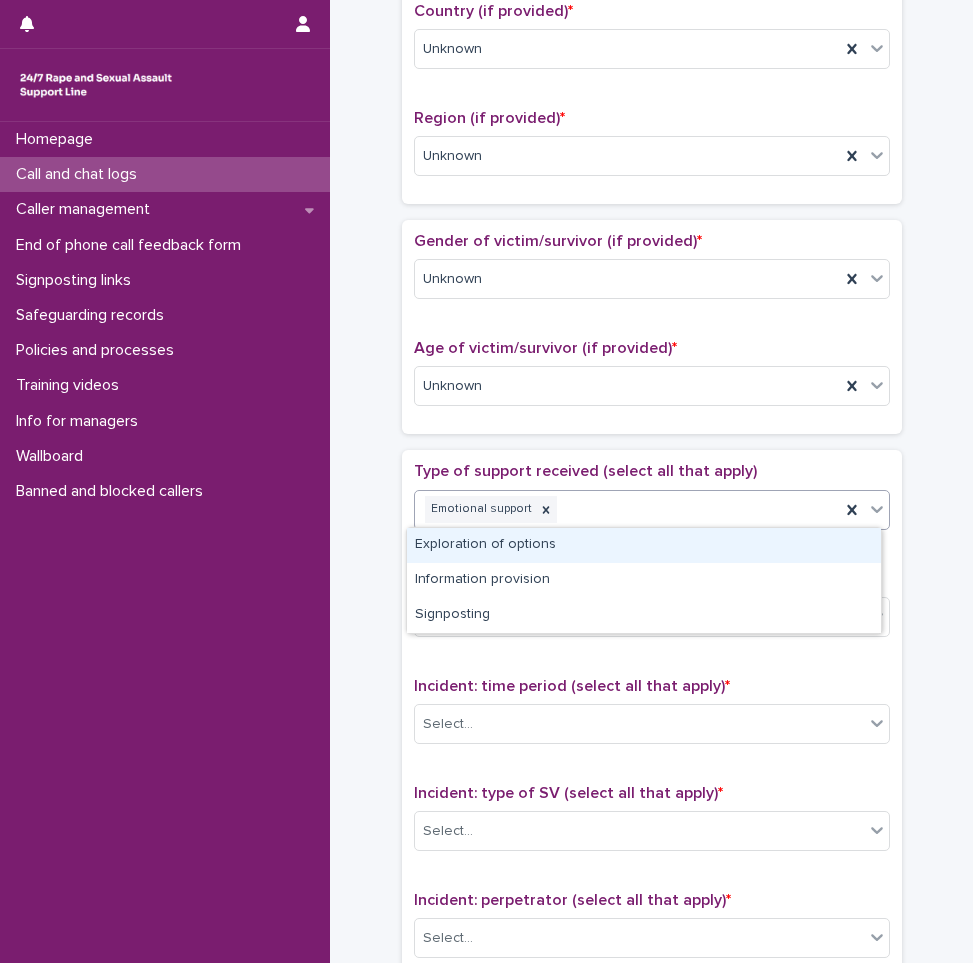 click on "Exploration of options" at bounding box center (644, 545) 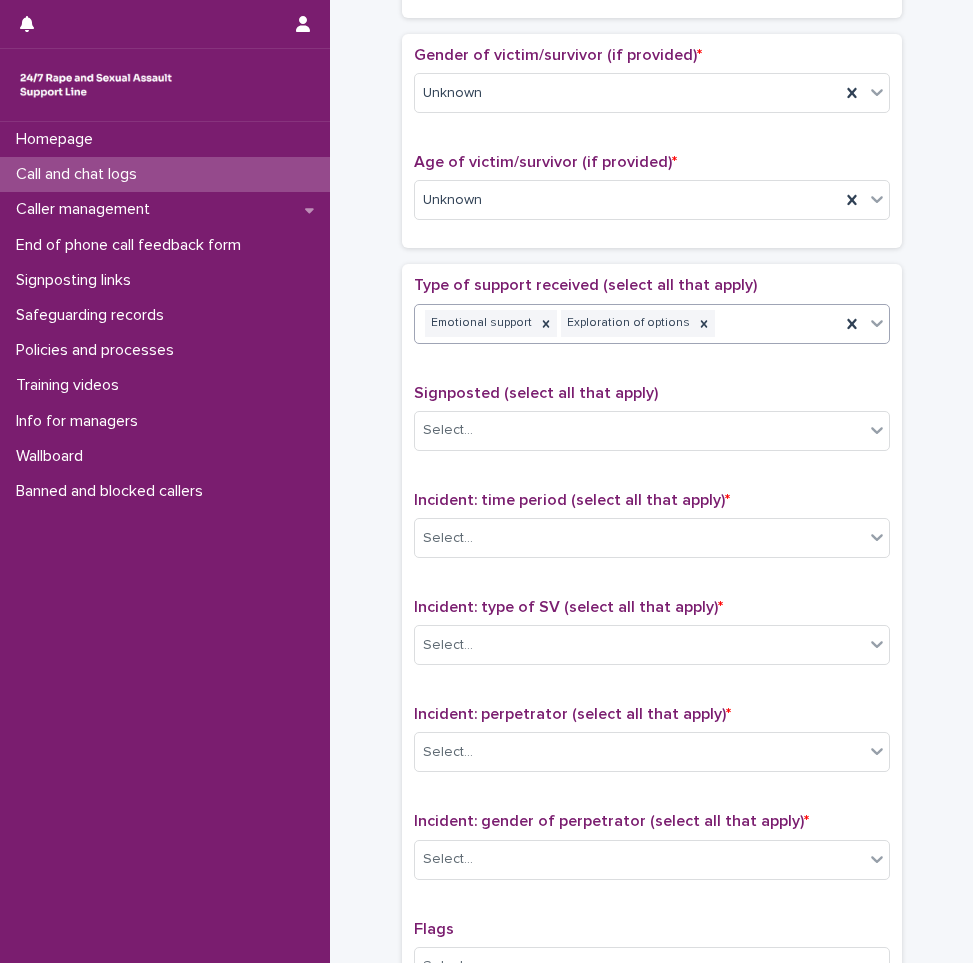 scroll, scrollTop: 900, scrollLeft: 0, axis: vertical 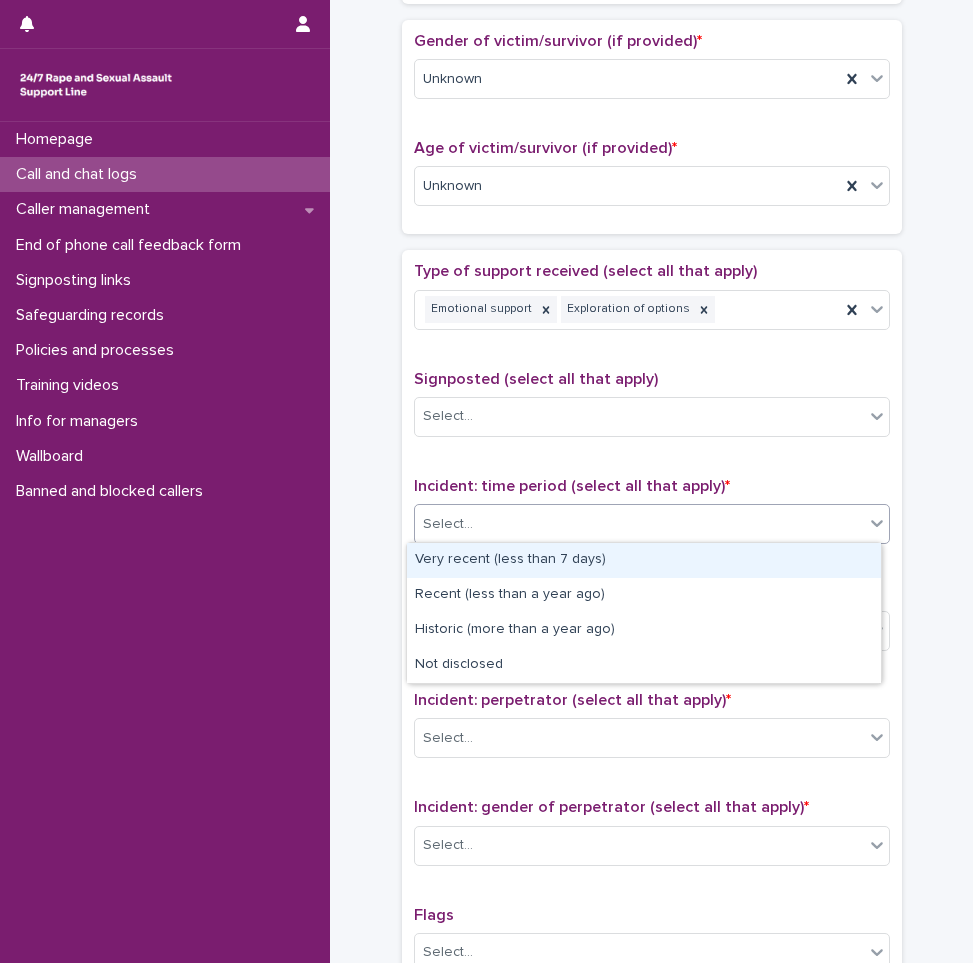 click on "Select..." at bounding box center (639, 524) 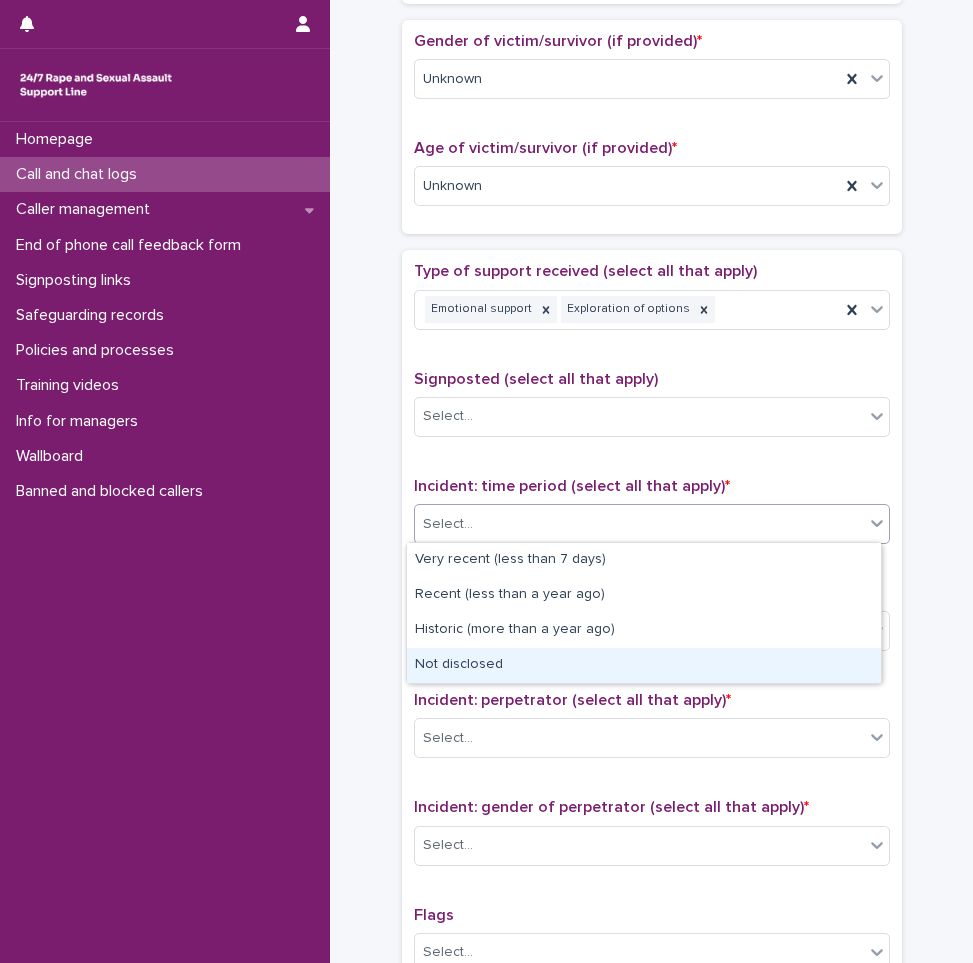 click on "Not disclosed" at bounding box center (644, 665) 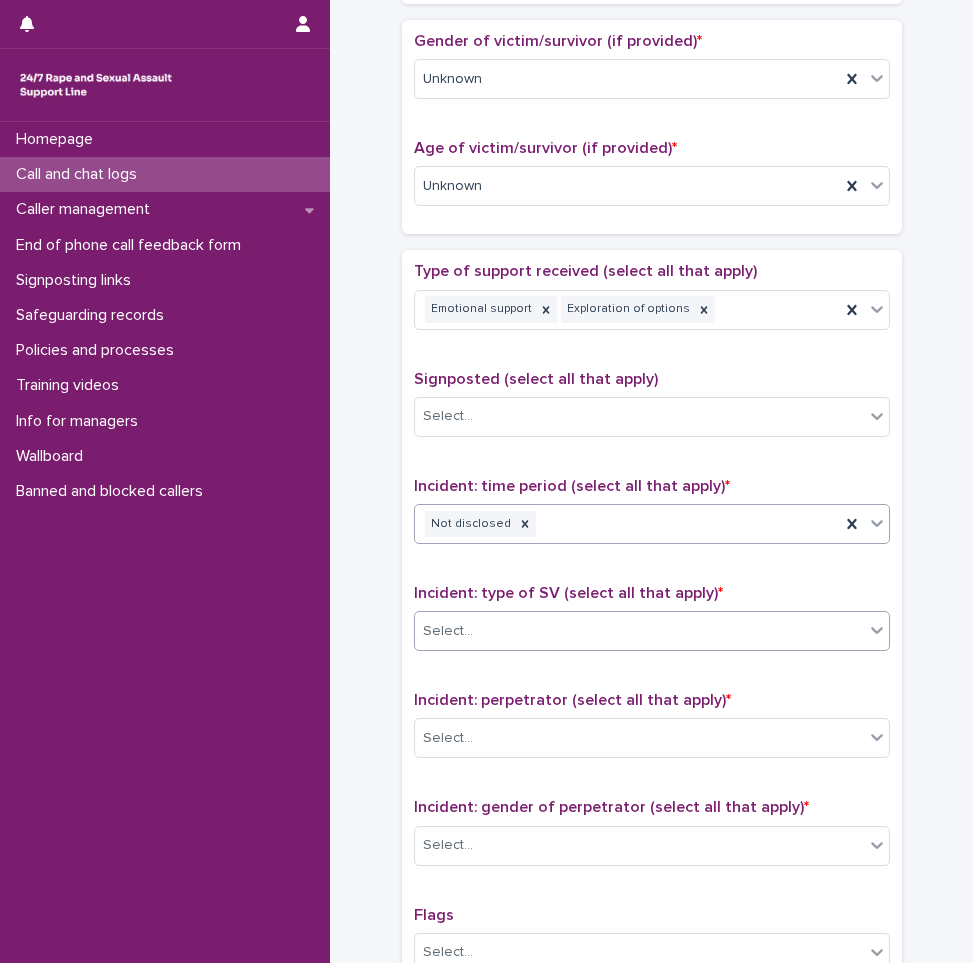 click on "Select..." at bounding box center [639, 631] 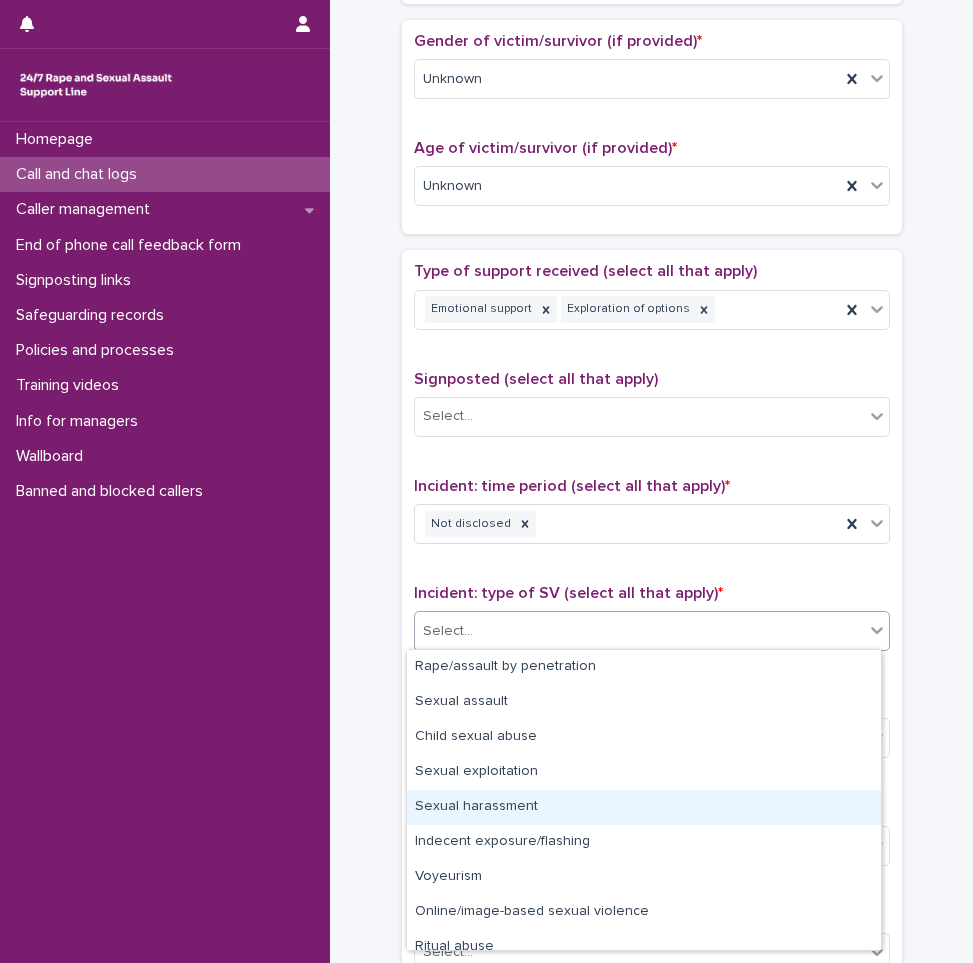 scroll, scrollTop: 50, scrollLeft: 0, axis: vertical 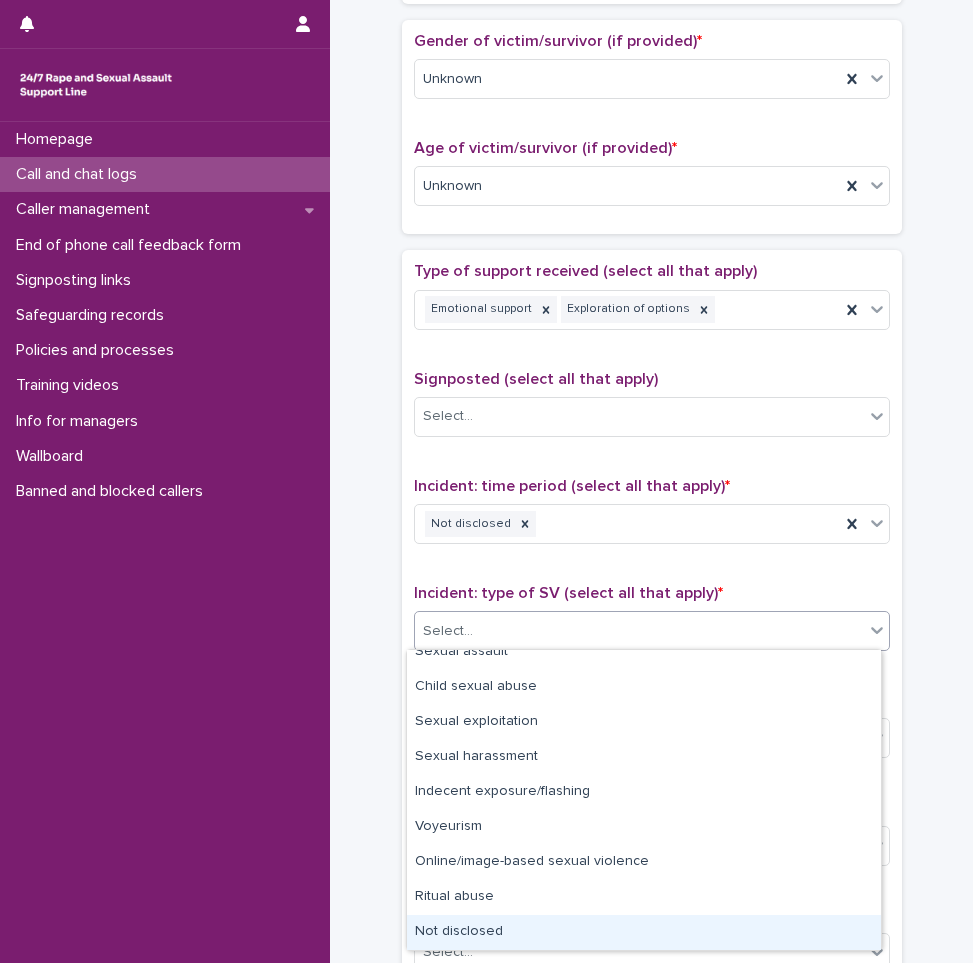 click on "Not disclosed" at bounding box center [644, 932] 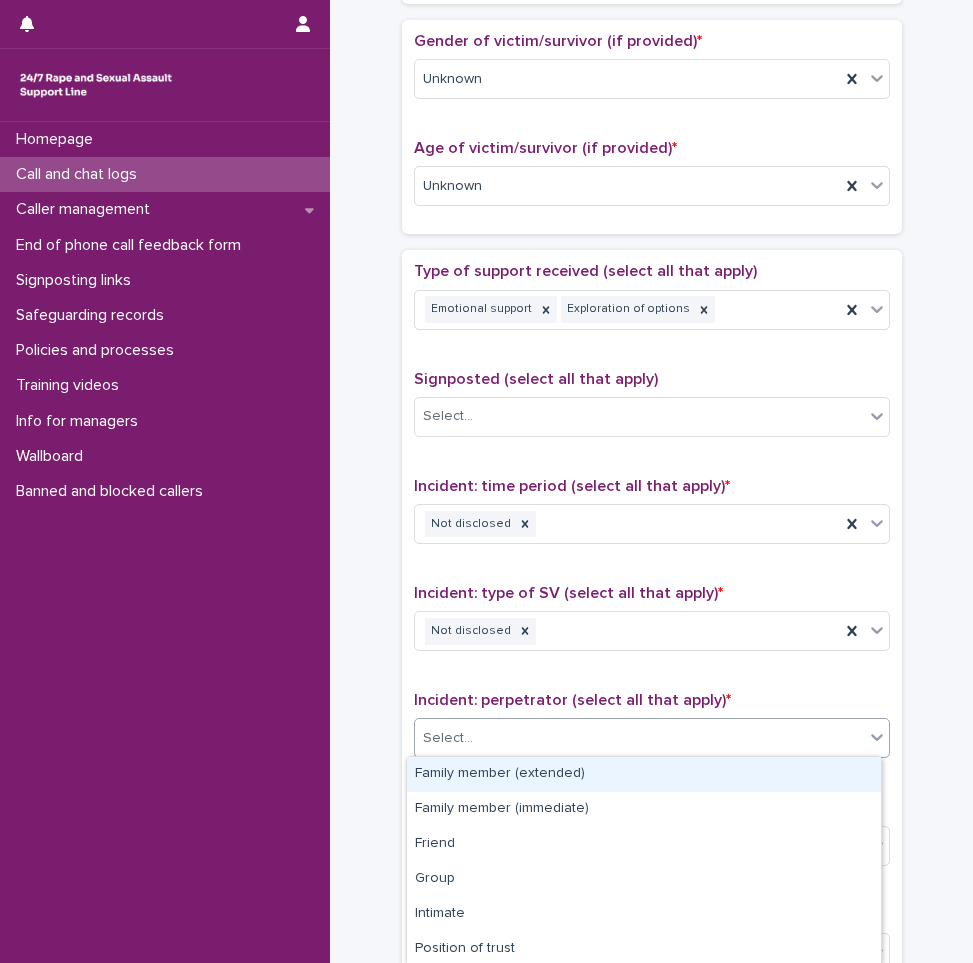 click on "Select..." at bounding box center [652, 738] 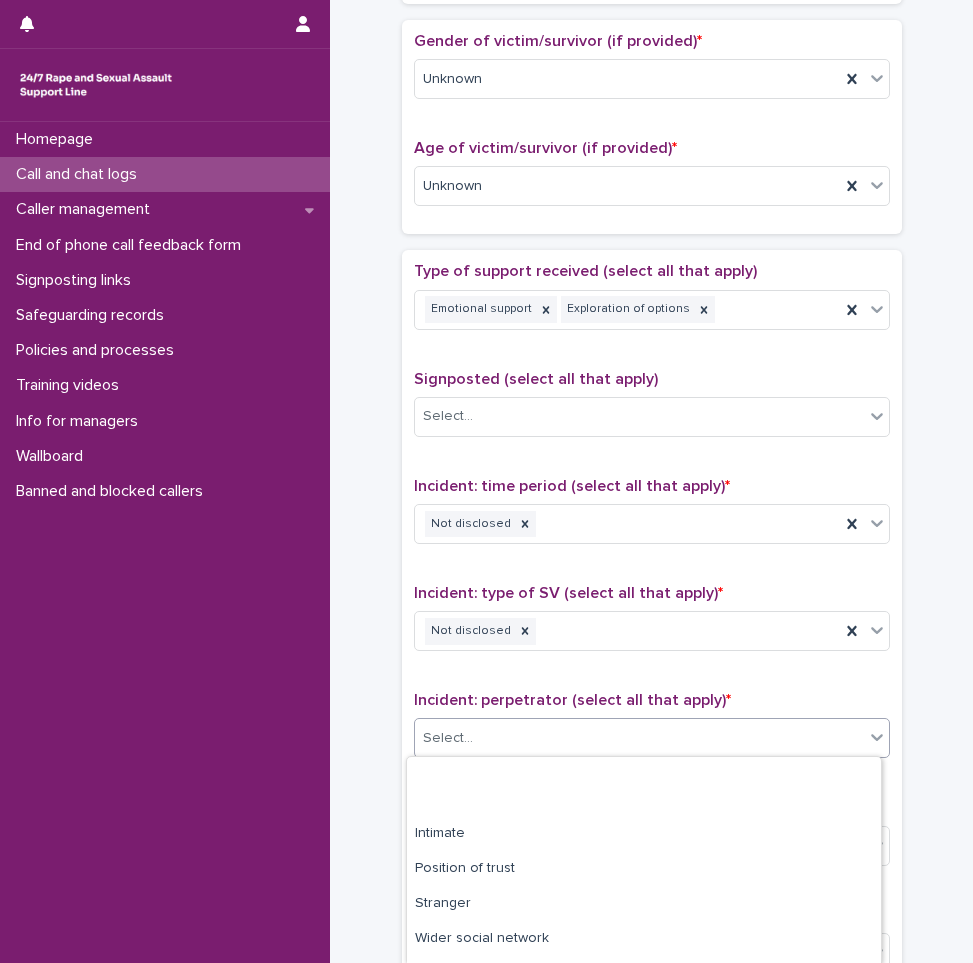scroll, scrollTop: 178, scrollLeft: 0, axis: vertical 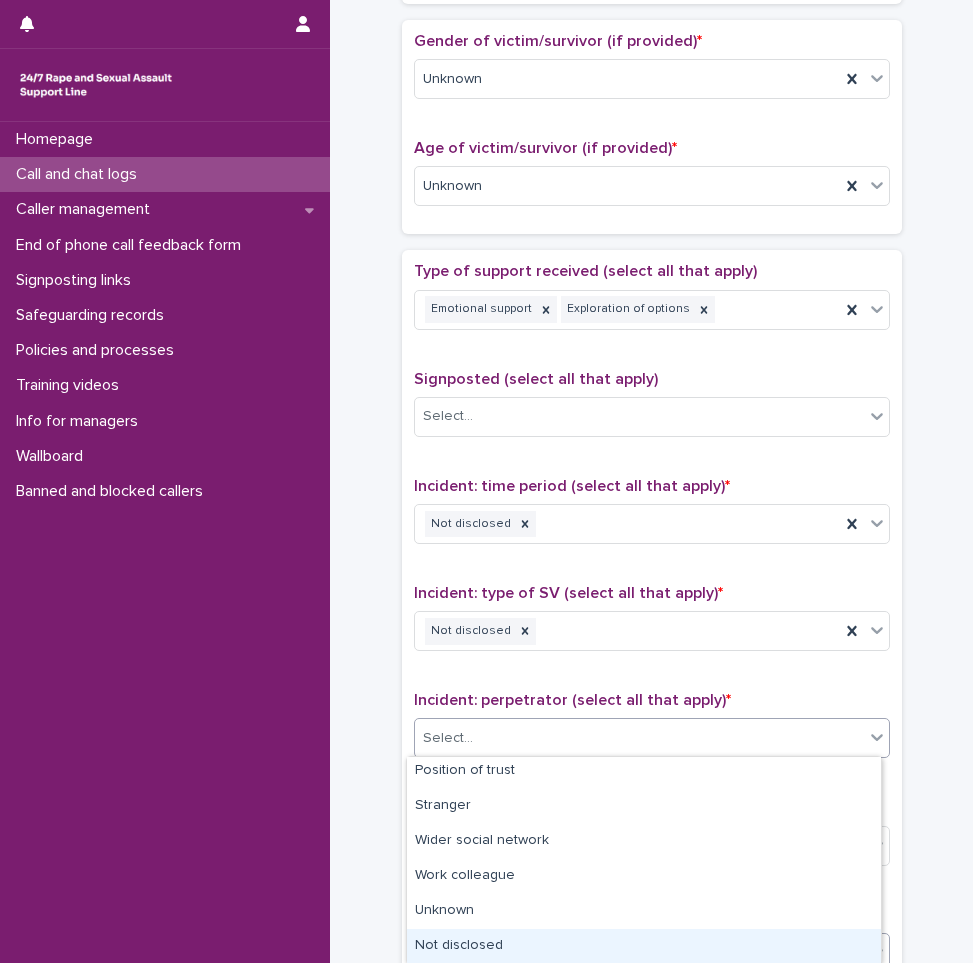 click on "Not disclosed" at bounding box center [644, 946] 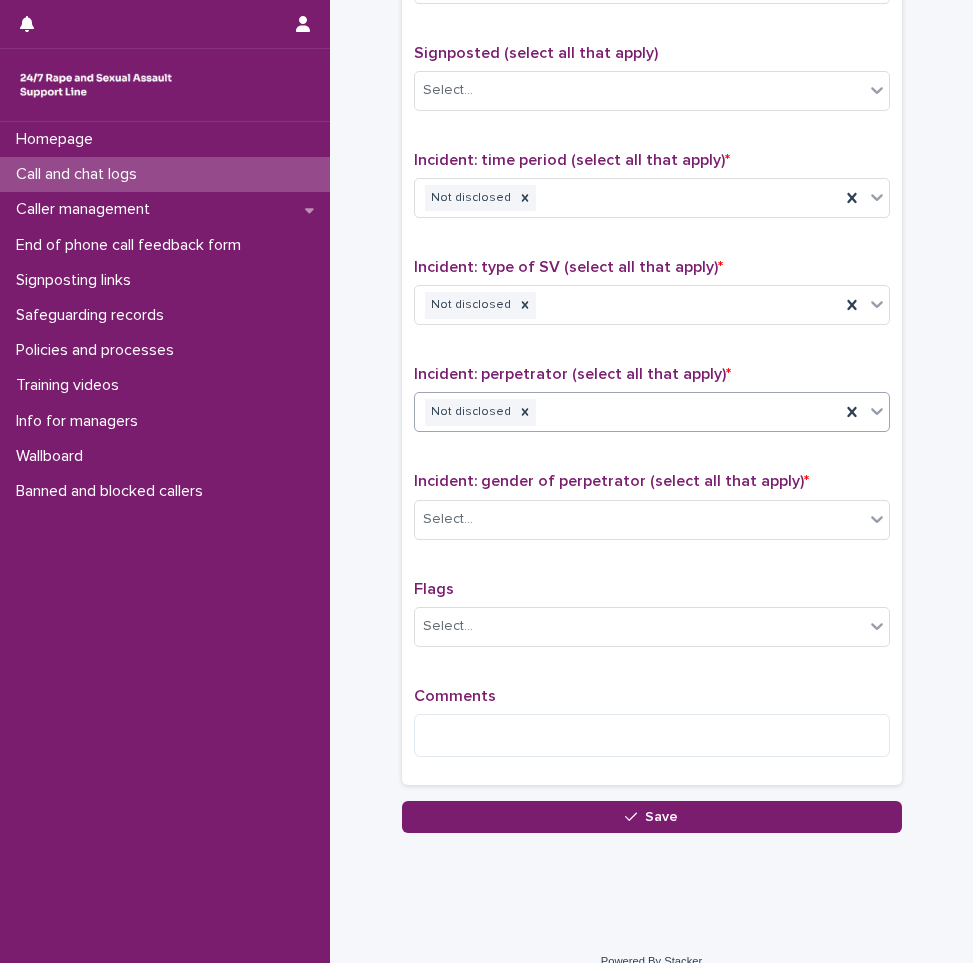scroll, scrollTop: 1250, scrollLeft: 0, axis: vertical 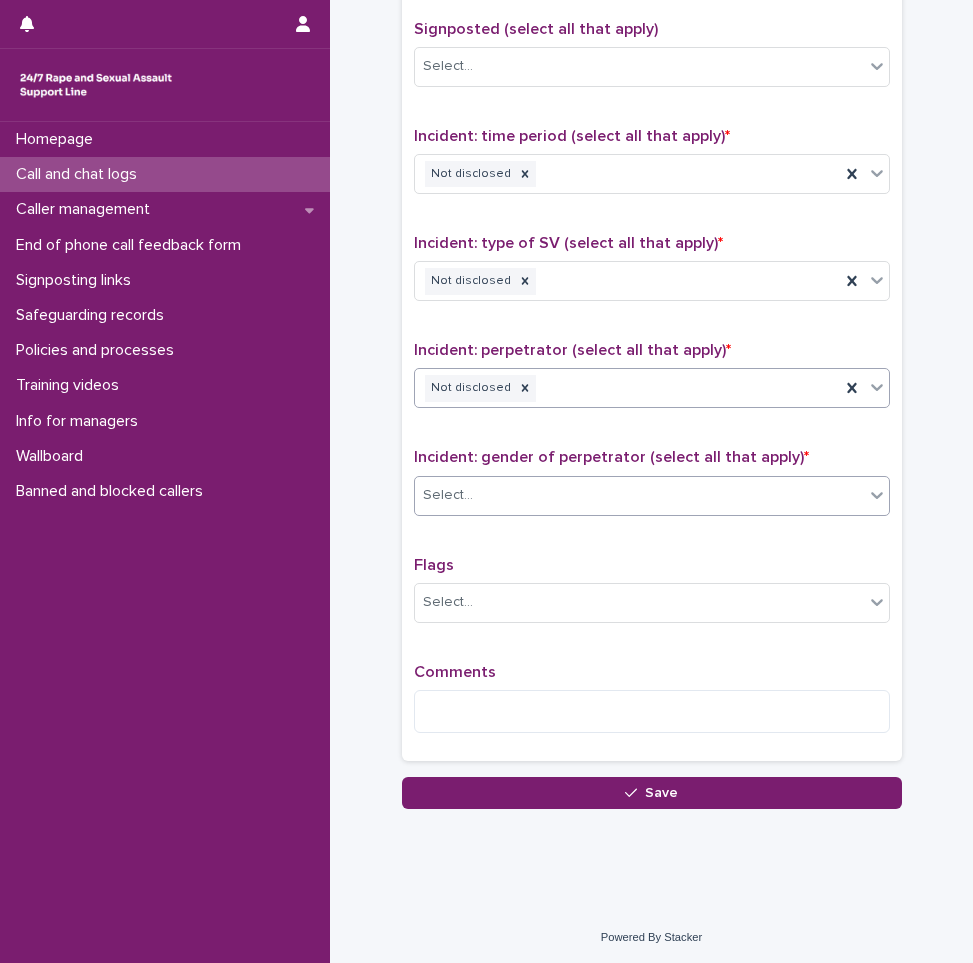 click on "Select..." at bounding box center (639, 495) 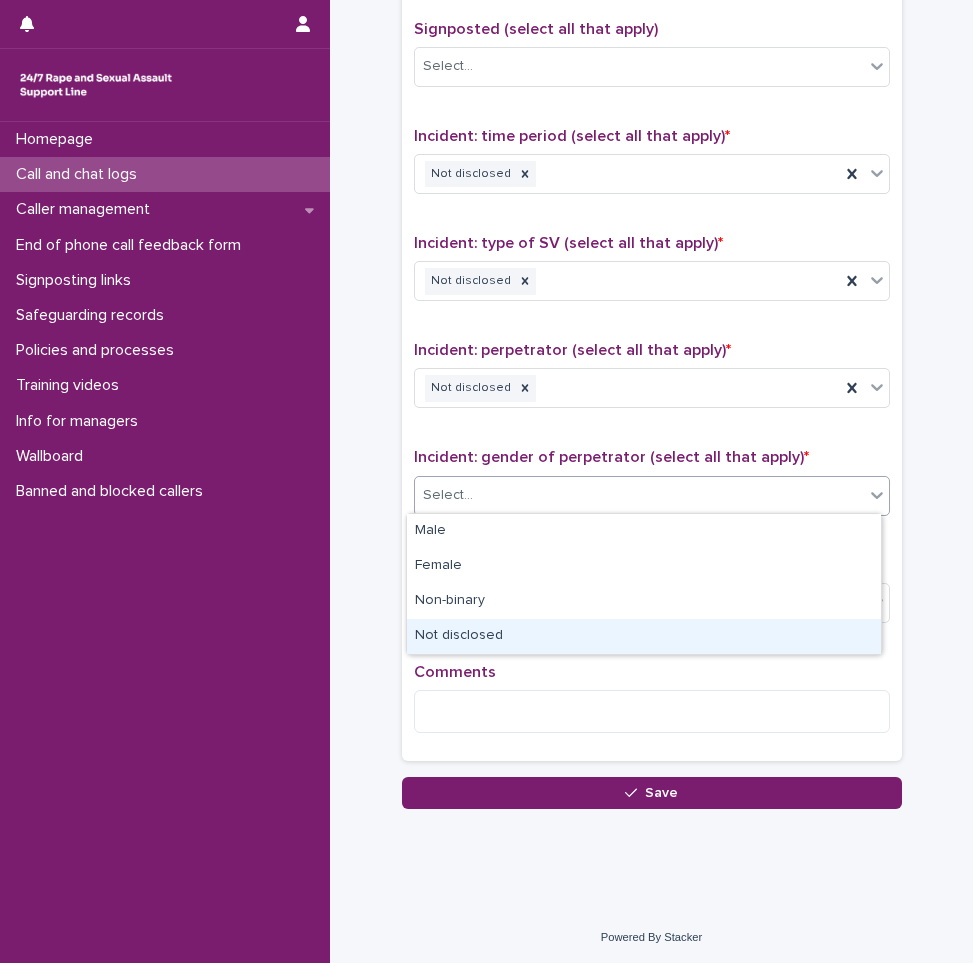 drag, startPoint x: 492, startPoint y: 578, endPoint x: 478, endPoint y: 629, distance: 52.886673 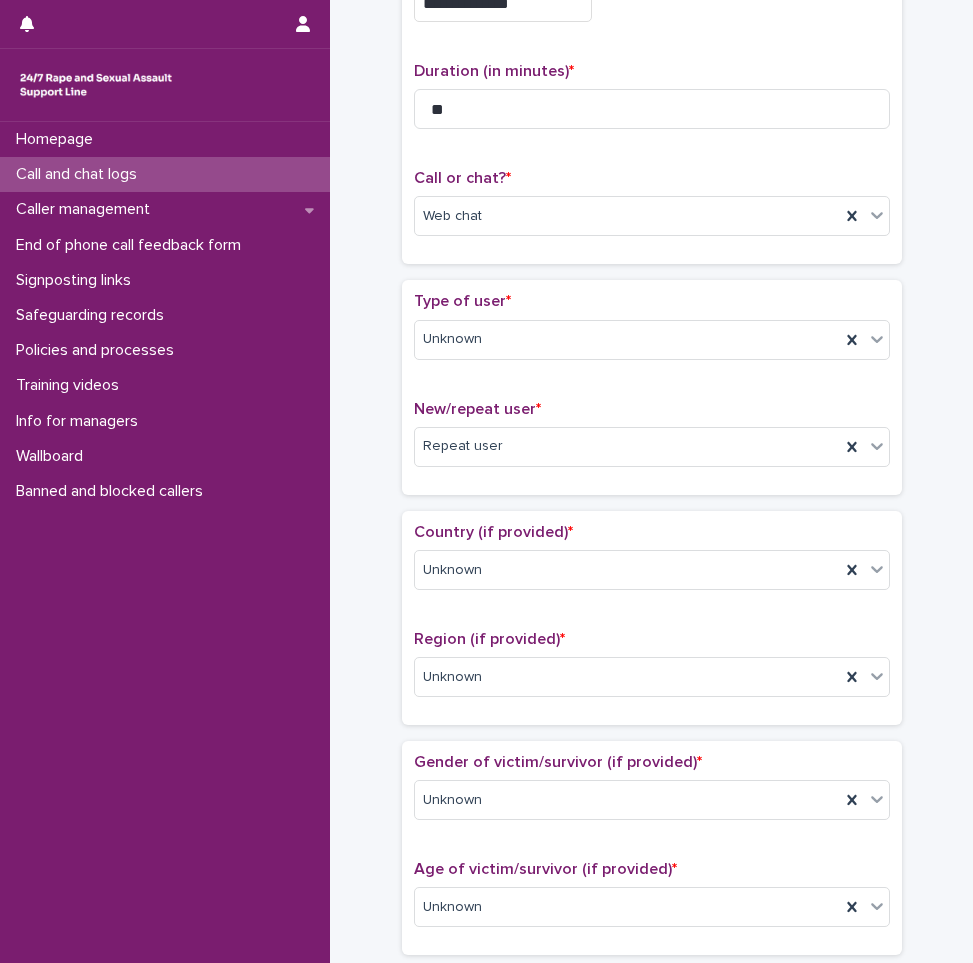 scroll, scrollTop: 0, scrollLeft: 0, axis: both 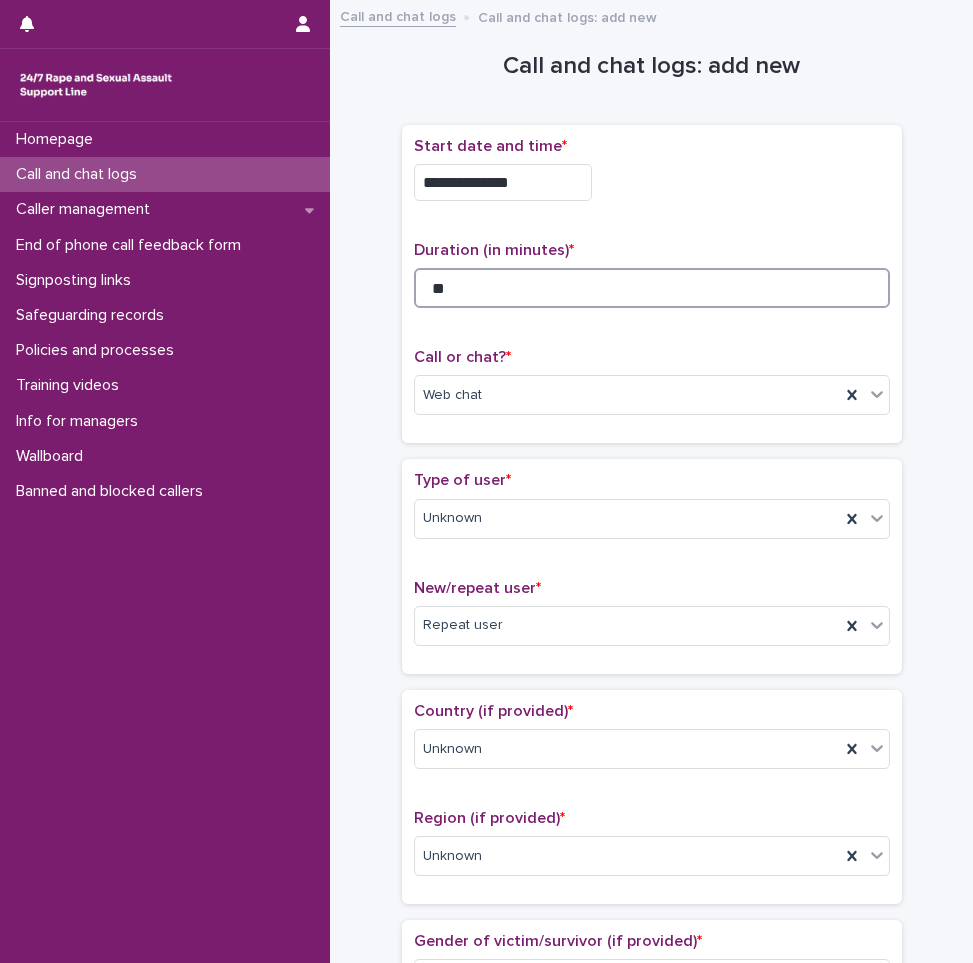 click on "**" at bounding box center [652, 288] 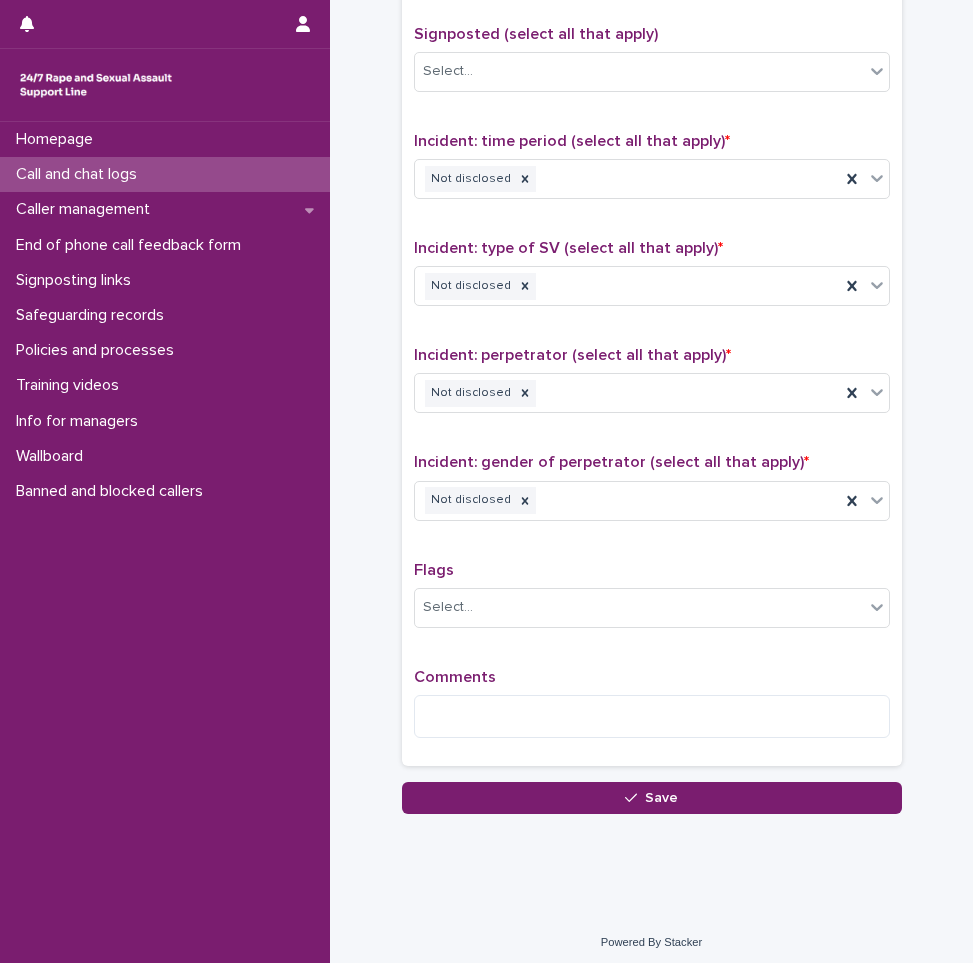 scroll, scrollTop: 1250, scrollLeft: 0, axis: vertical 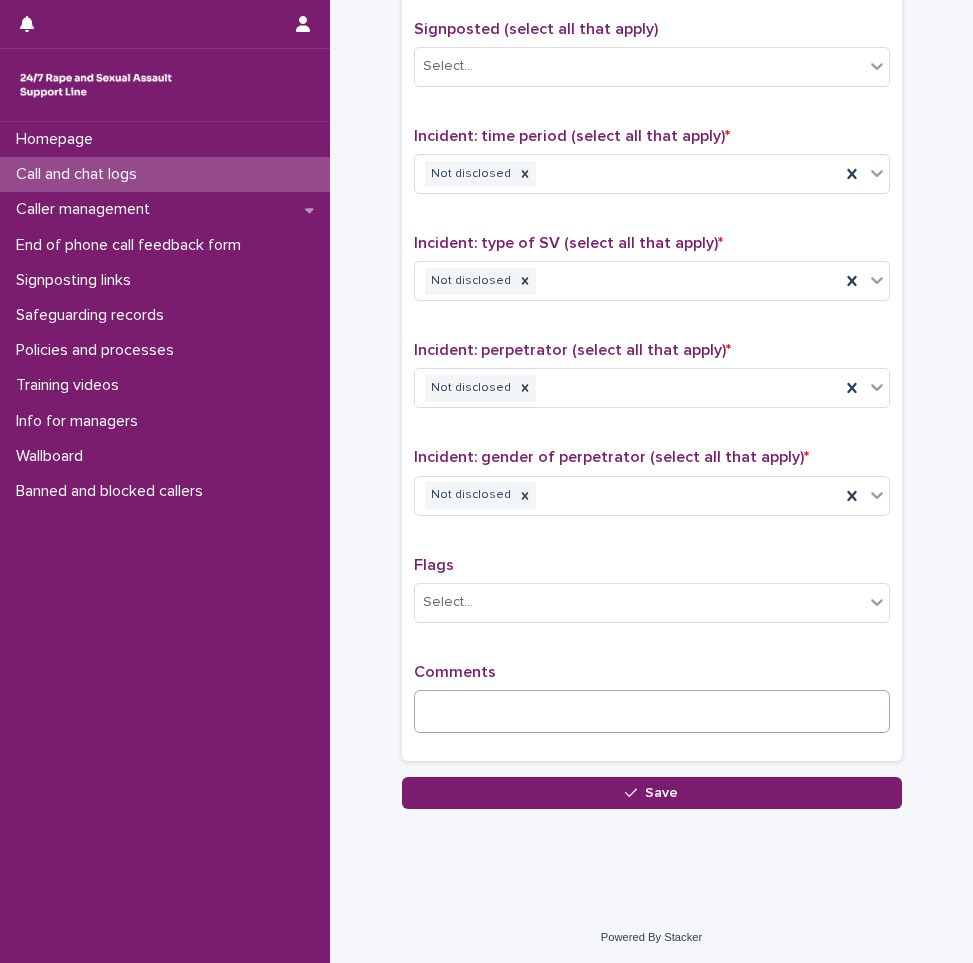type on "**" 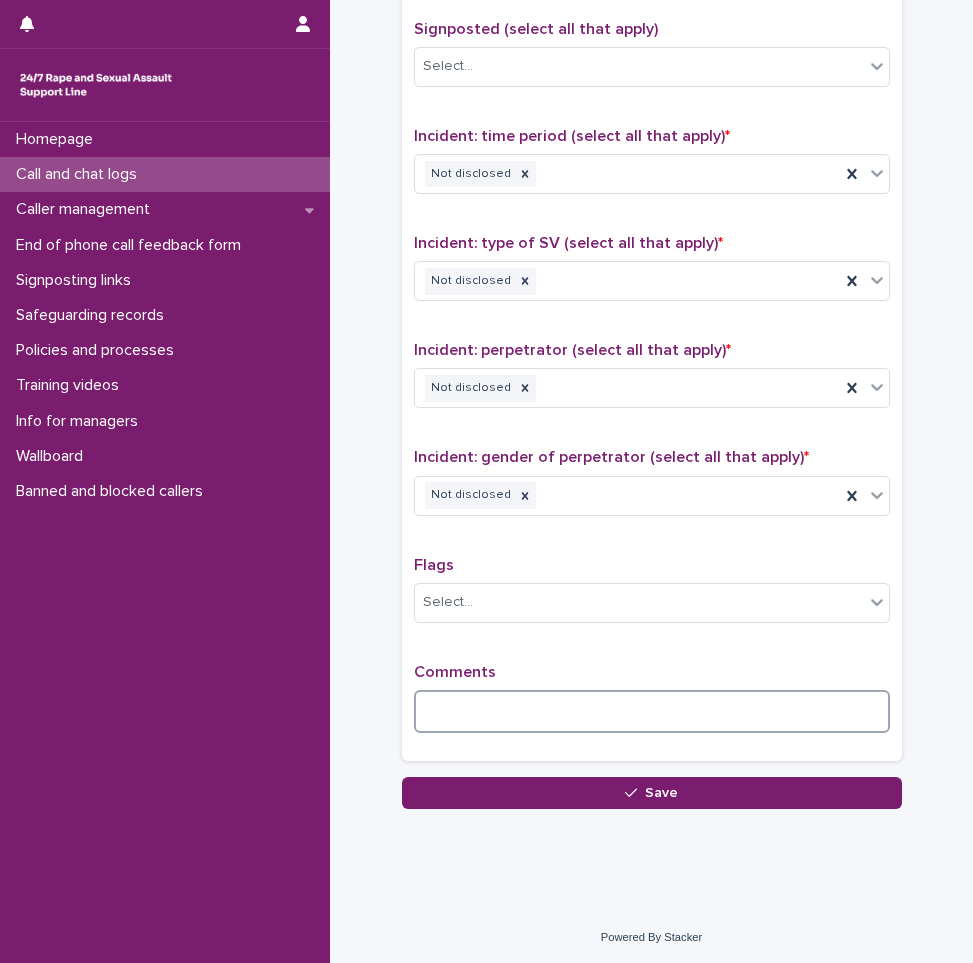click at bounding box center [652, 711] 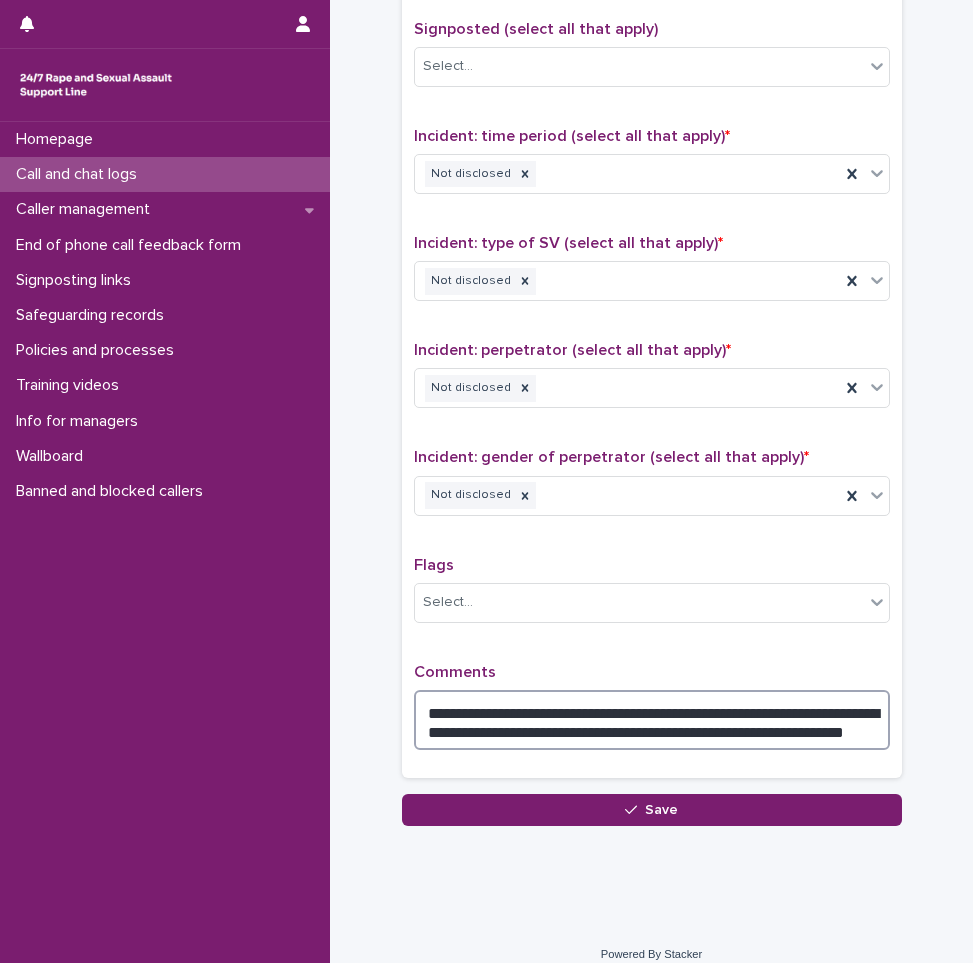 click on "**********" at bounding box center (652, 720) 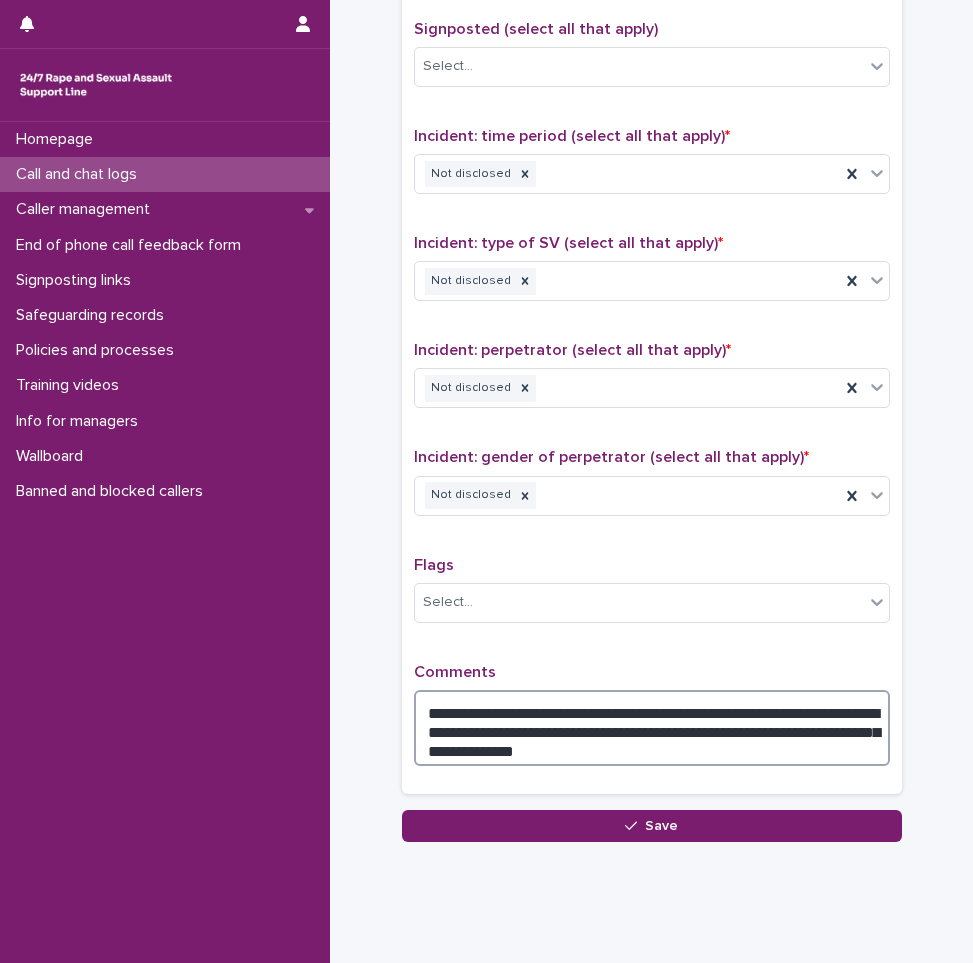 click on "**********" at bounding box center (652, 728) 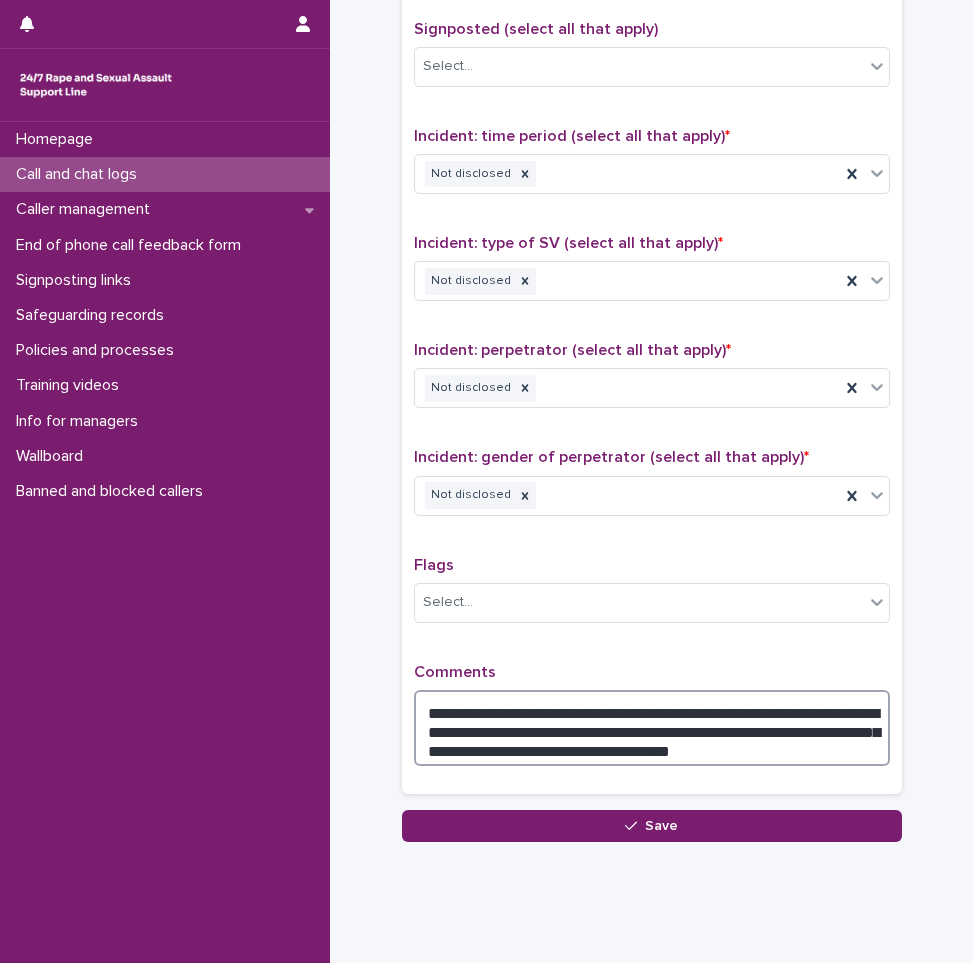 type on "**********" 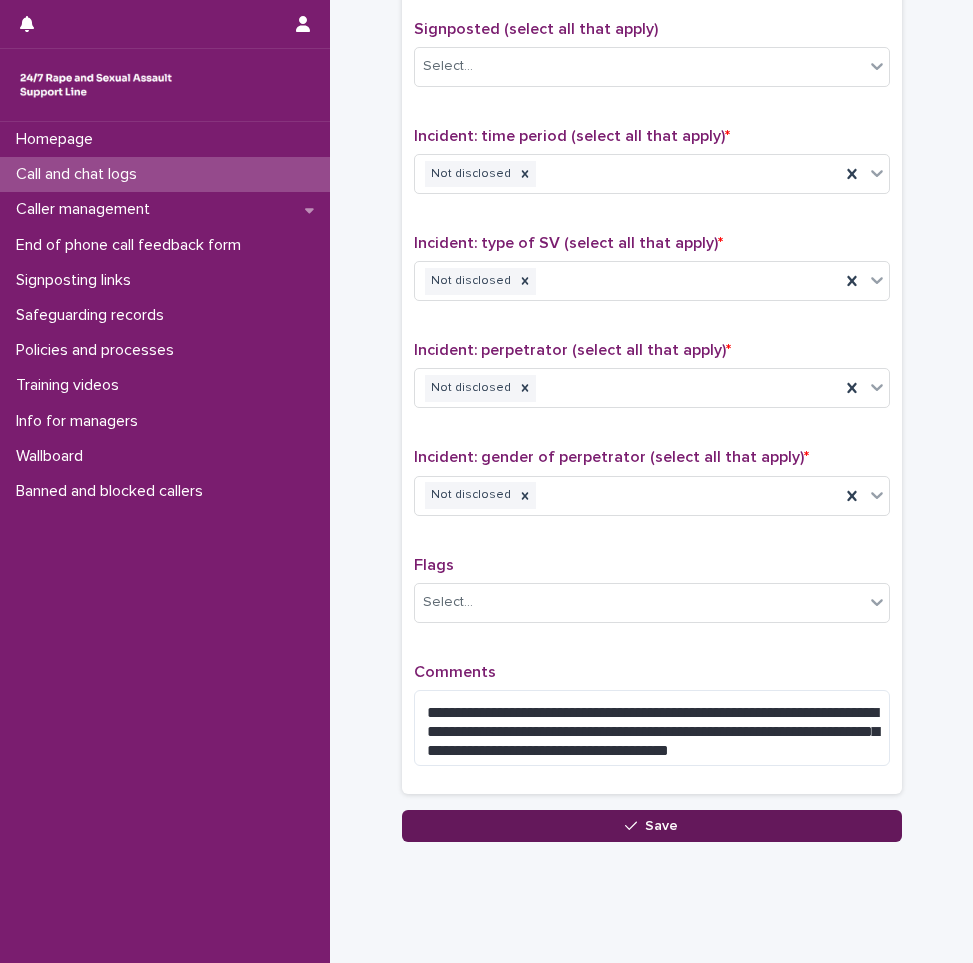 click on "Save" at bounding box center [661, 826] 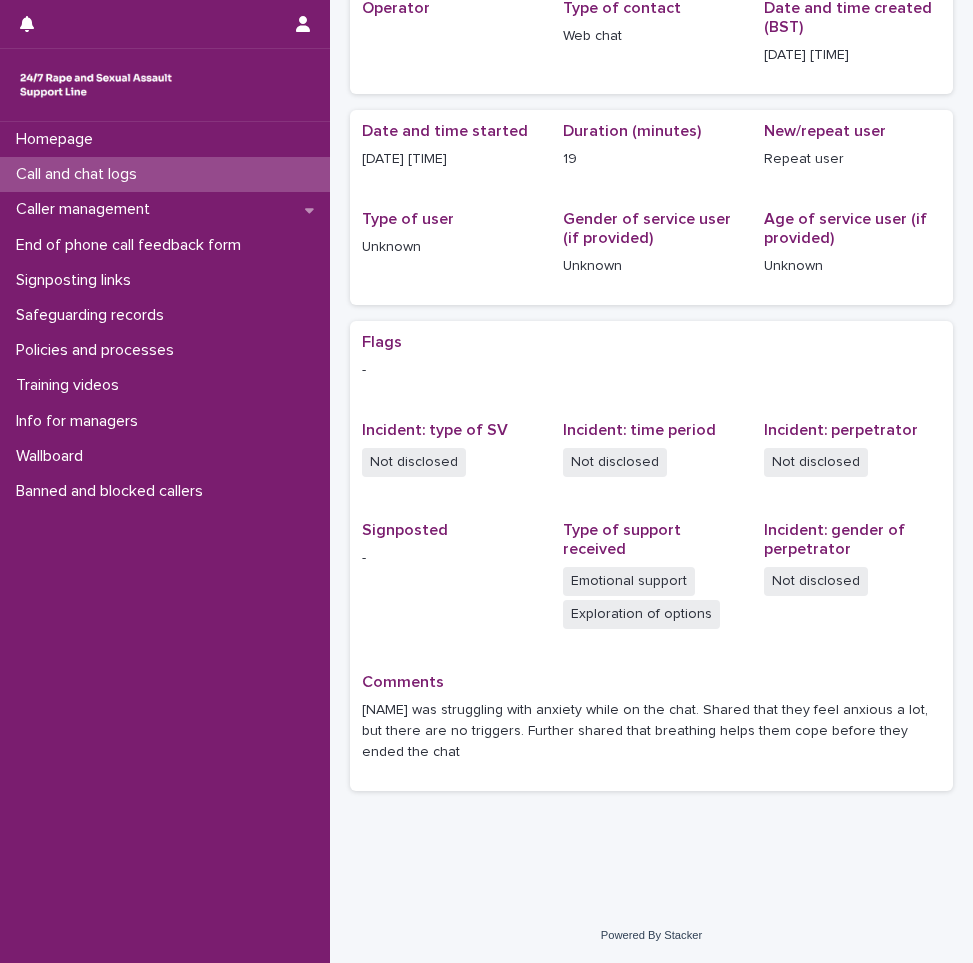 scroll, scrollTop: 0, scrollLeft: 0, axis: both 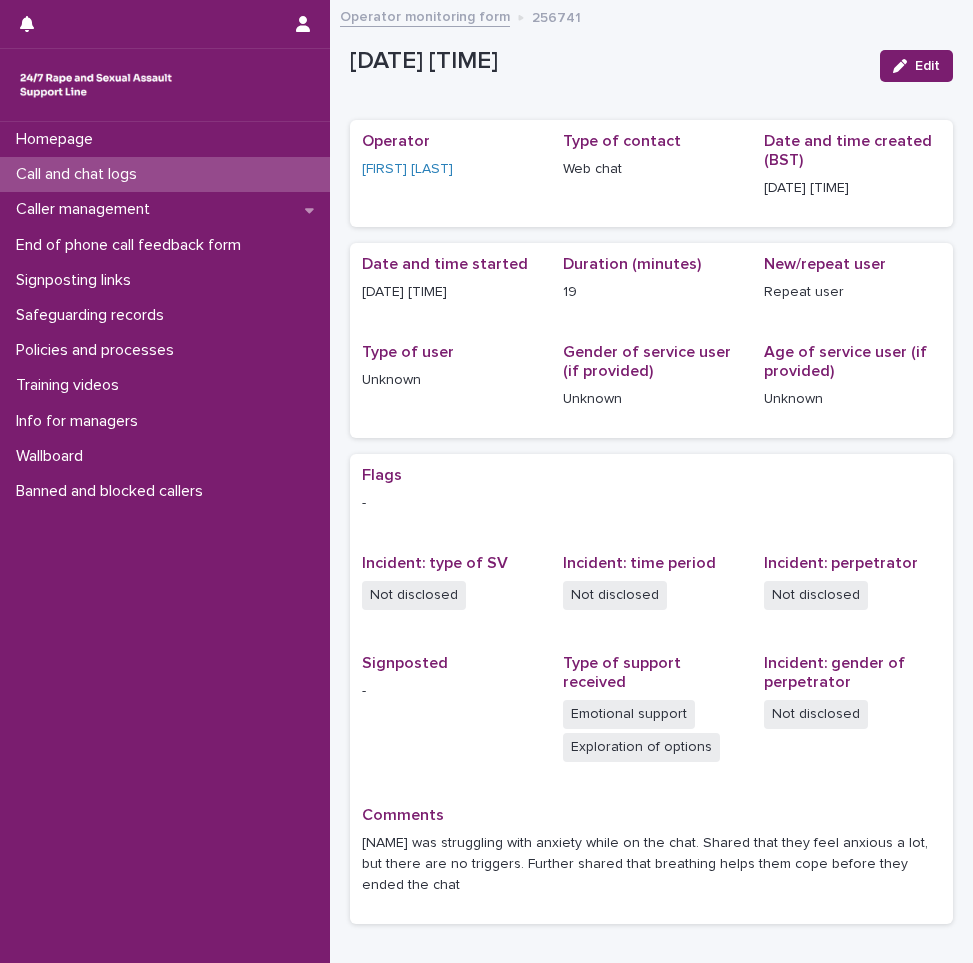 click on "Call and chat logs" at bounding box center [80, 174] 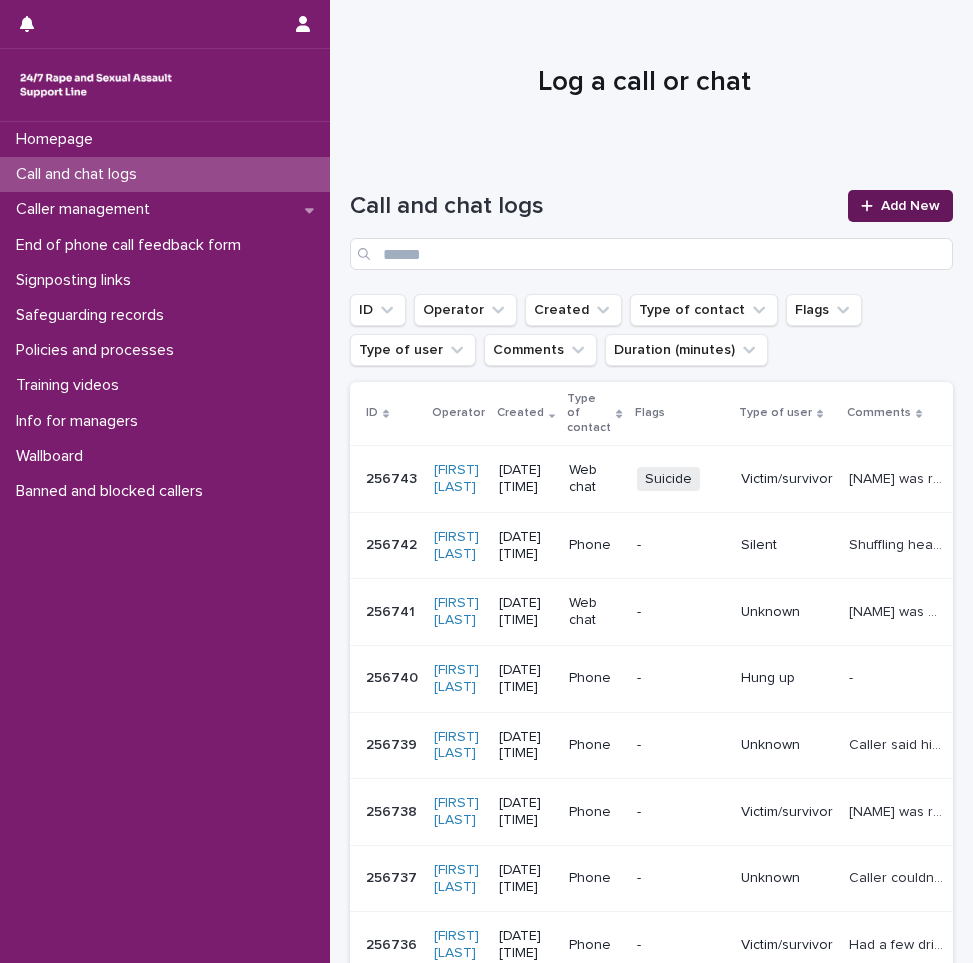 click at bounding box center [871, 206] 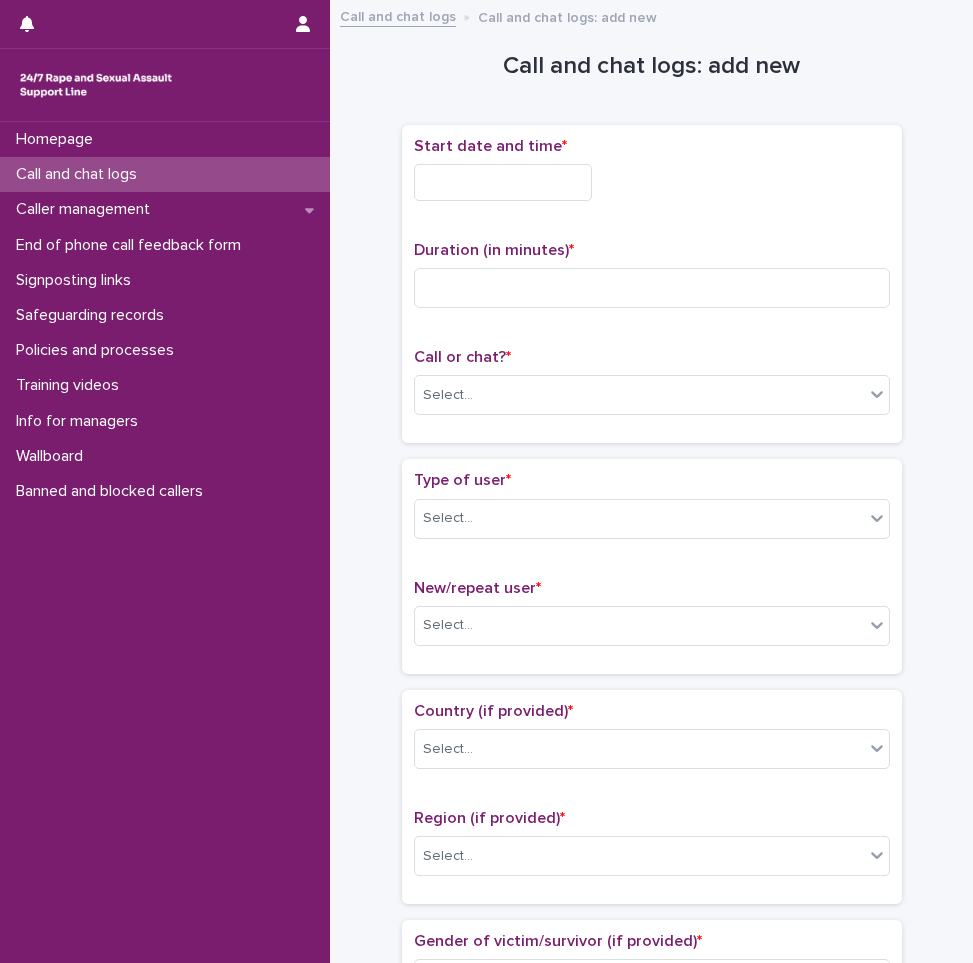 click at bounding box center (503, 182) 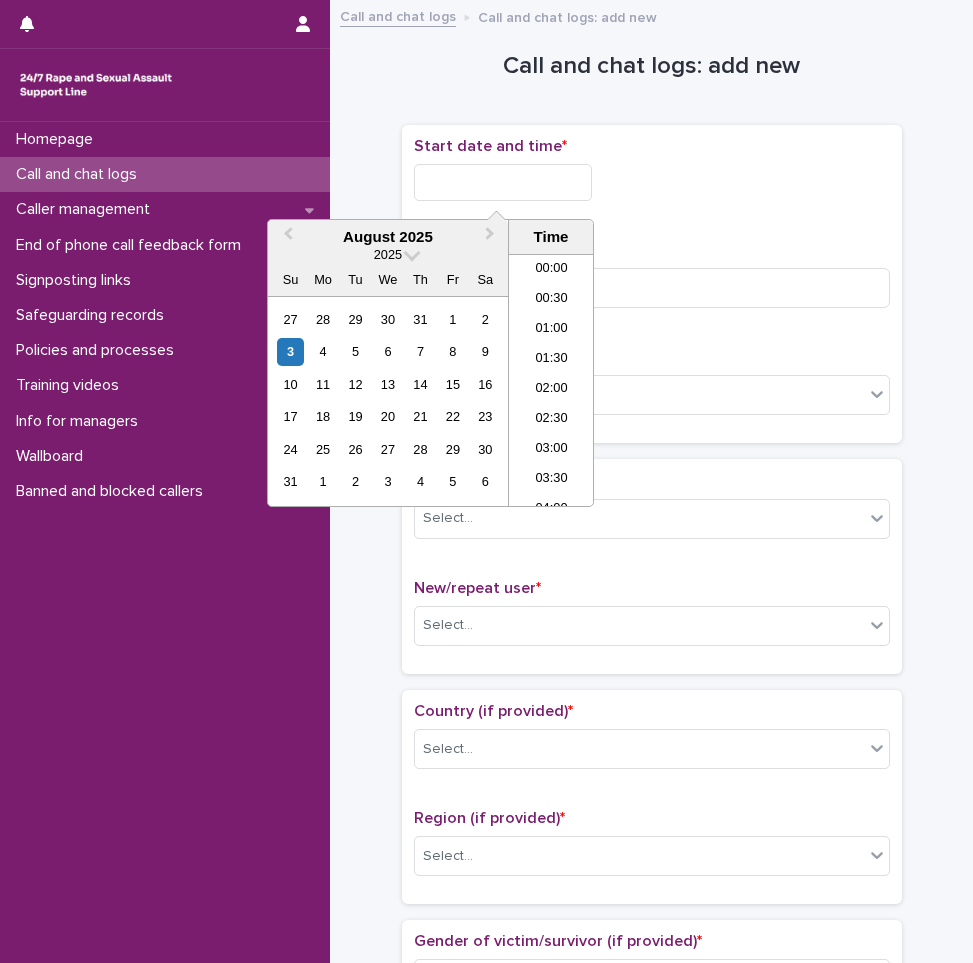 scroll, scrollTop: 1060, scrollLeft: 0, axis: vertical 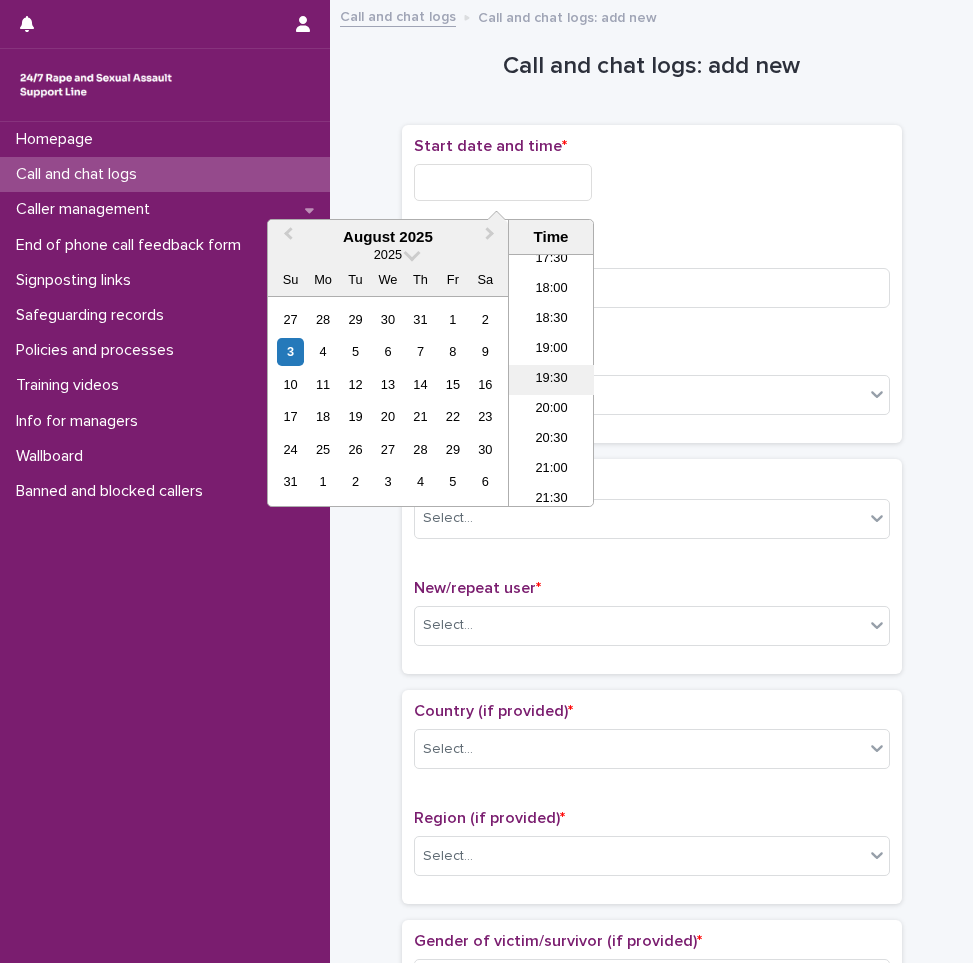 click on "19:30" at bounding box center [551, 380] 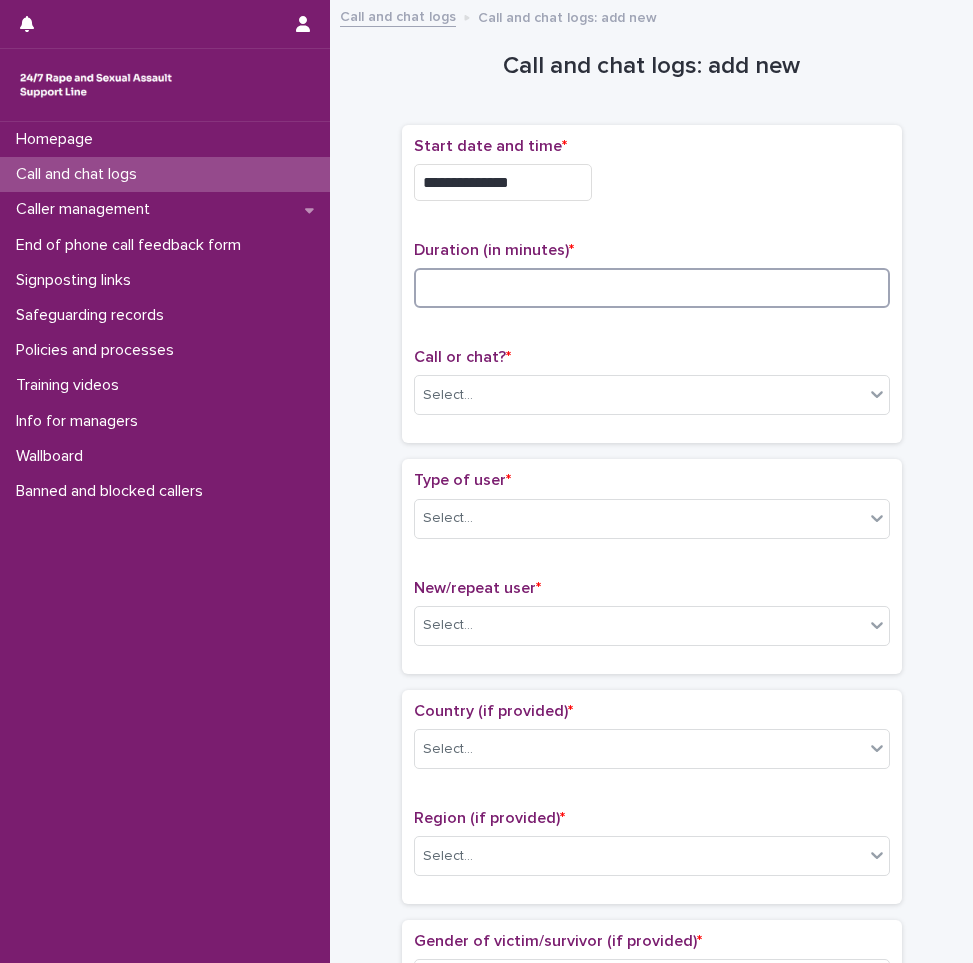 click at bounding box center (652, 288) 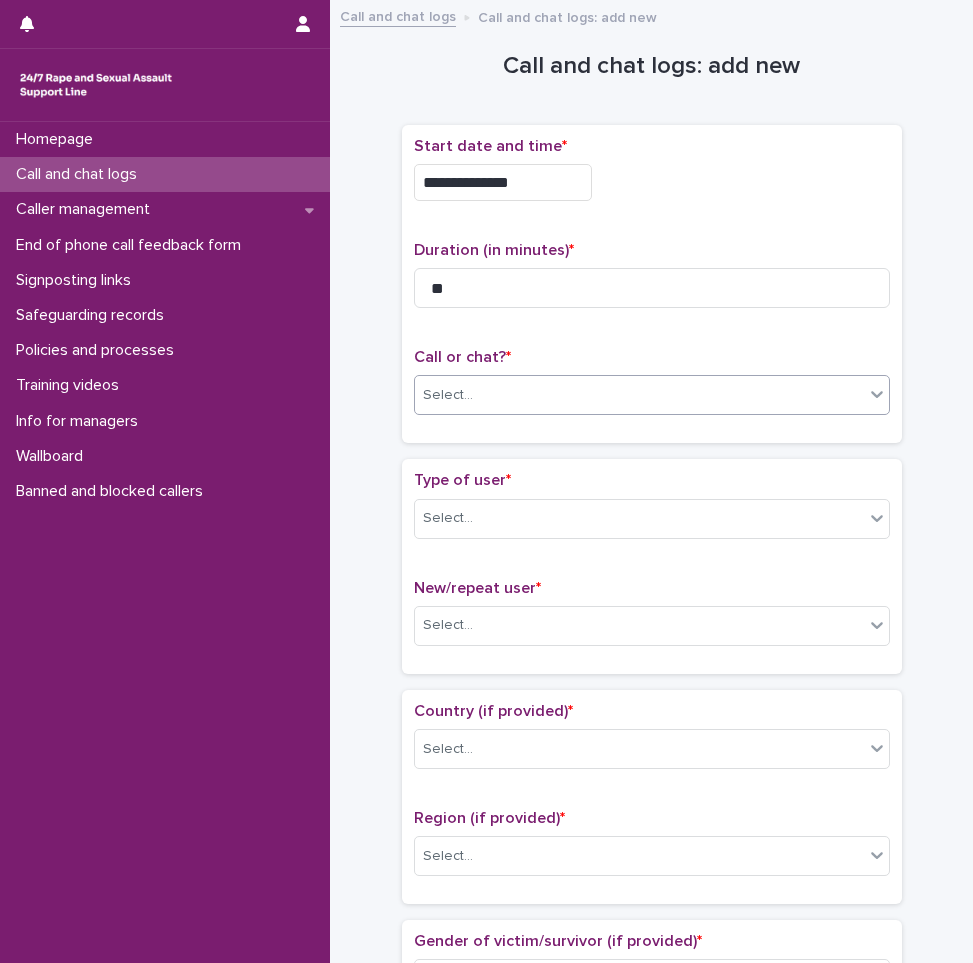 click on "Select..." at bounding box center [639, 395] 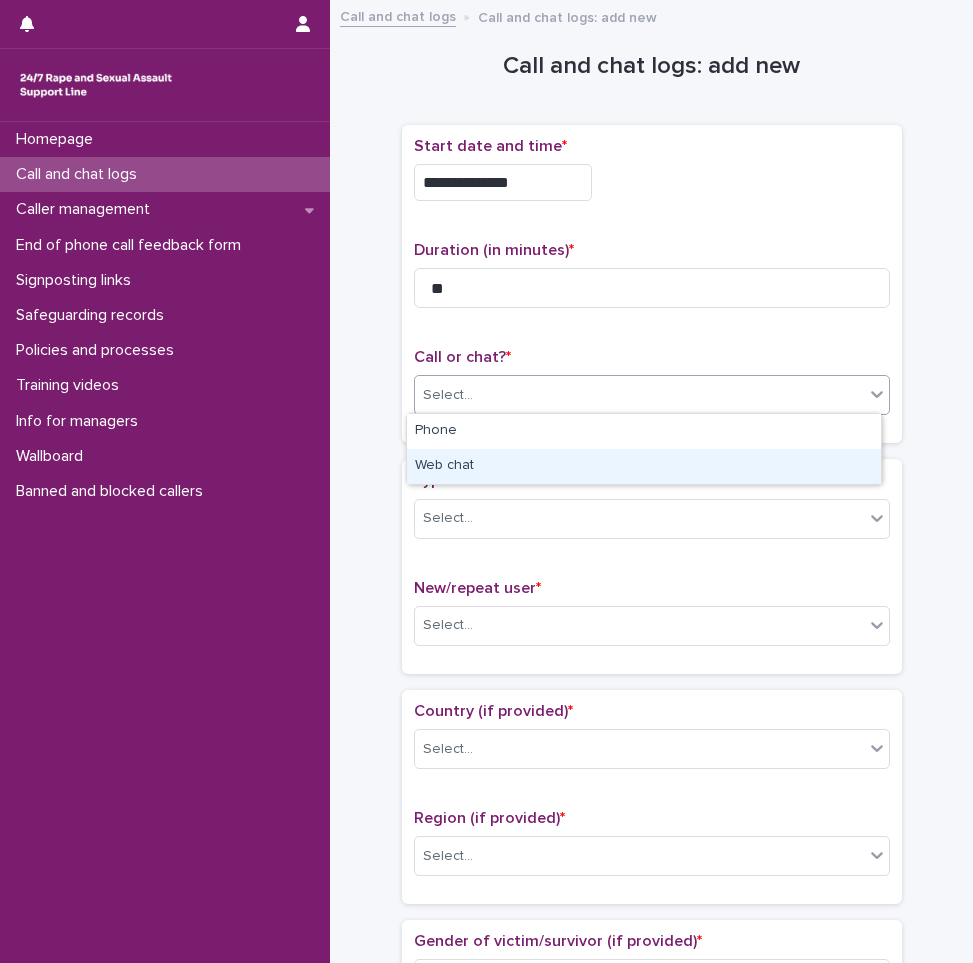 click on "Web chat" at bounding box center [644, 466] 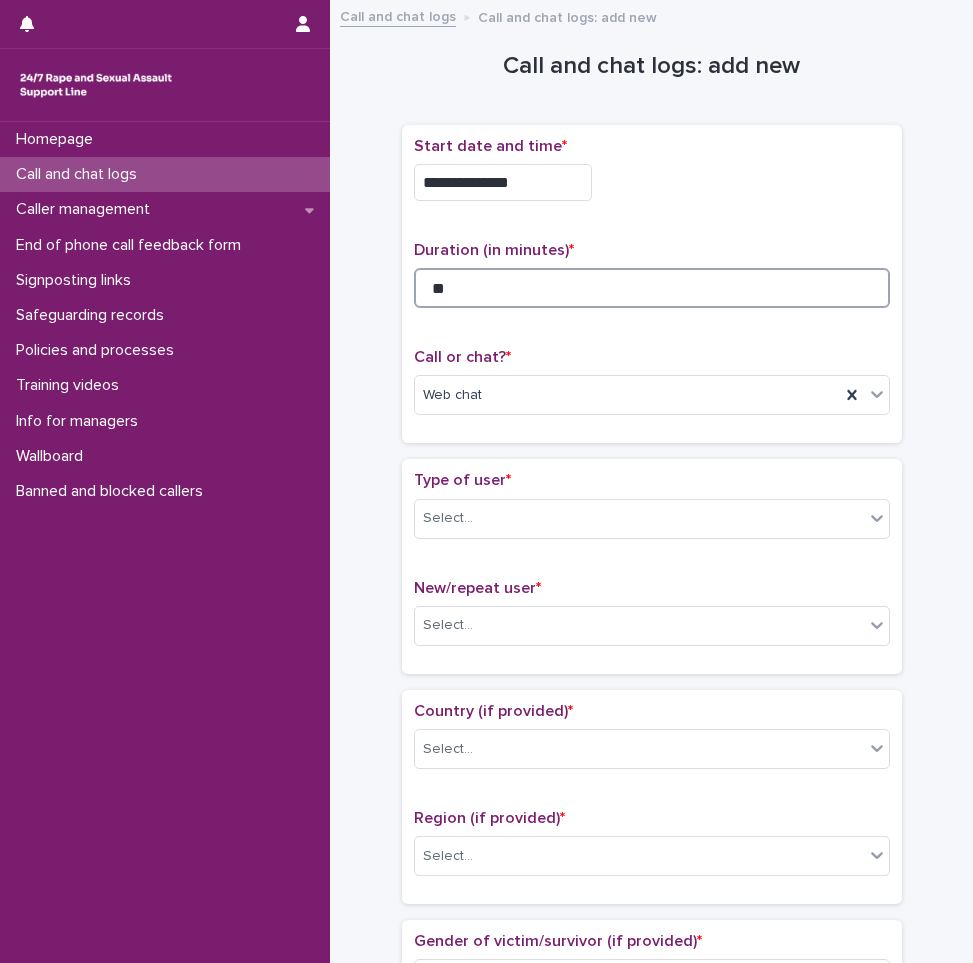 click on "**" at bounding box center [652, 288] 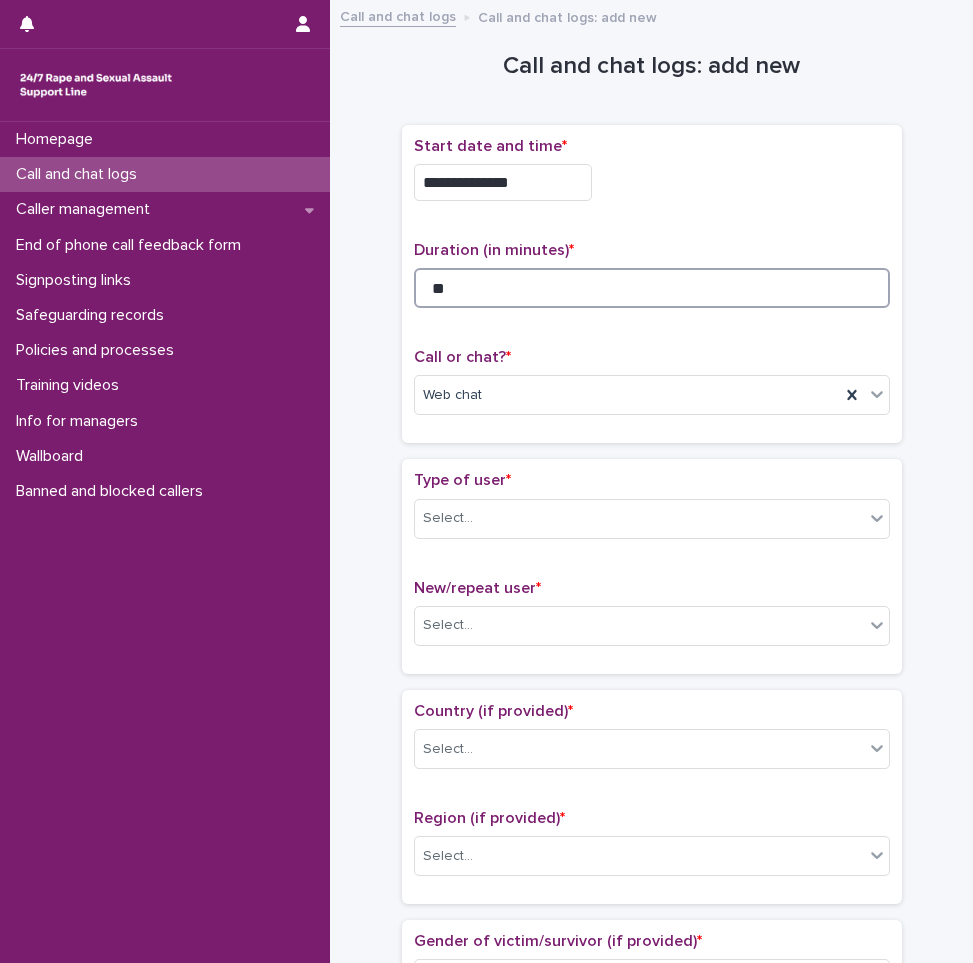 type on "*" 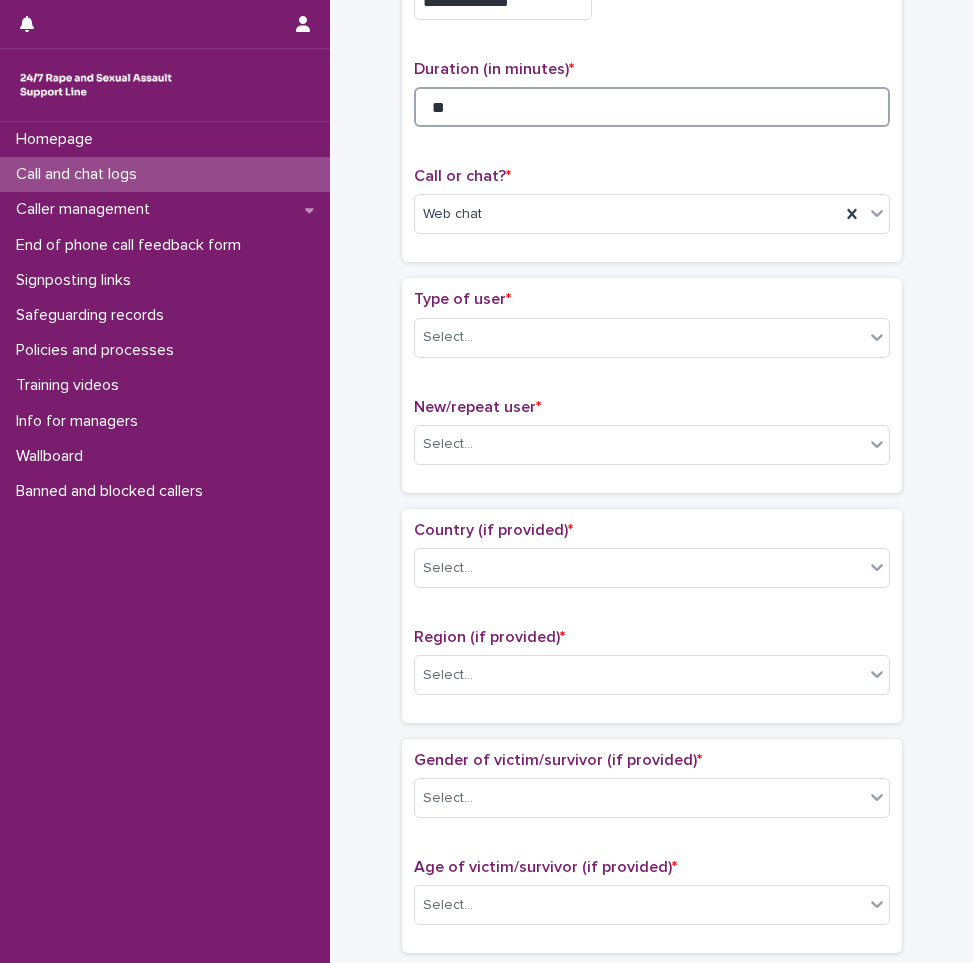 scroll, scrollTop: 200, scrollLeft: 0, axis: vertical 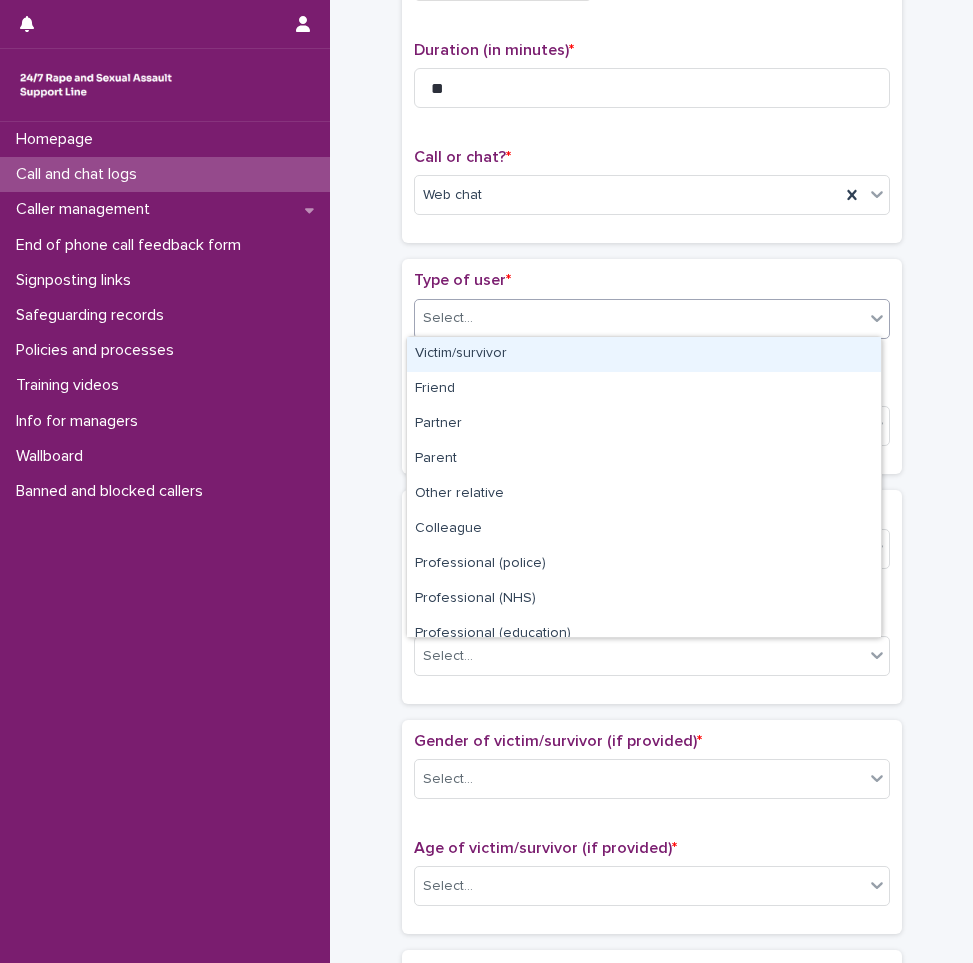 click on "Select..." at bounding box center [639, 318] 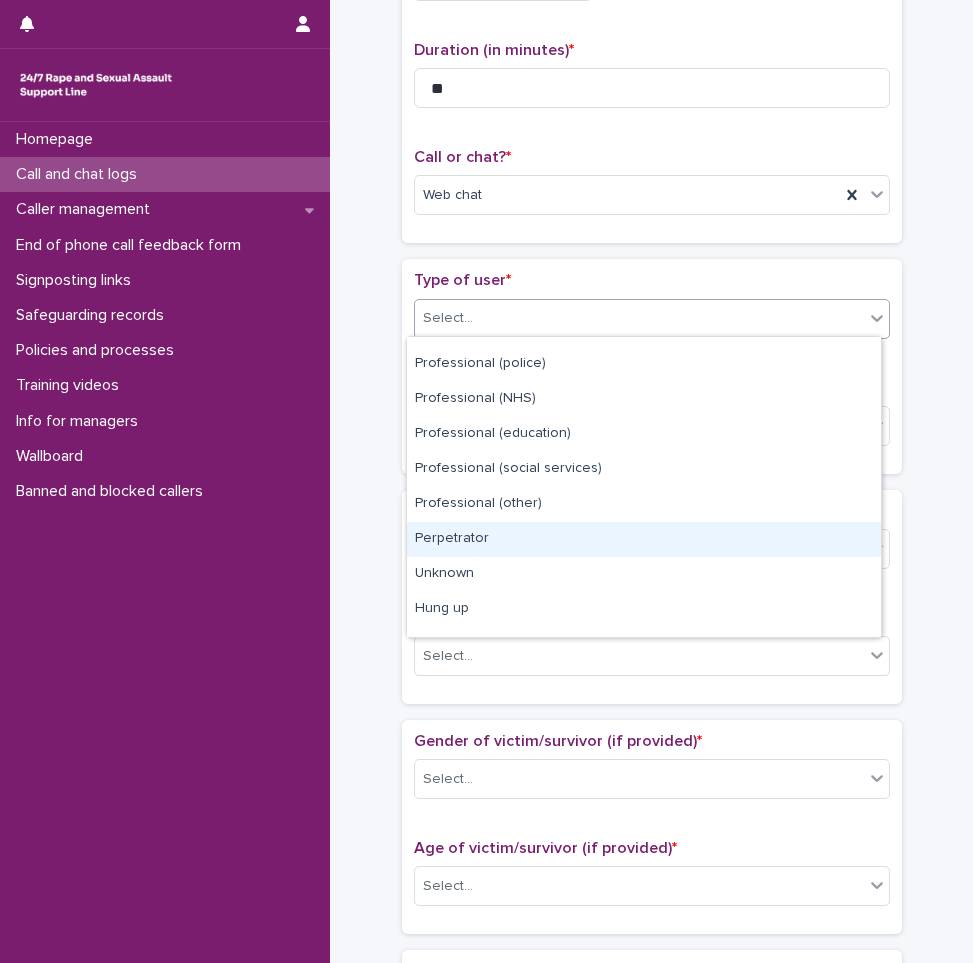 scroll, scrollTop: 225, scrollLeft: 0, axis: vertical 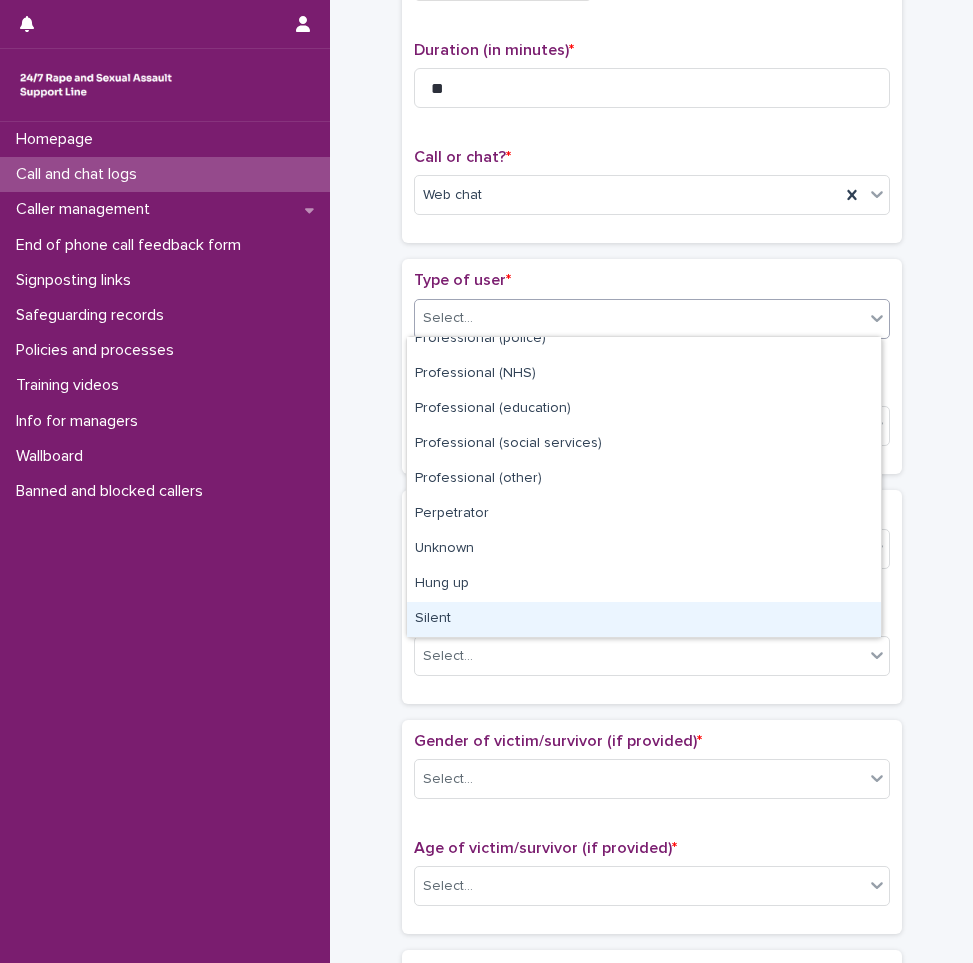 click on "Silent" at bounding box center [644, 619] 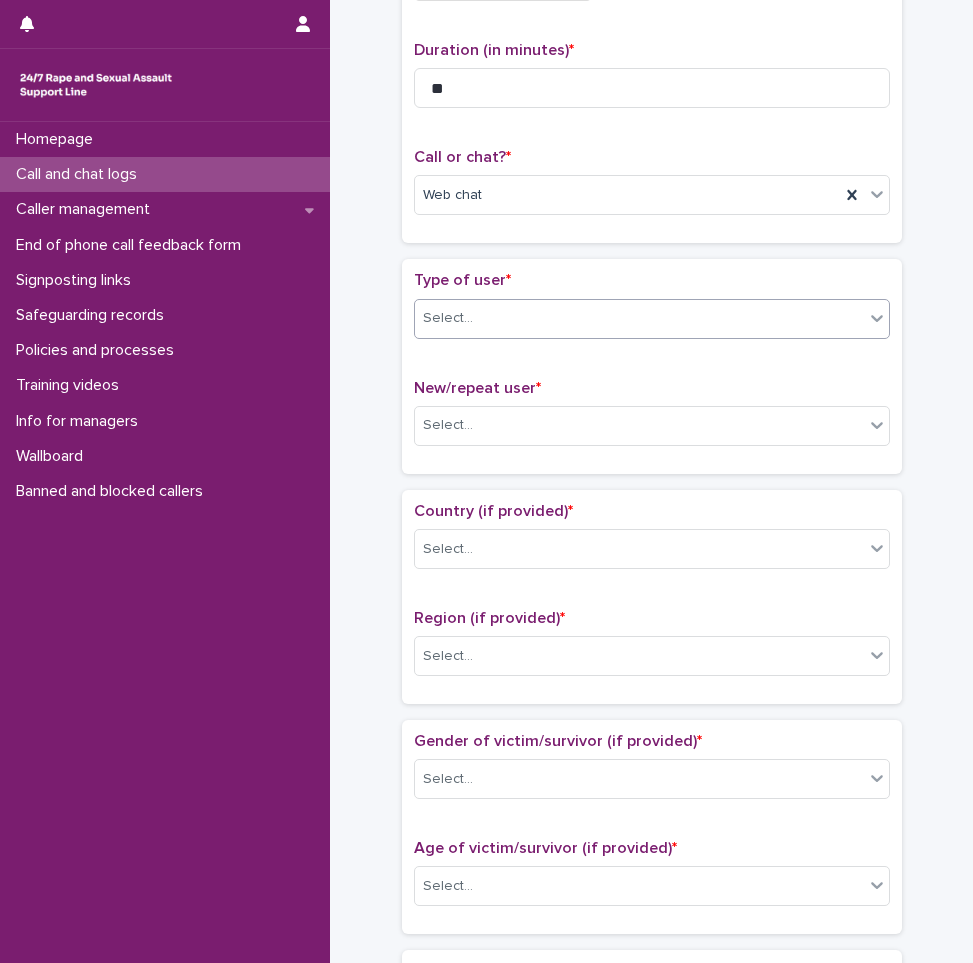 scroll, scrollTop: 0, scrollLeft: 0, axis: both 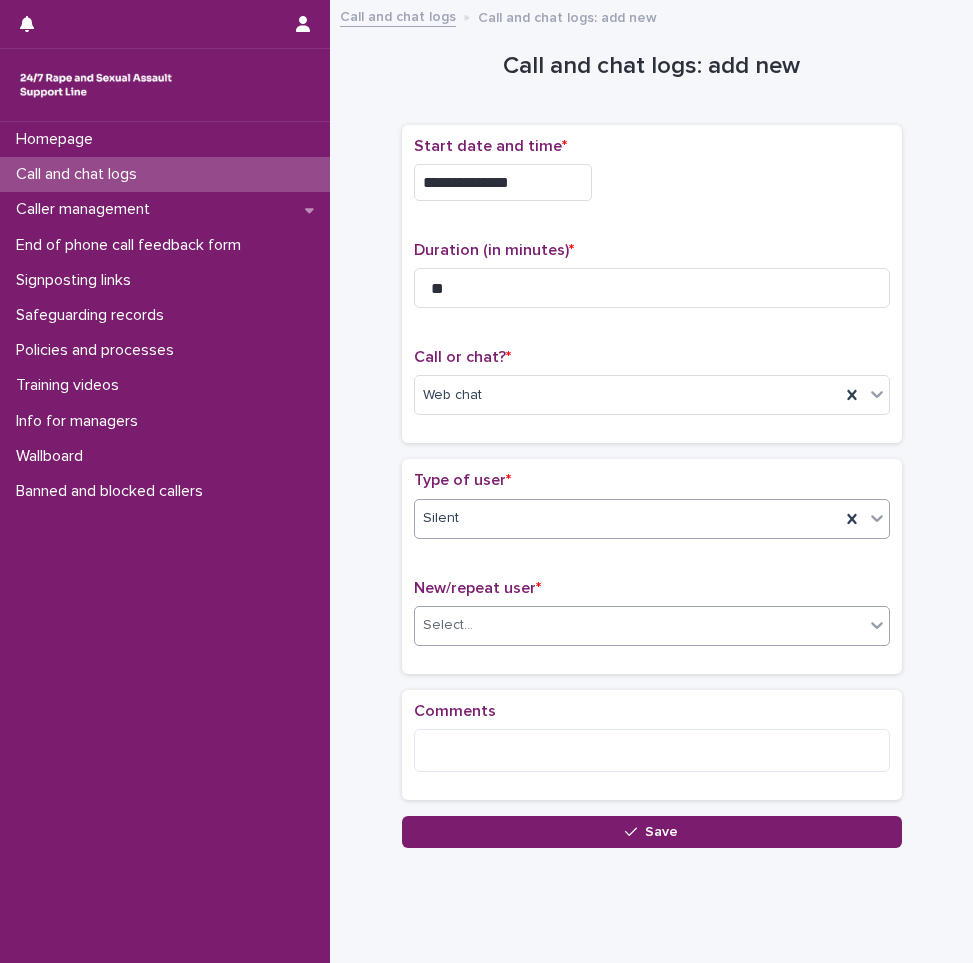 click on "Select..." at bounding box center (639, 625) 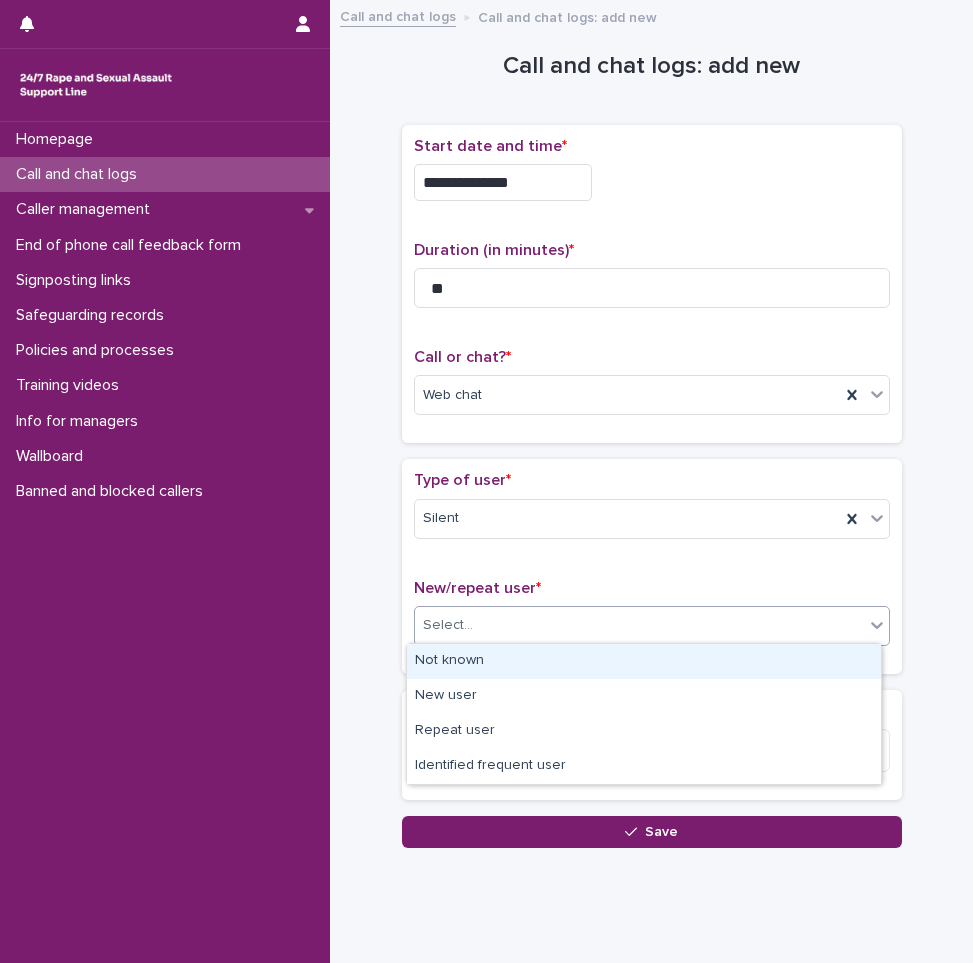 click on "Not known" at bounding box center (644, 661) 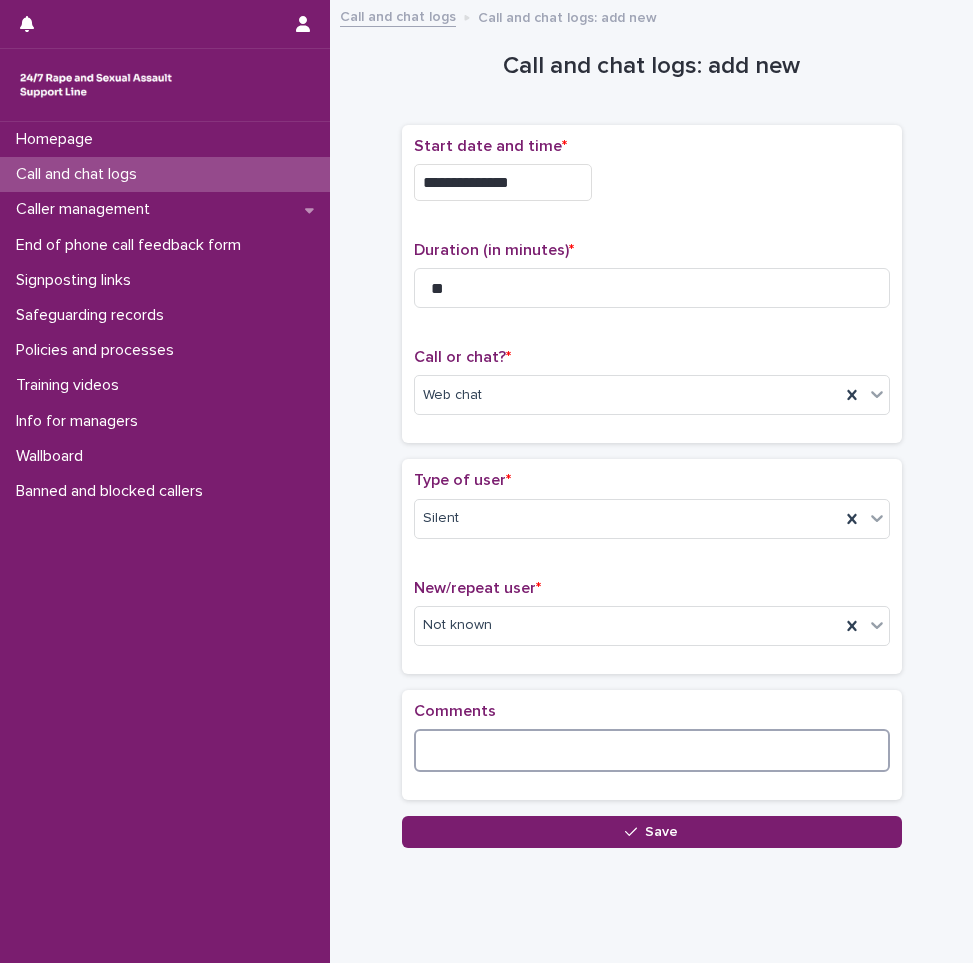 click at bounding box center [652, 750] 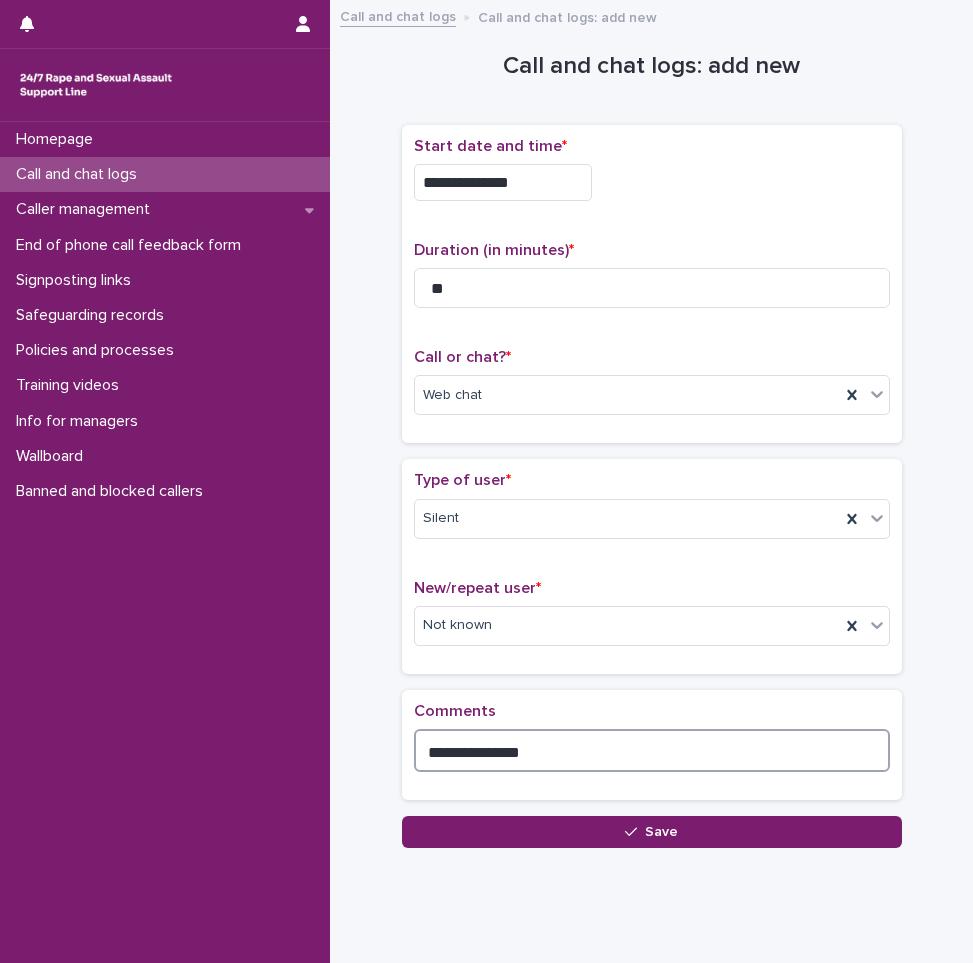 click on "**********" at bounding box center (652, 750) 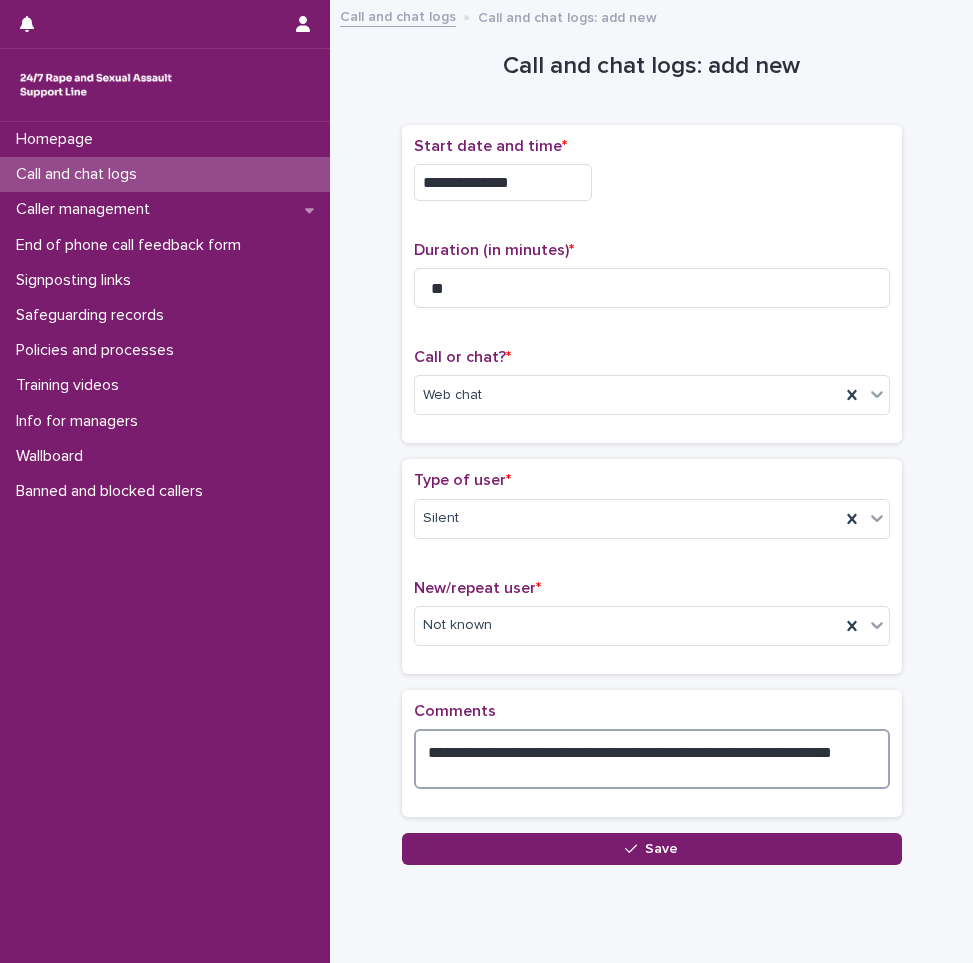click on "**********" at bounding box center (652, 759) 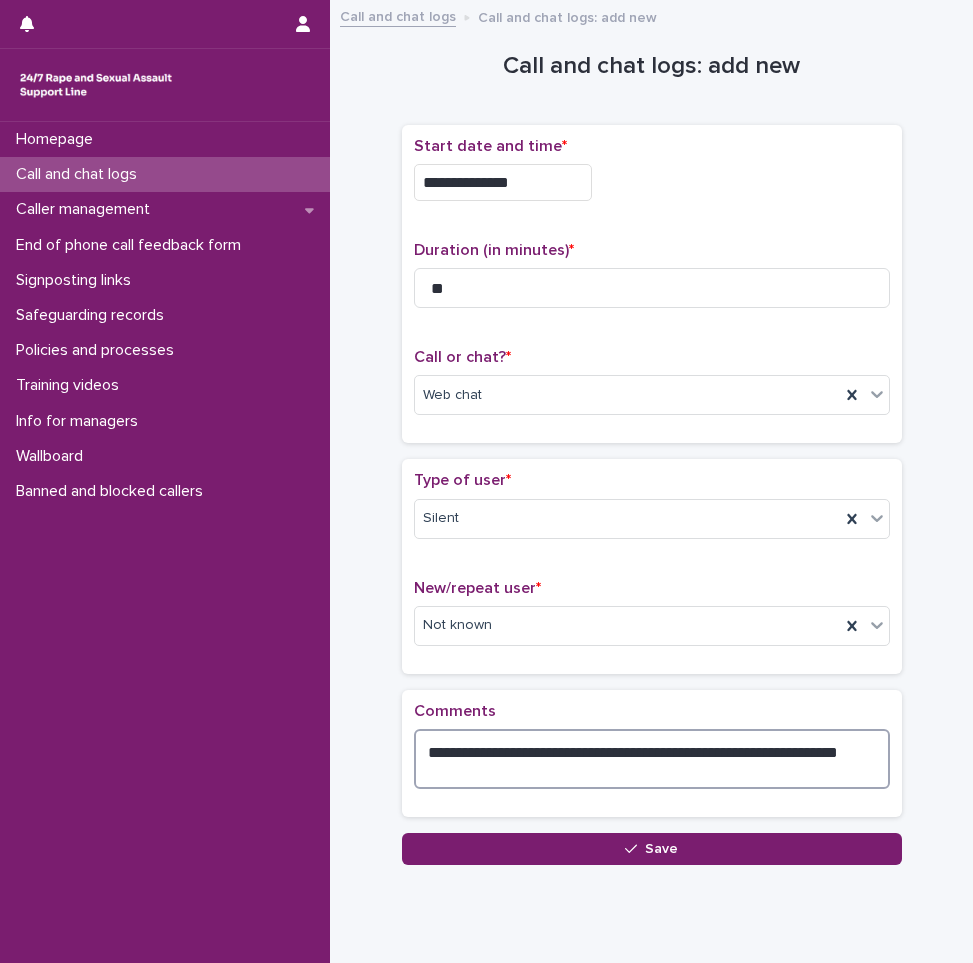 click on "**********" at bounding box center [652, 759] 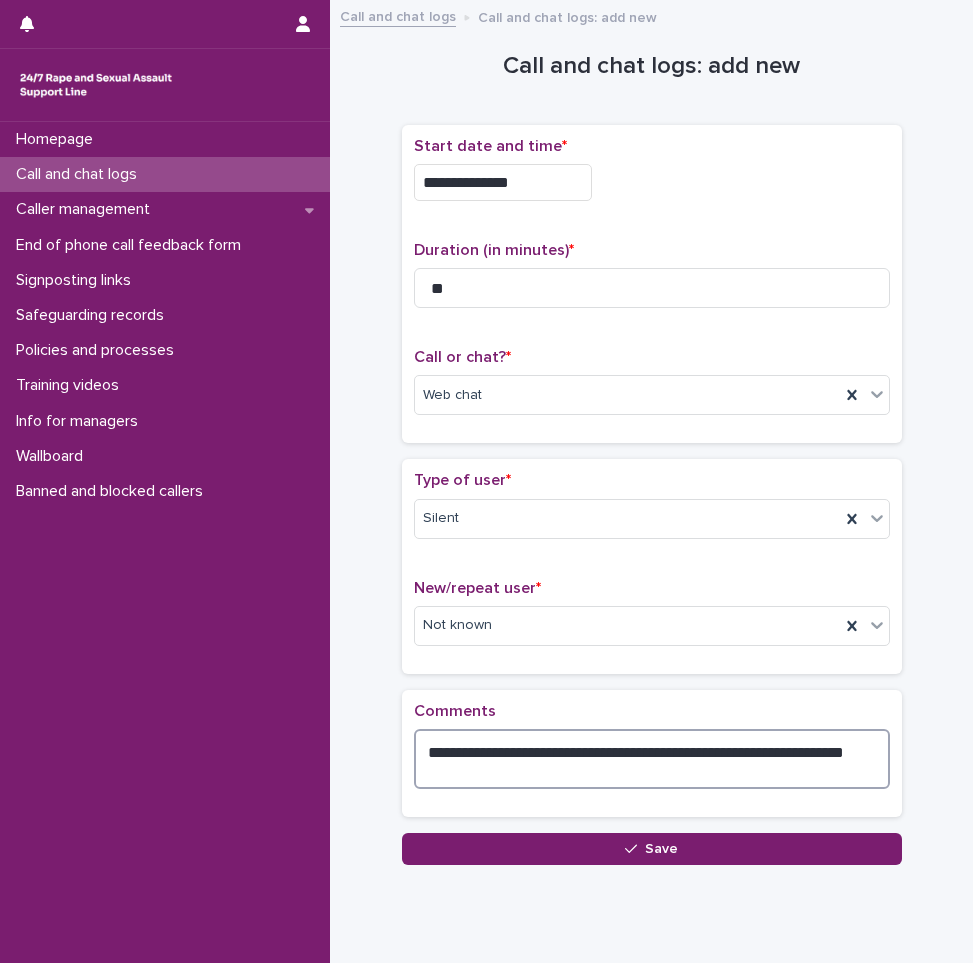 click on "**********" at bounding box center [652, 759] 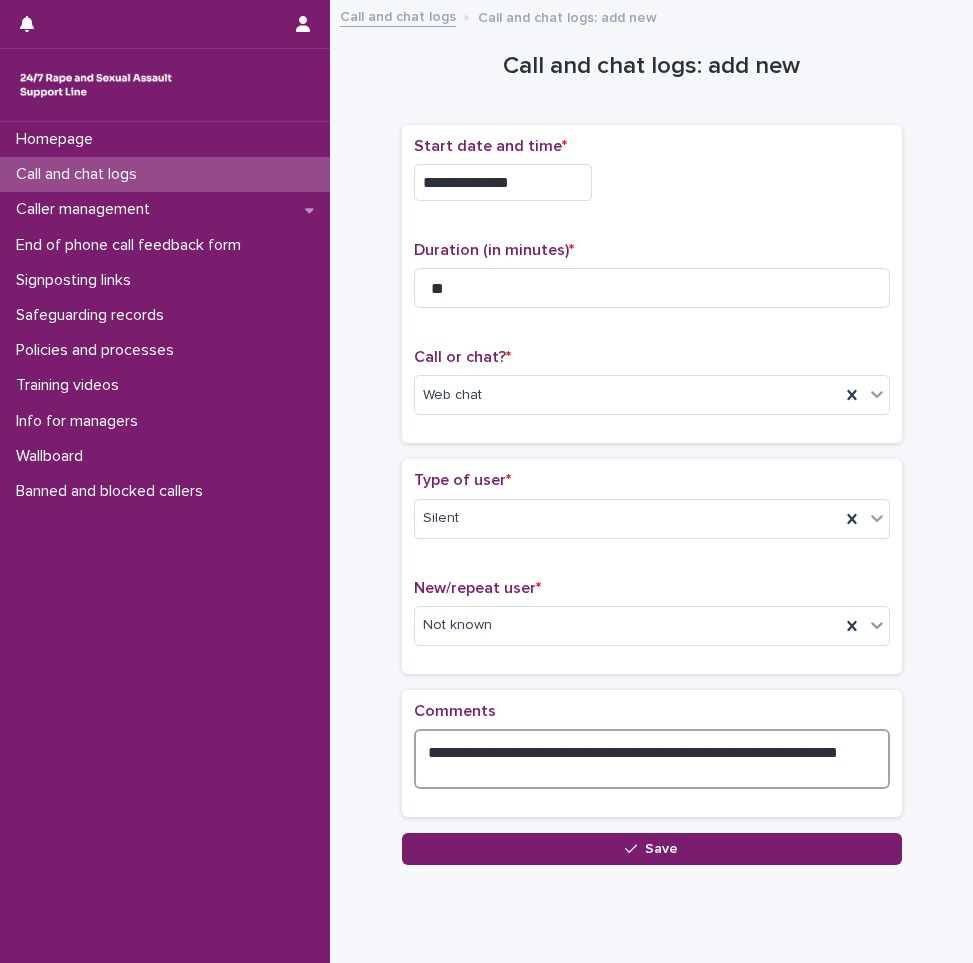 click on "**********" at bounding box center [652, 759] 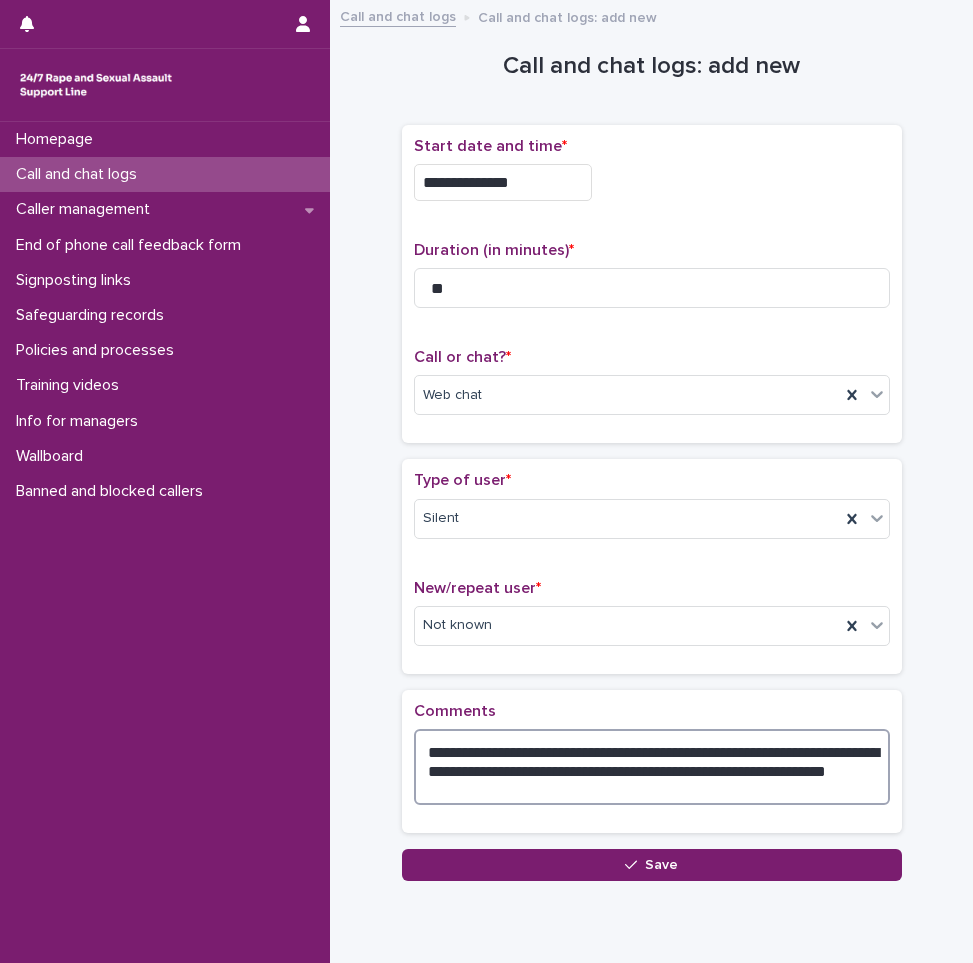 click on "**********" at bounding box center [652, 767] 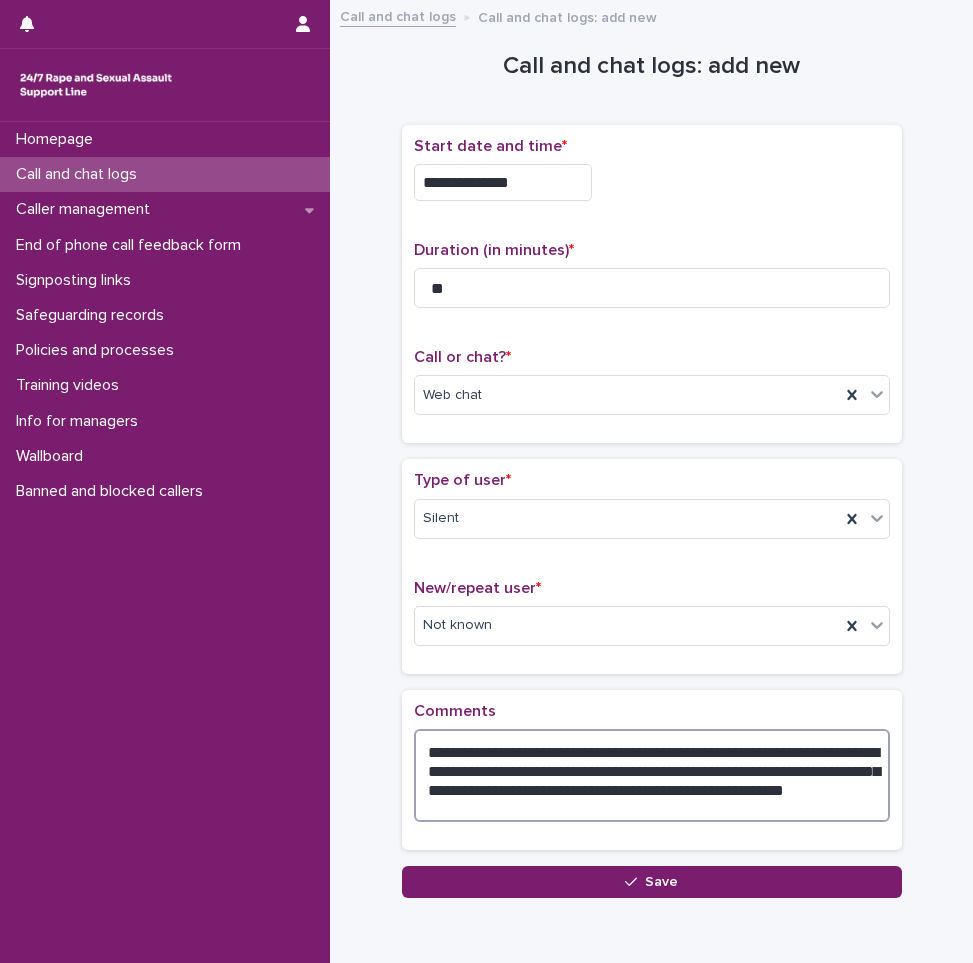 click on "**********" at bounding box center (652, 775) 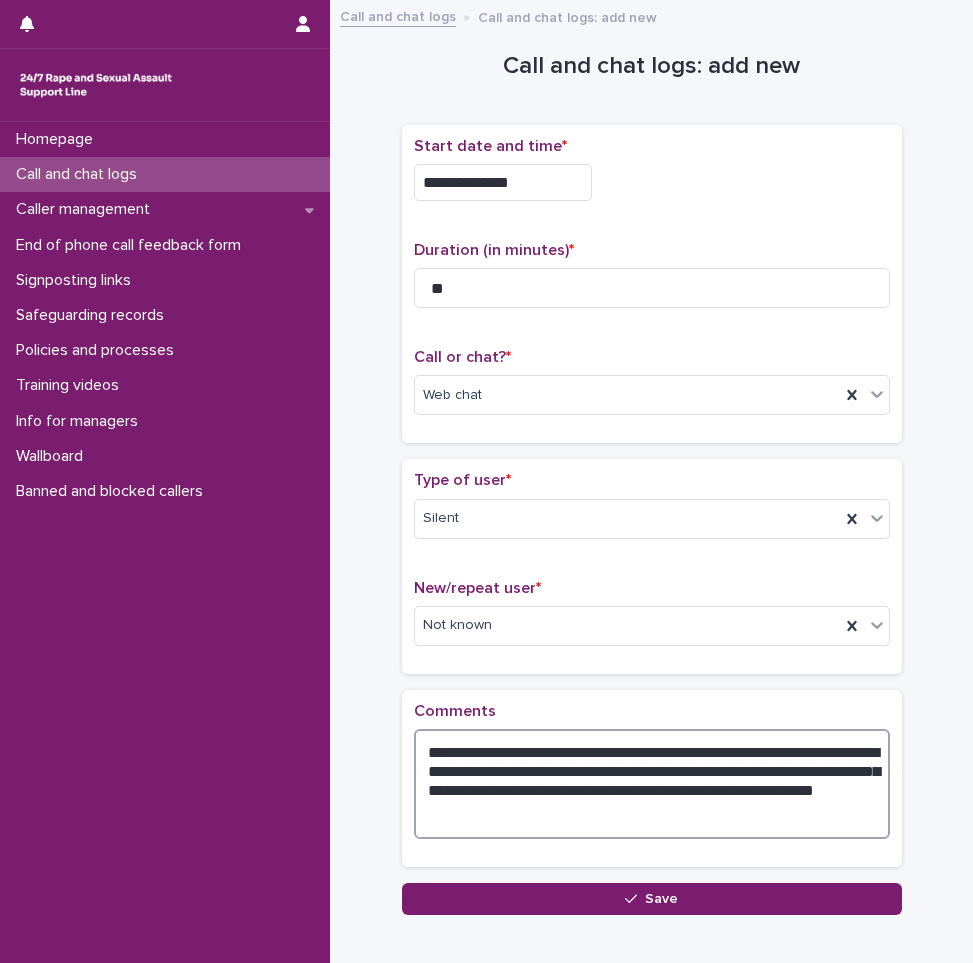 drag, startPoint x: 801, startPoint y: 780, endPoint x: 803, endPoint y: 797, distance: 17.117243 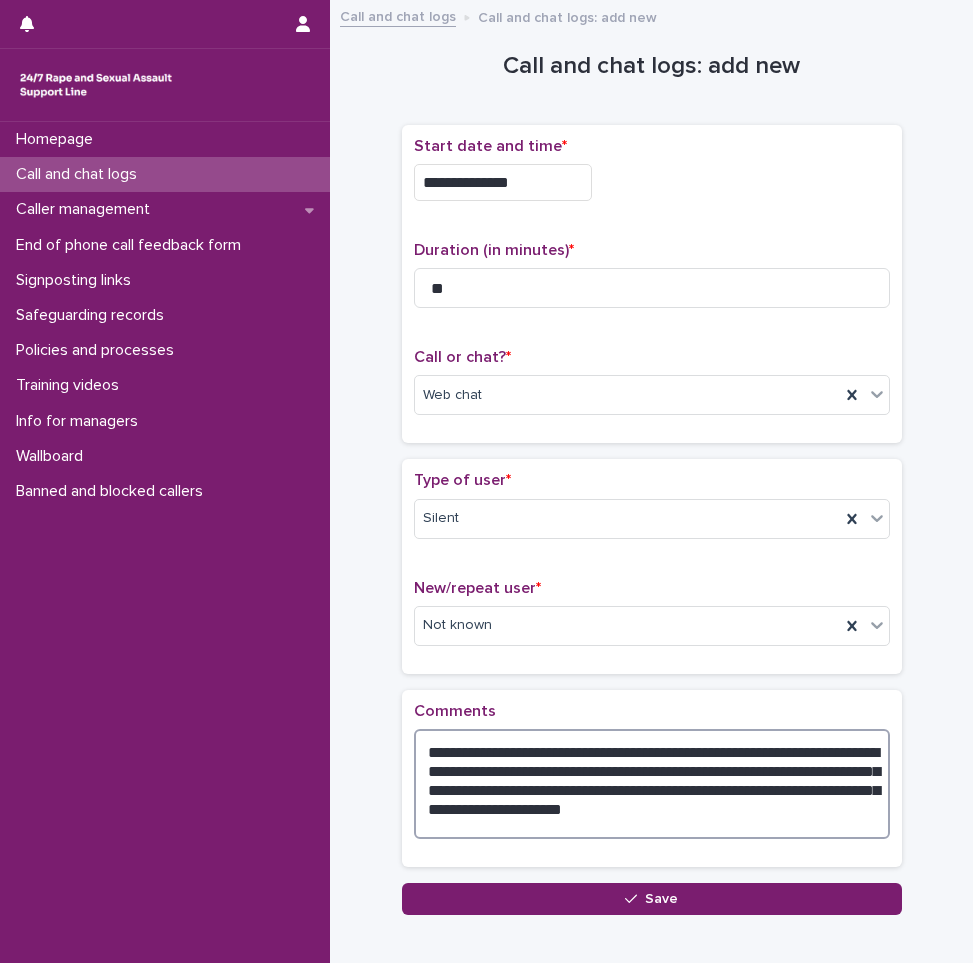 click on "**********" at bounding box center (652, 784) 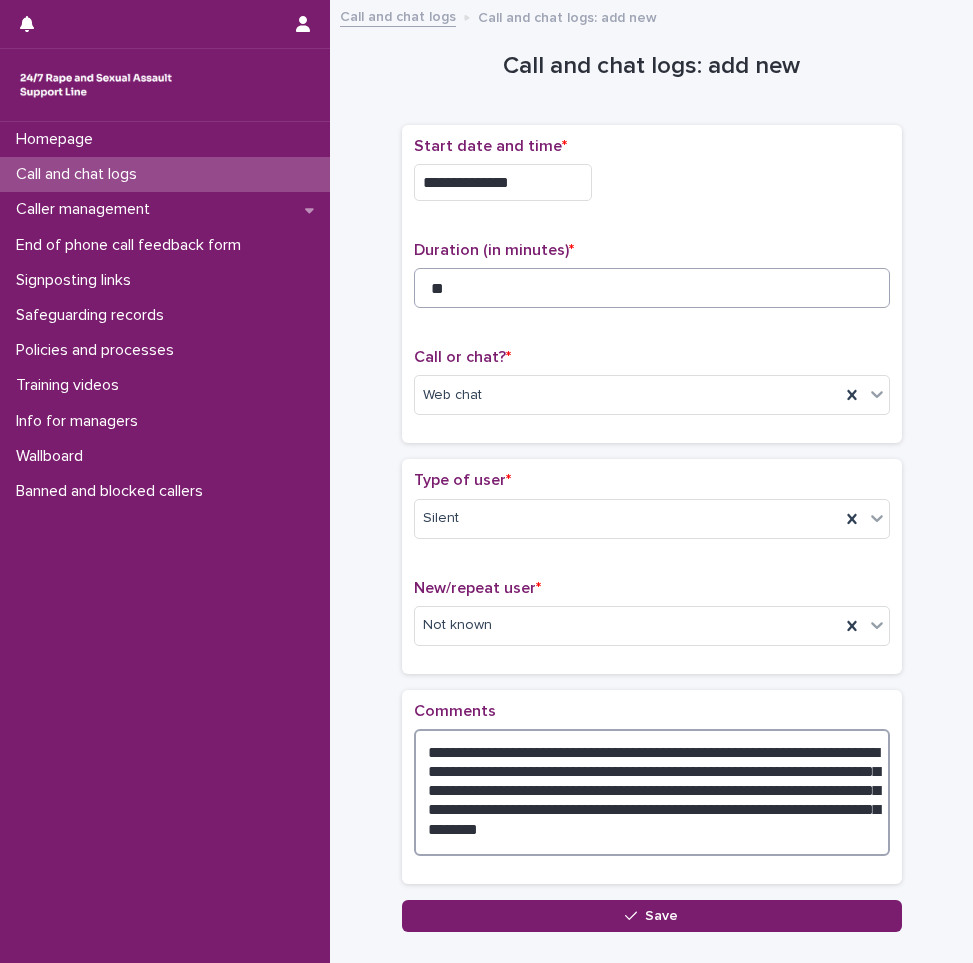 type on "**********" 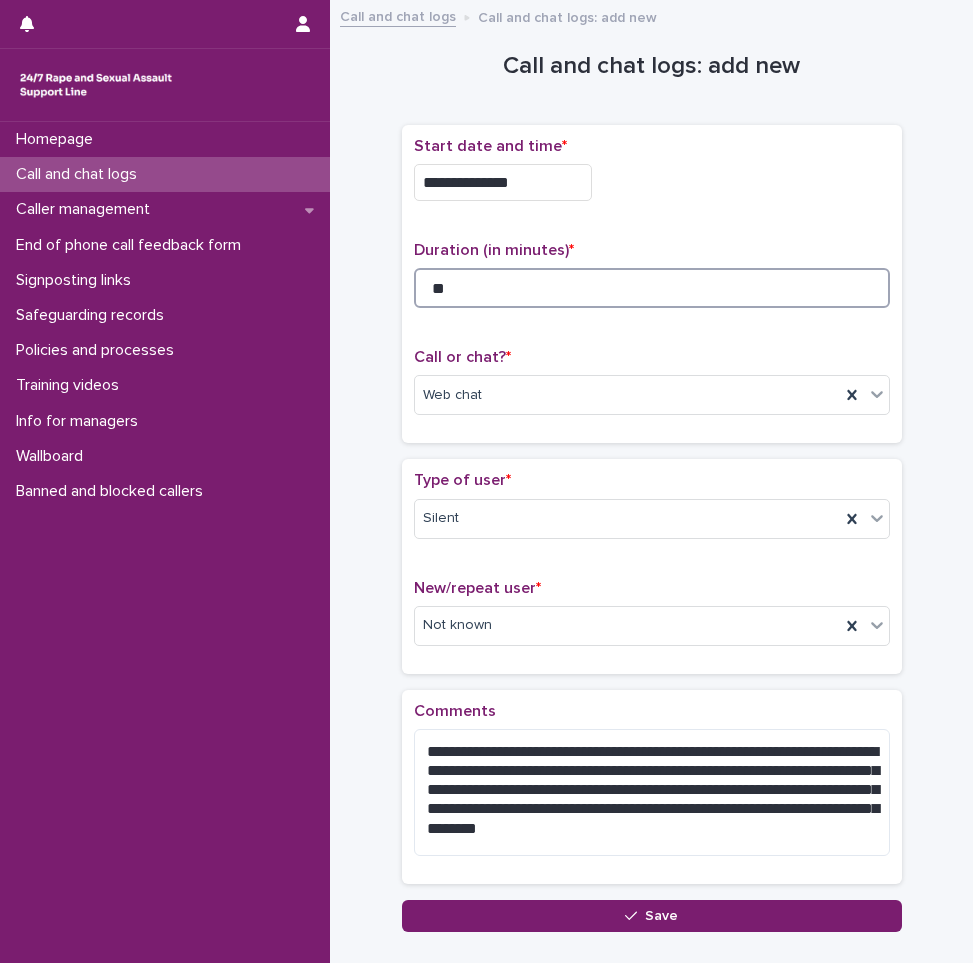 click on "**" at bounding box center (652, 288) 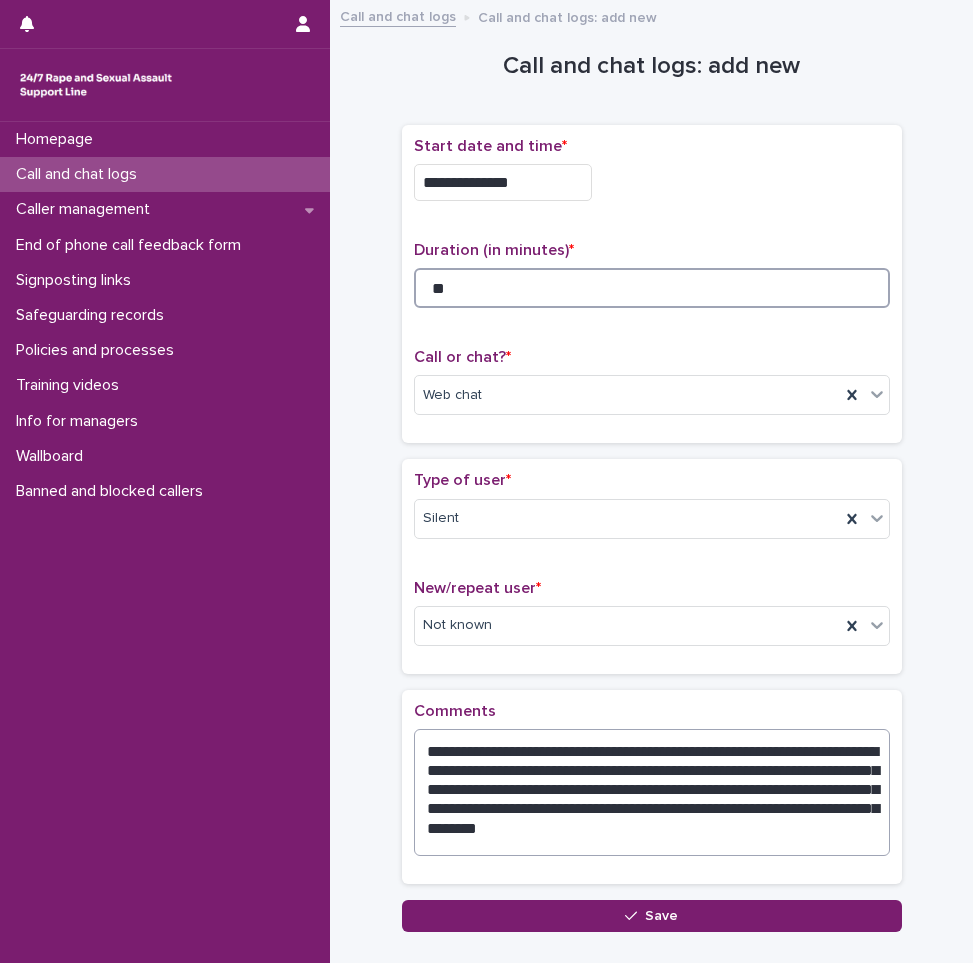 type on "**" 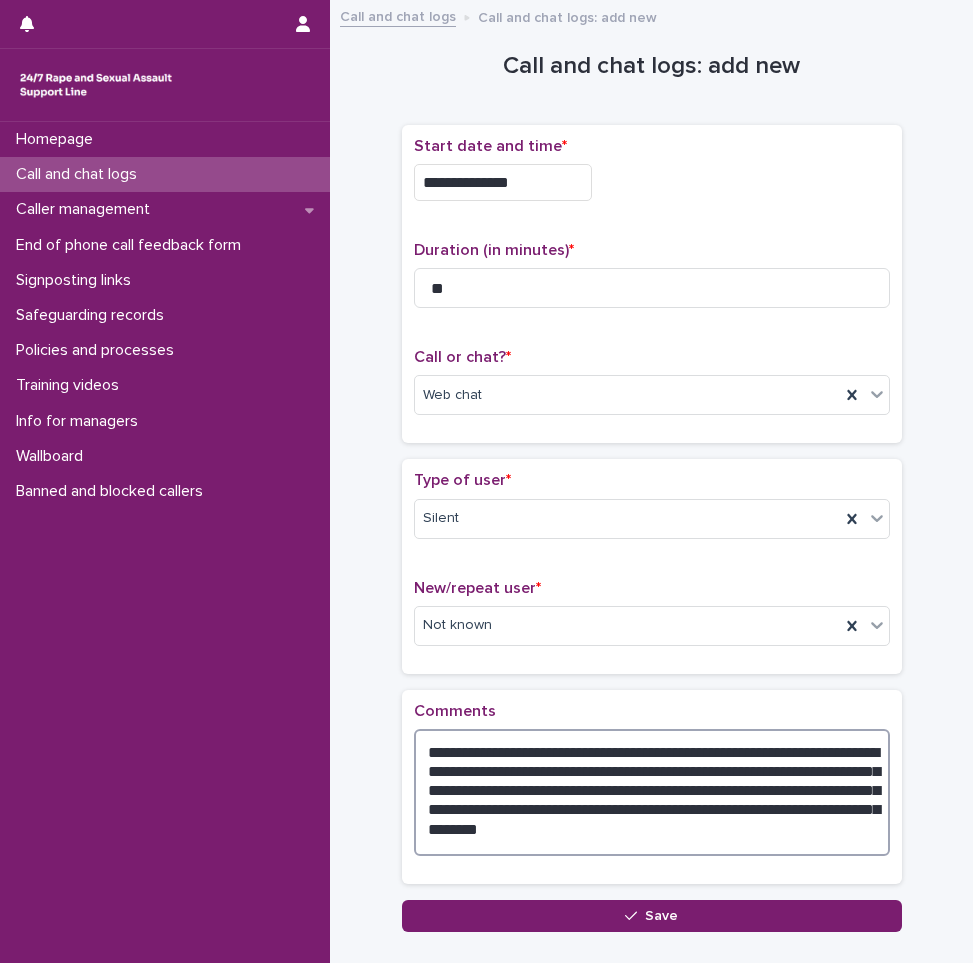 click on "**********" at bounding box center [652, 792] 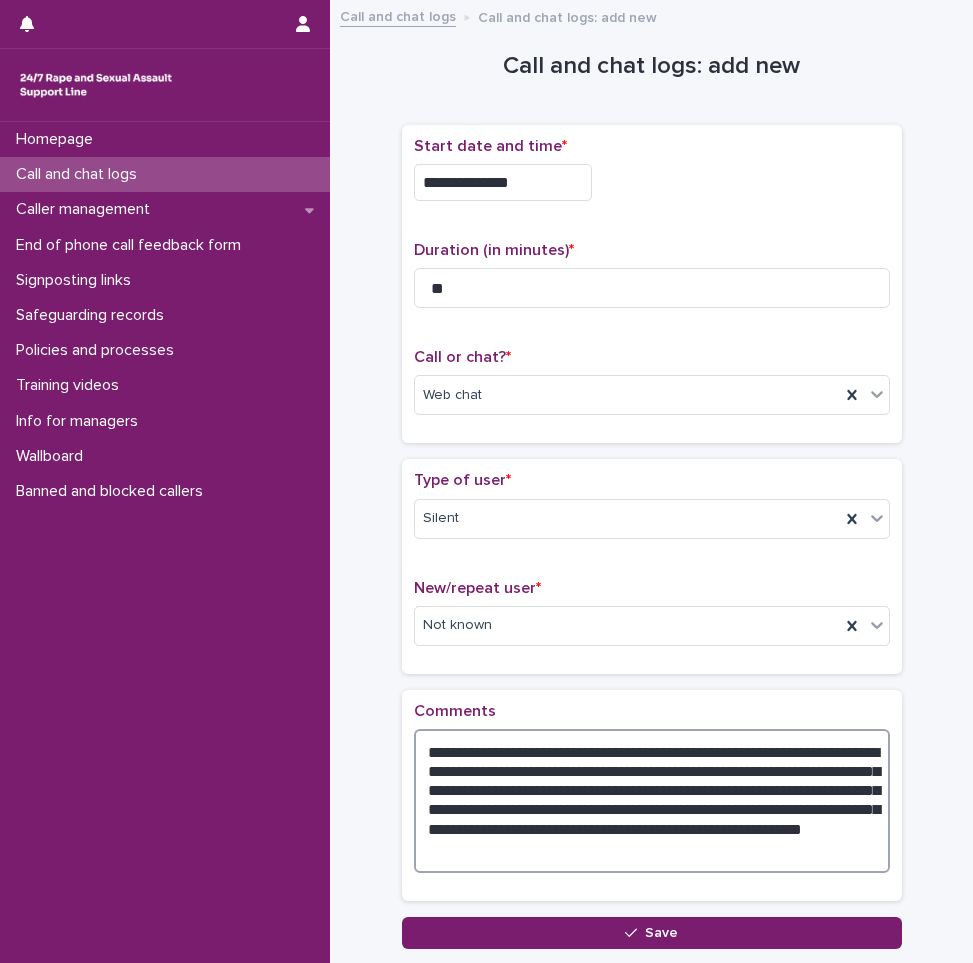 click on "**********" at bounding box center (652, 801) 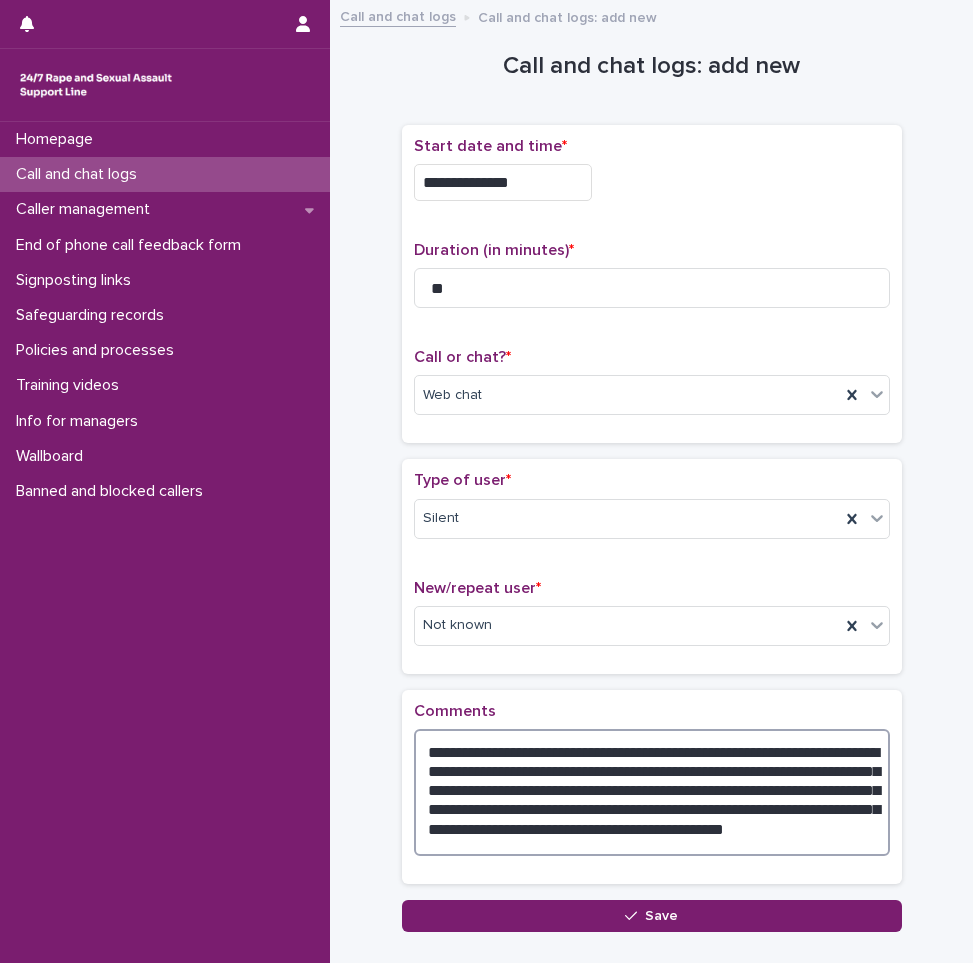 click on "**********" at bounding box center [652, 792] 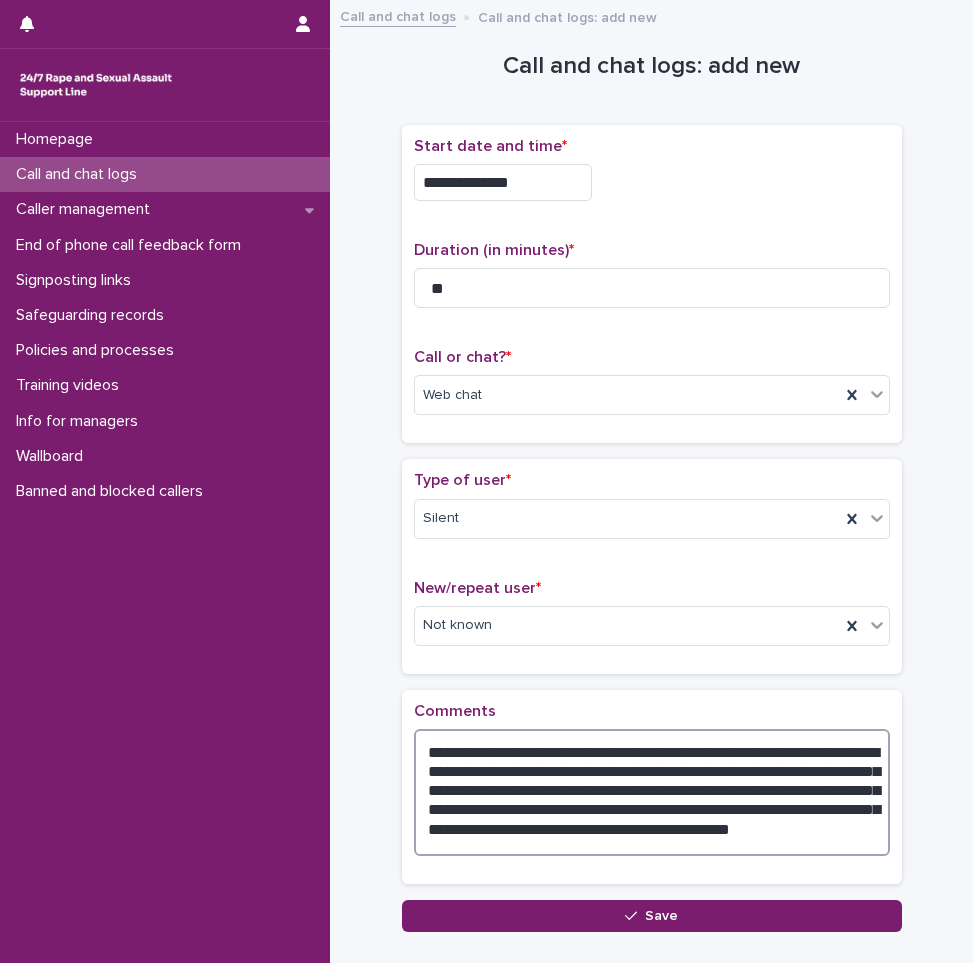 click on "**********" at bounding box center [652, 792] 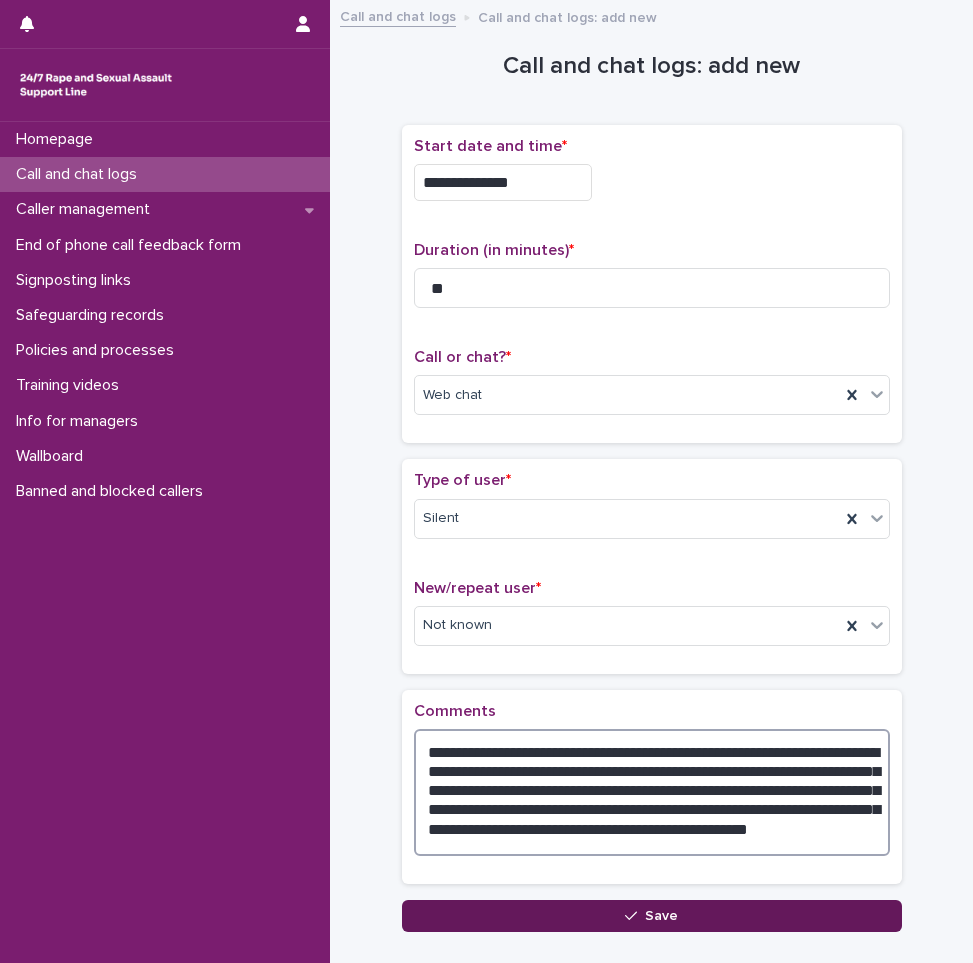 type on "**********" 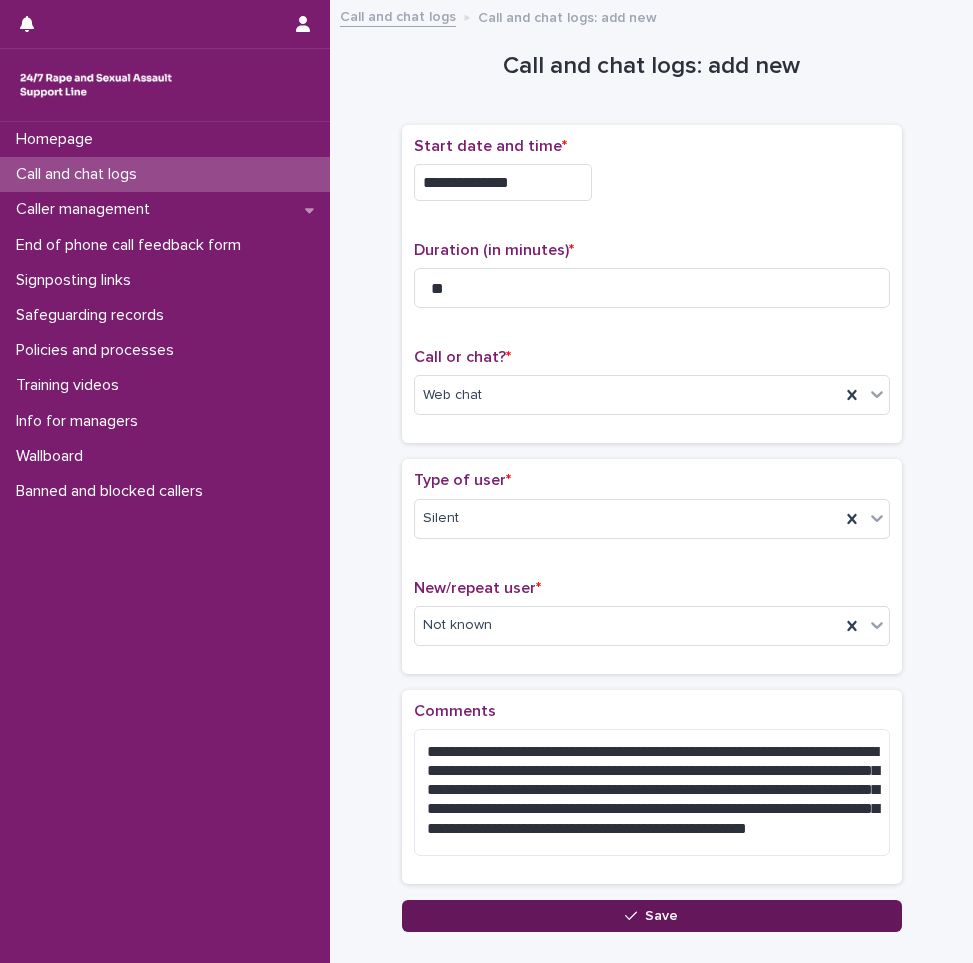 click on "Save" at bounding box center (661, 916) 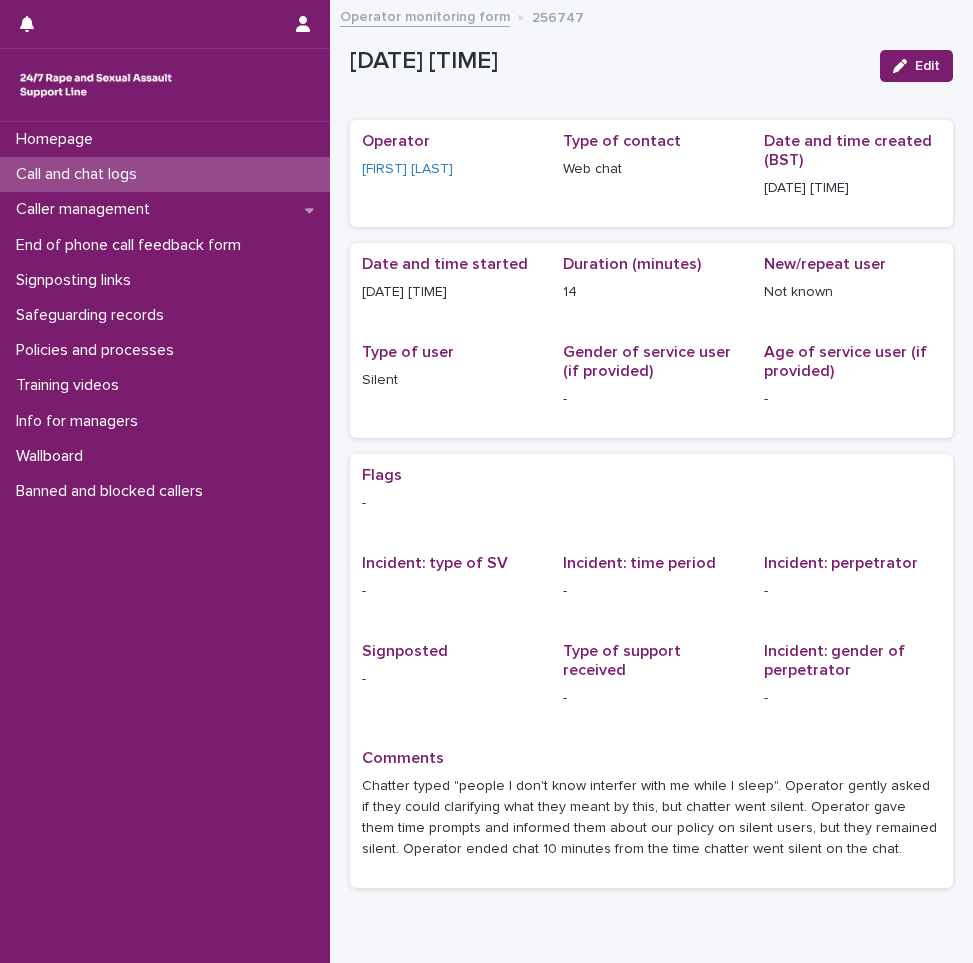 click on "Call and chat logs" at bounding box center [80, 174] 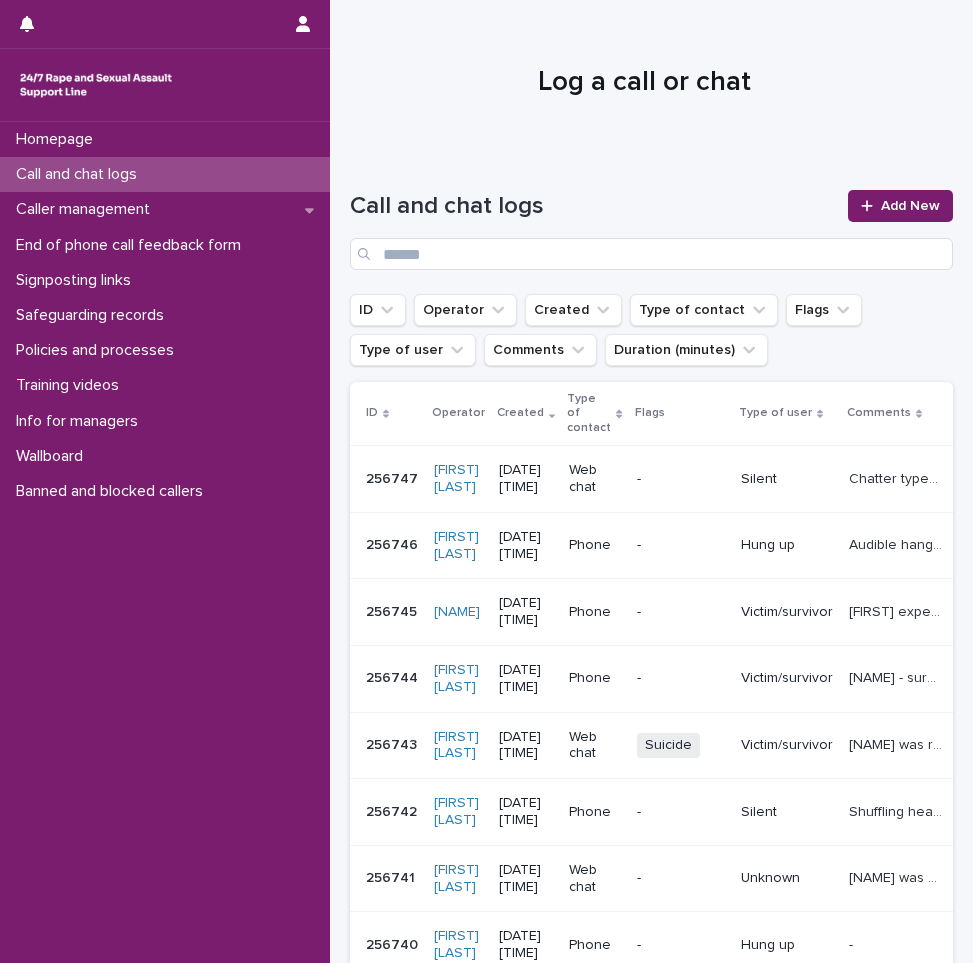 click on "Silent" at bounding box center [787, 479] 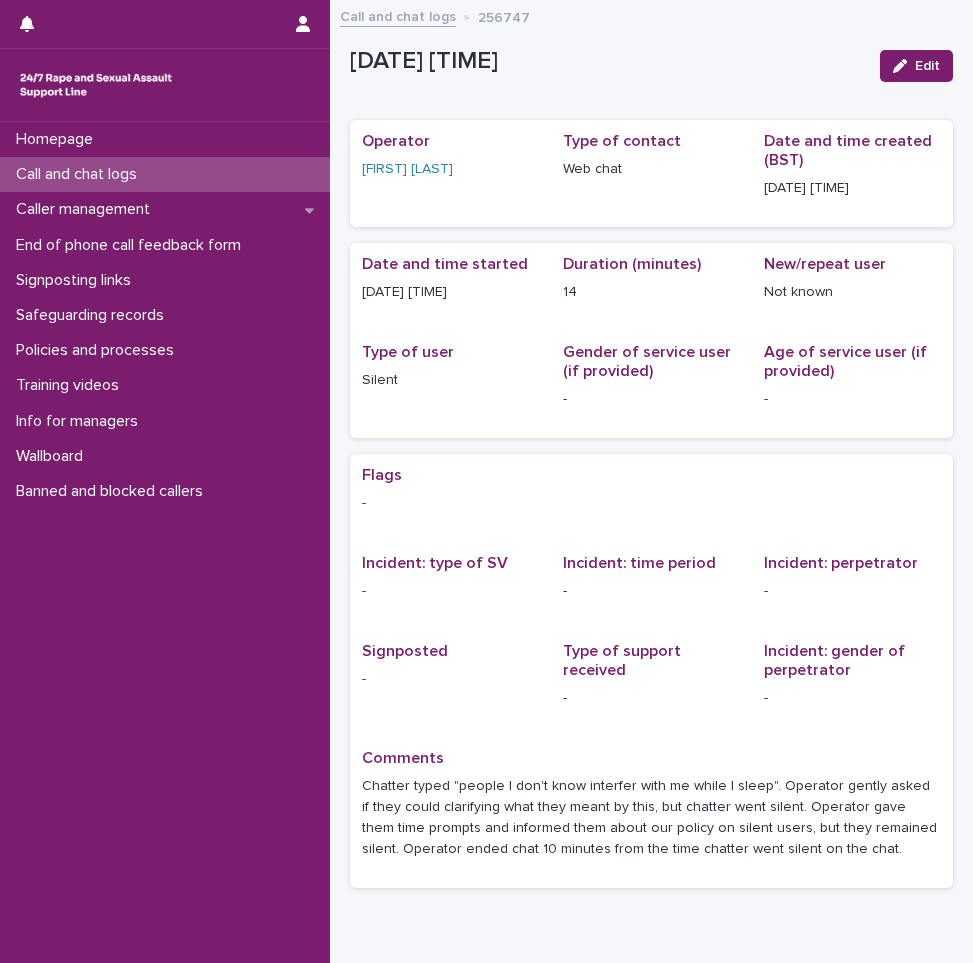 click on "Call and chat logs" at bounding box center (165, 174) 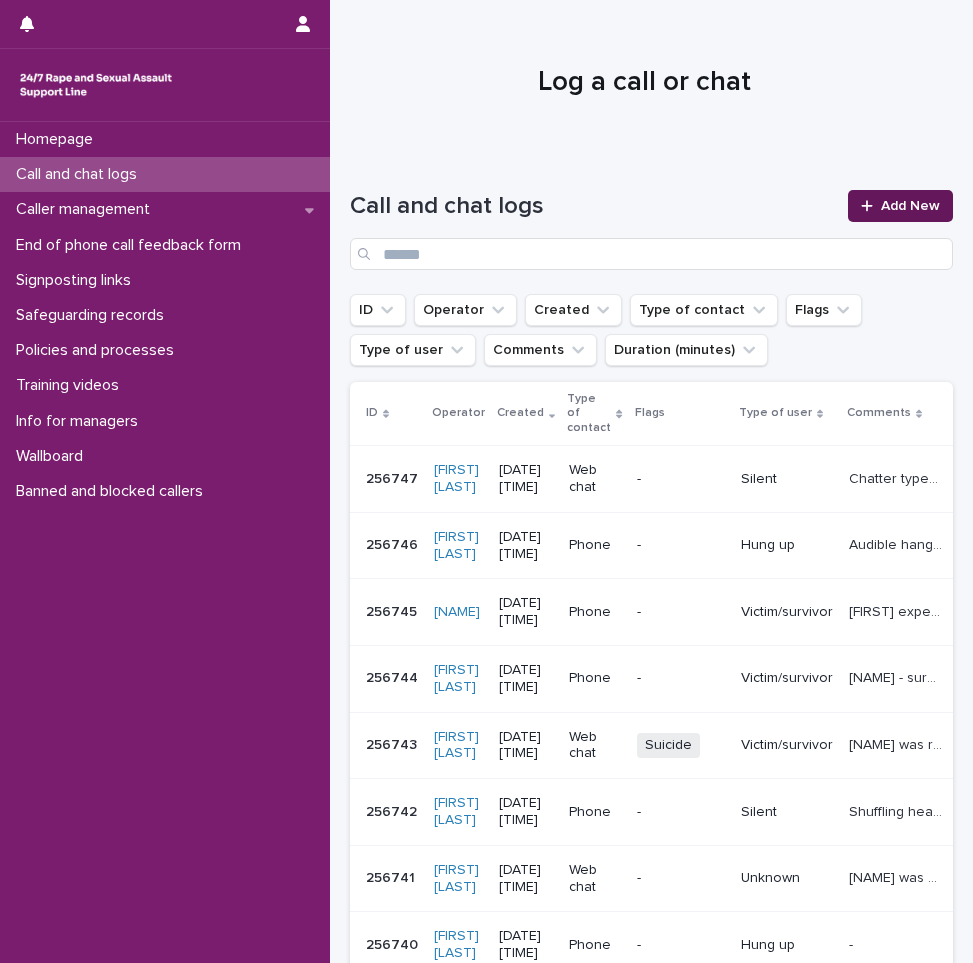 click on "Add New" at bounding box center (910, 206) 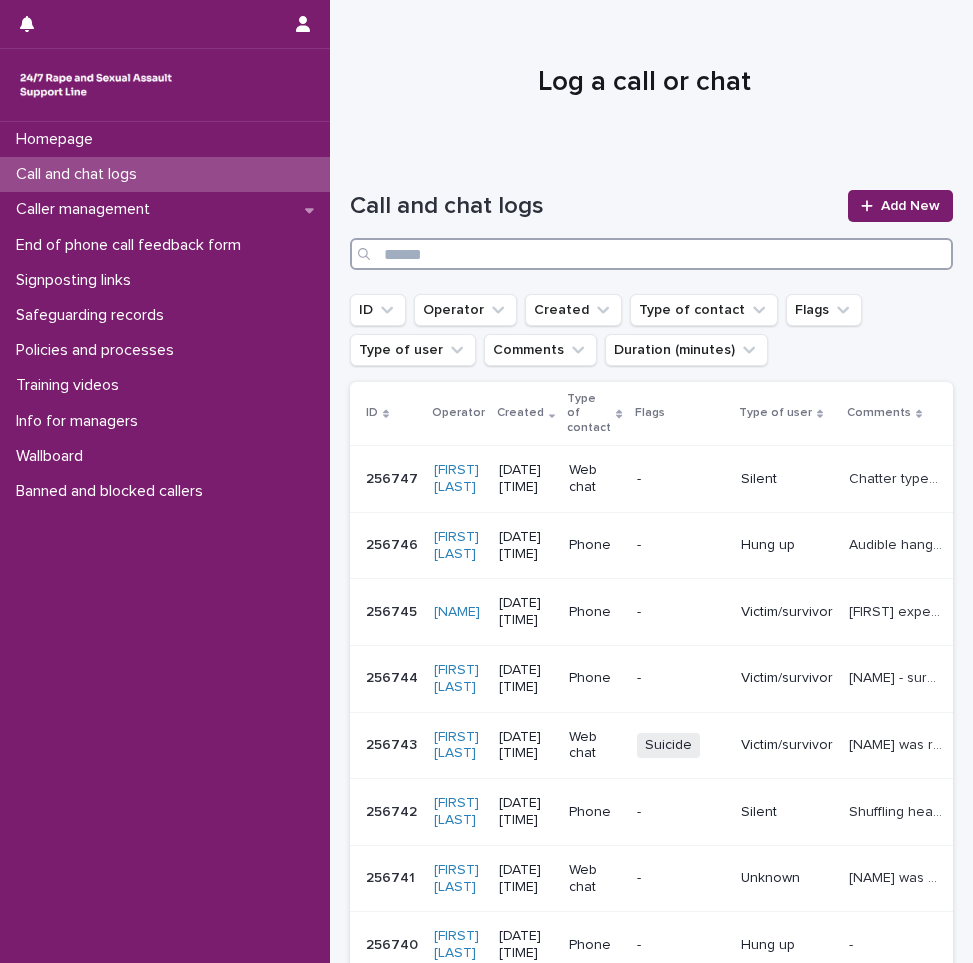 click at bounding box center (651, 254) 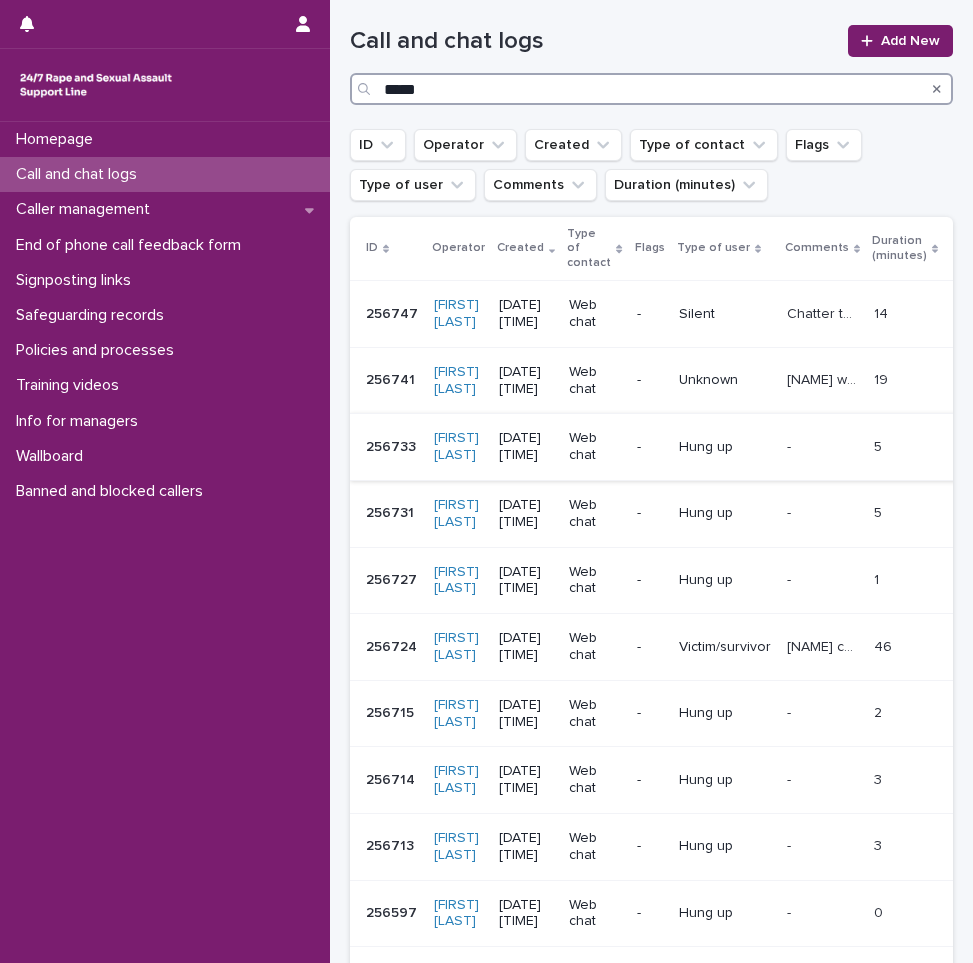 scroll, scrollTop: 200, scrollLeft: 0, axis: vertical 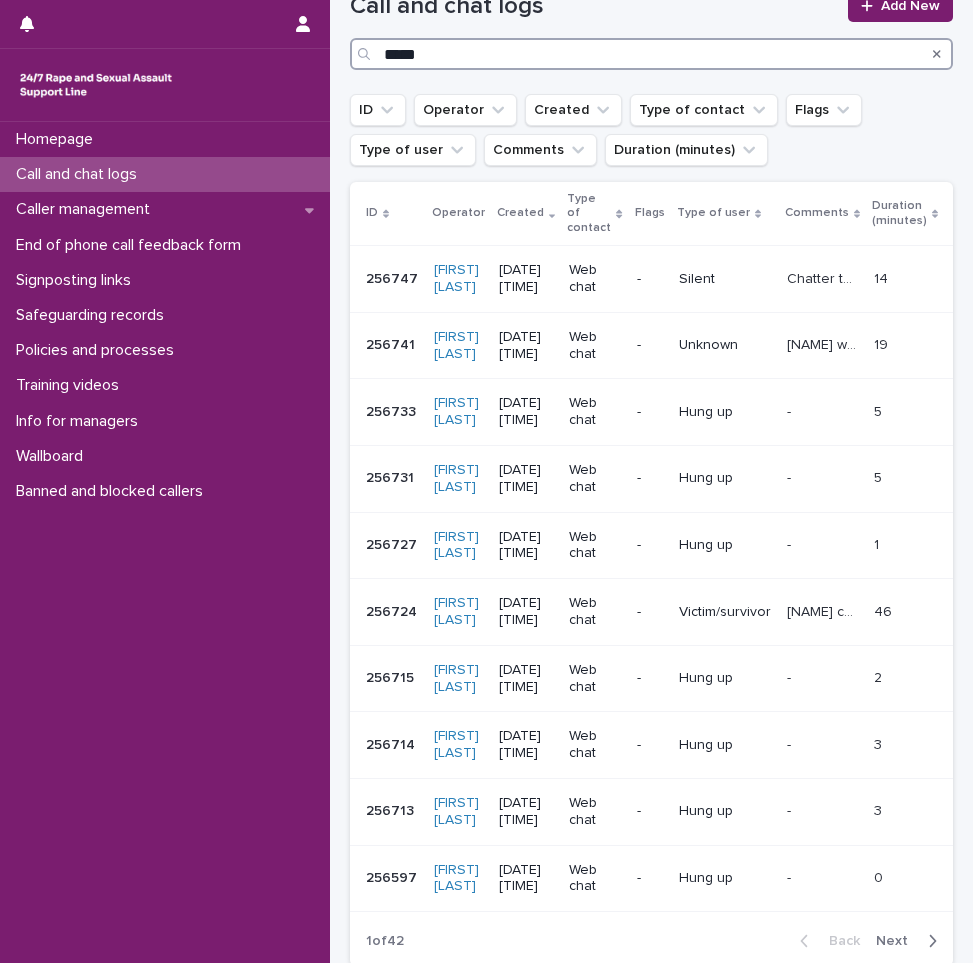 type on "*****" 